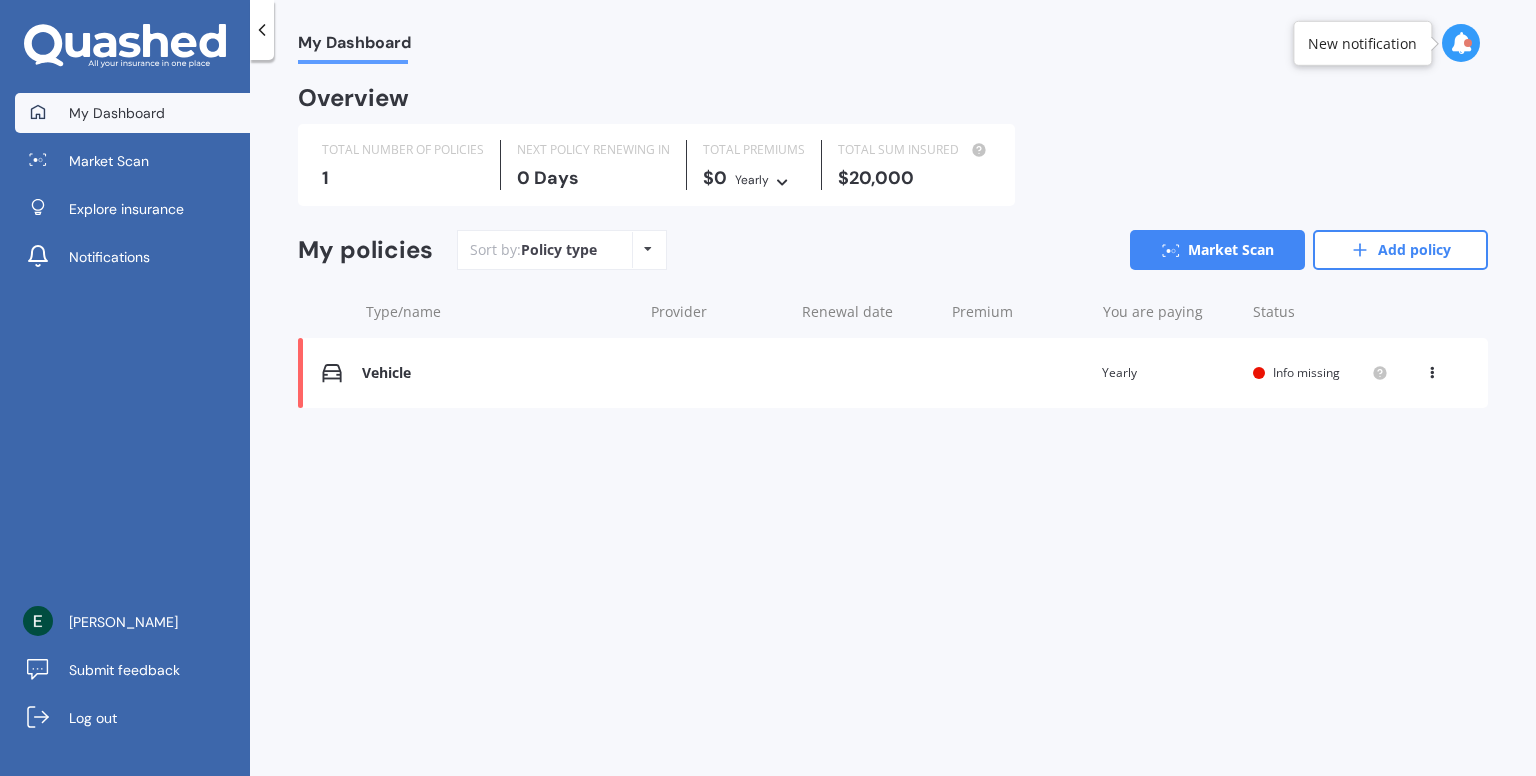 scroll, scrollTop: 0, scrollLeft: 0, axis: both 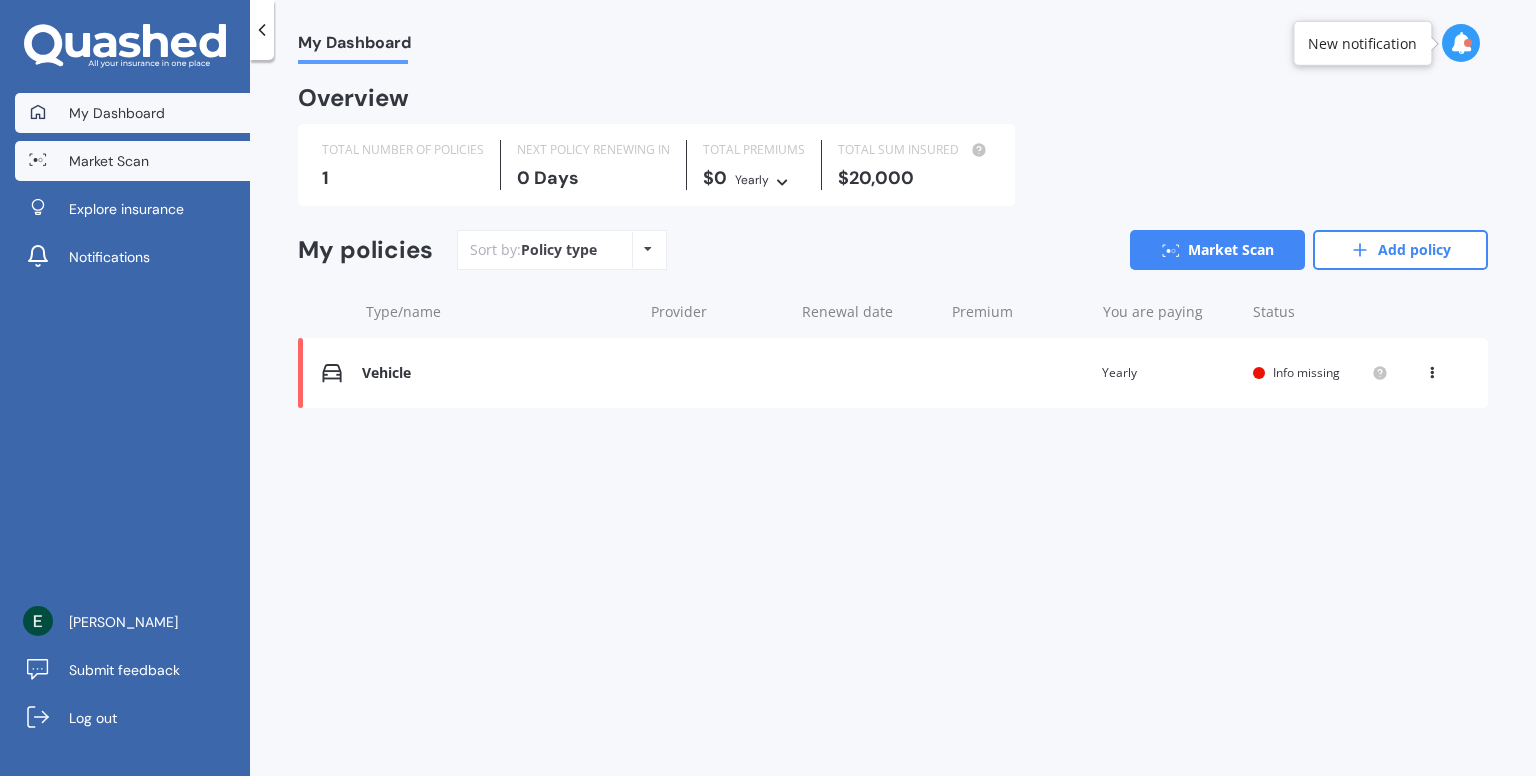 click on "Market Scan" at bounding box center [109, 161] 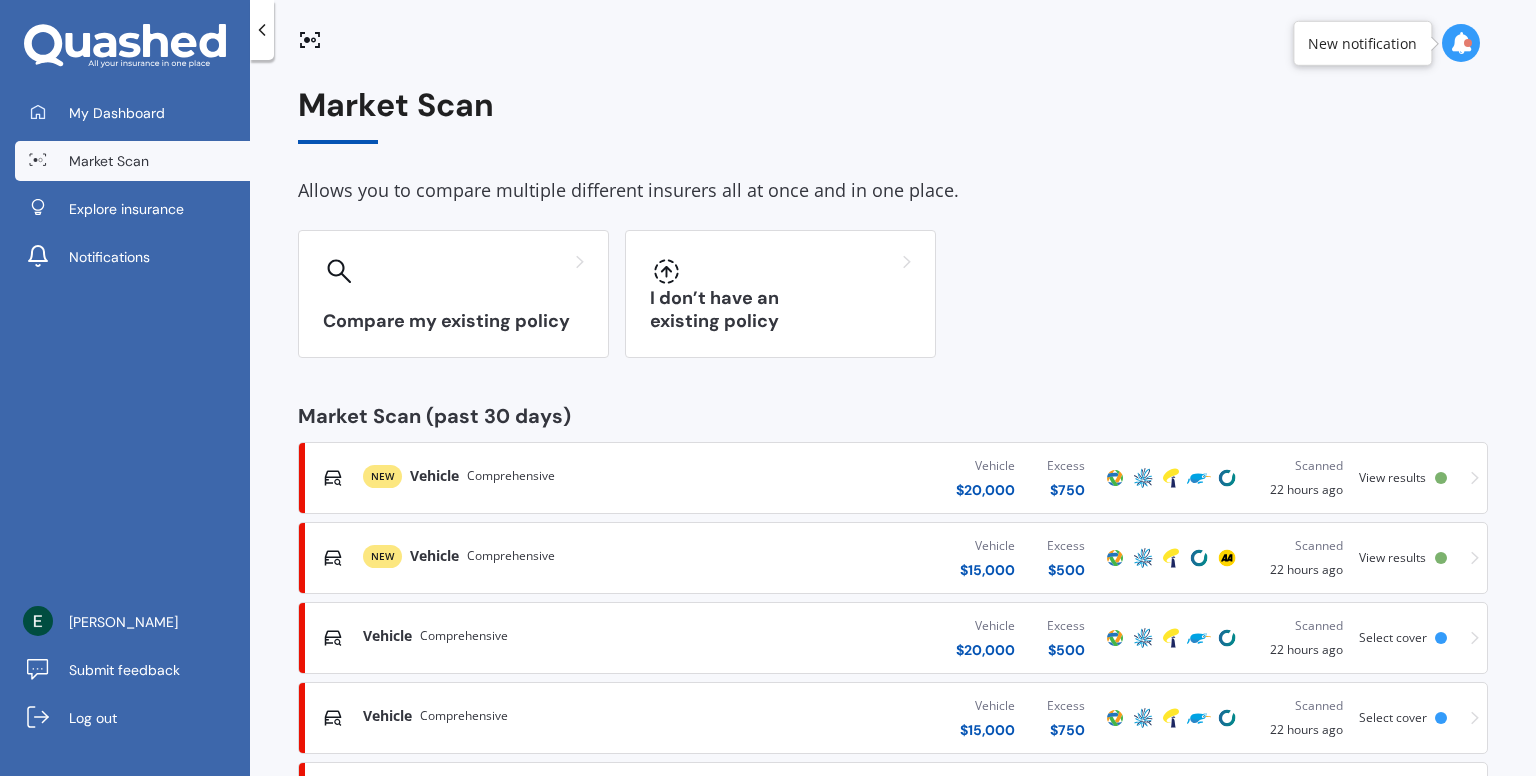 scroll, scrollTop: 0, scrollLeft: 0, axis: both 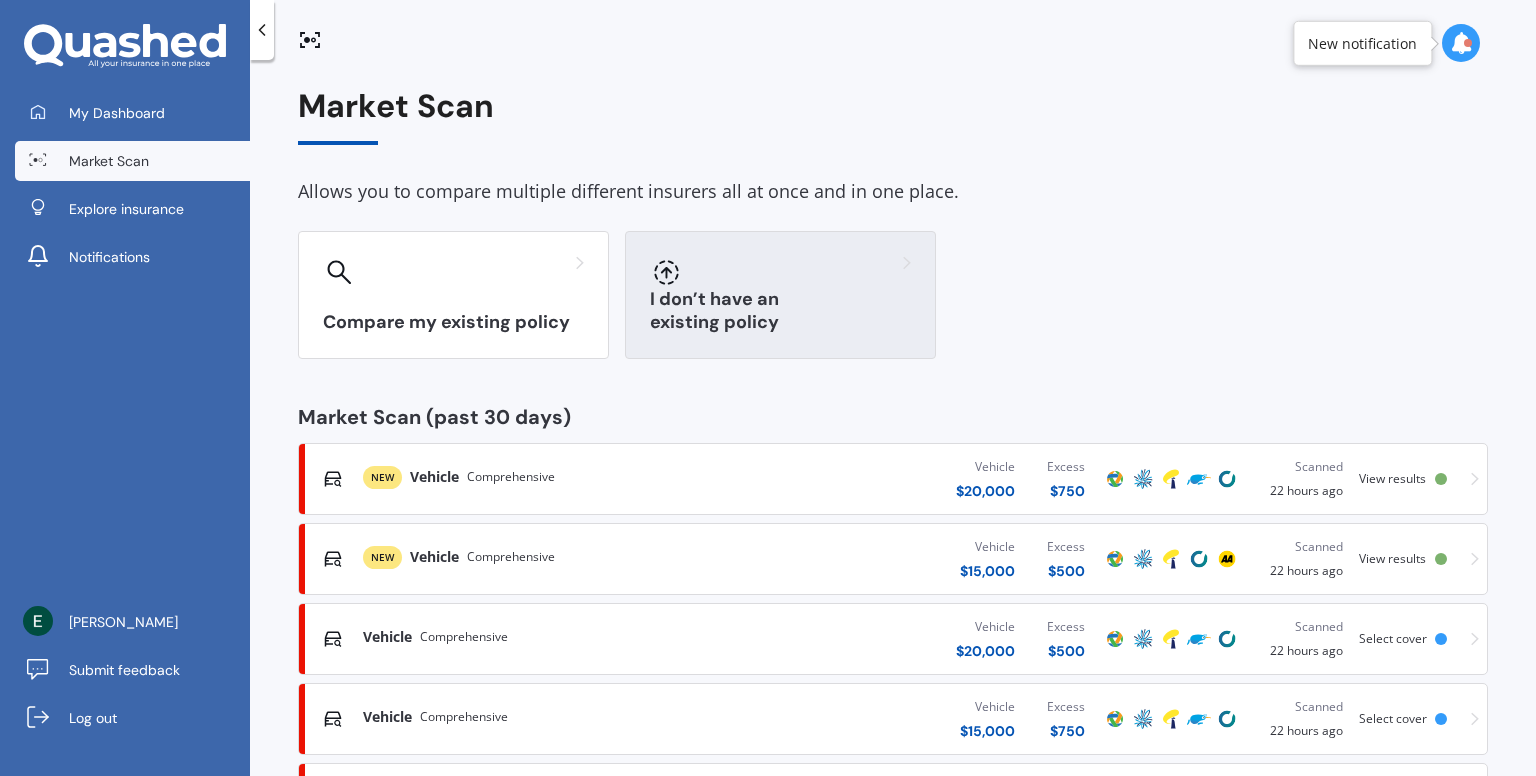 click at bounding box center (780, 272) 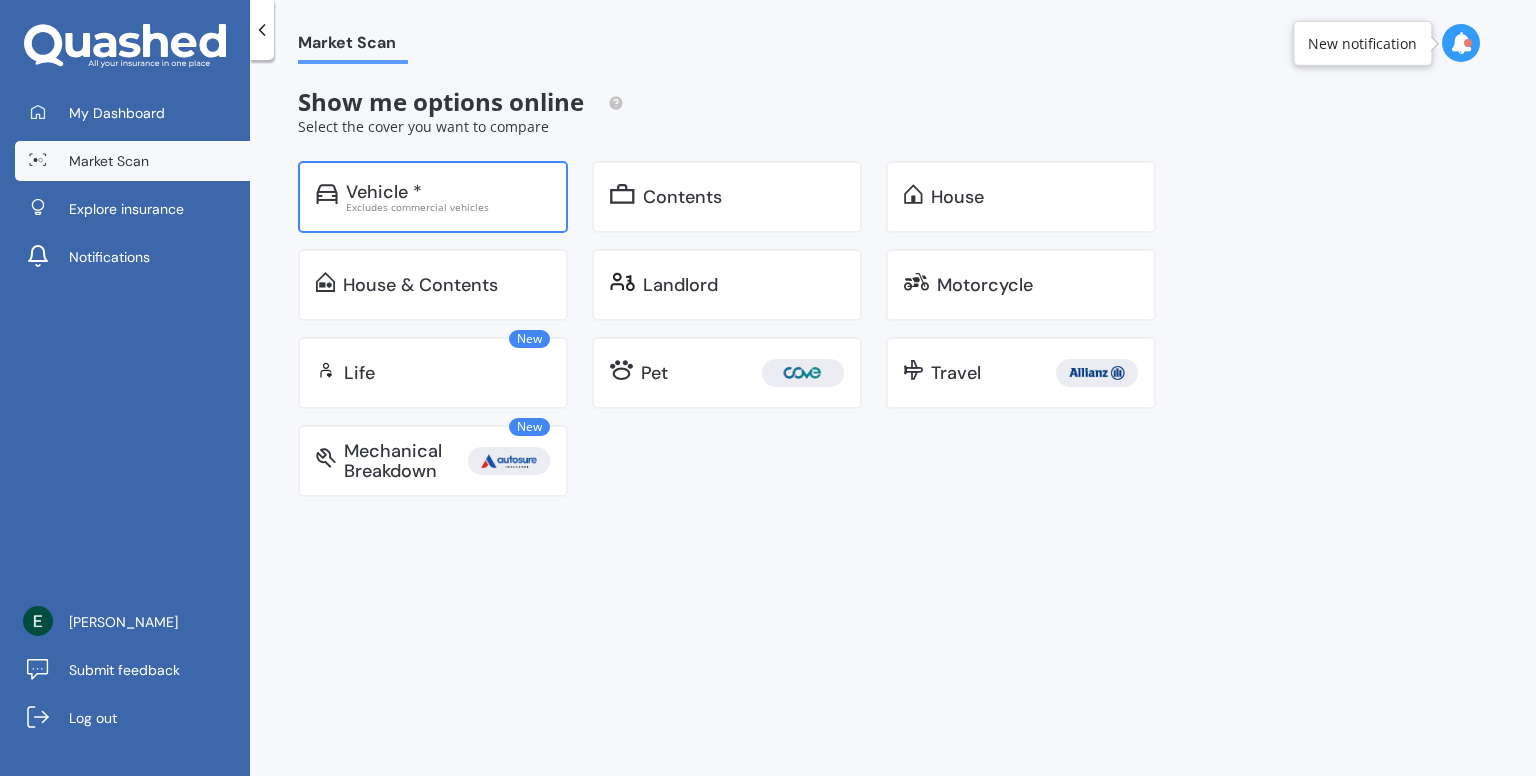 click on "Excludes commercial vehicles" at bounding box center [448, 207] 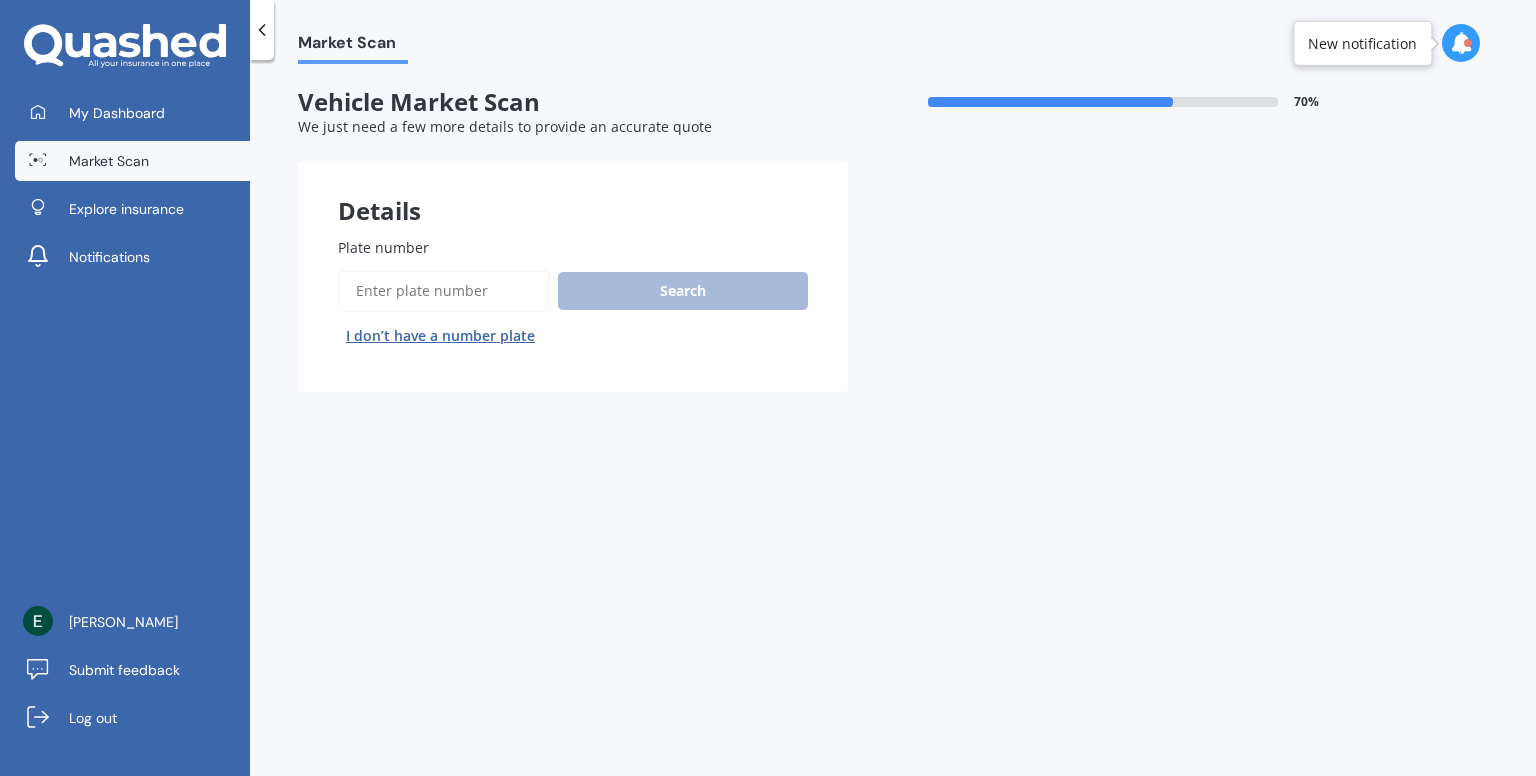 click on "I don’t have a number plate" at bounding box center (440, 336) 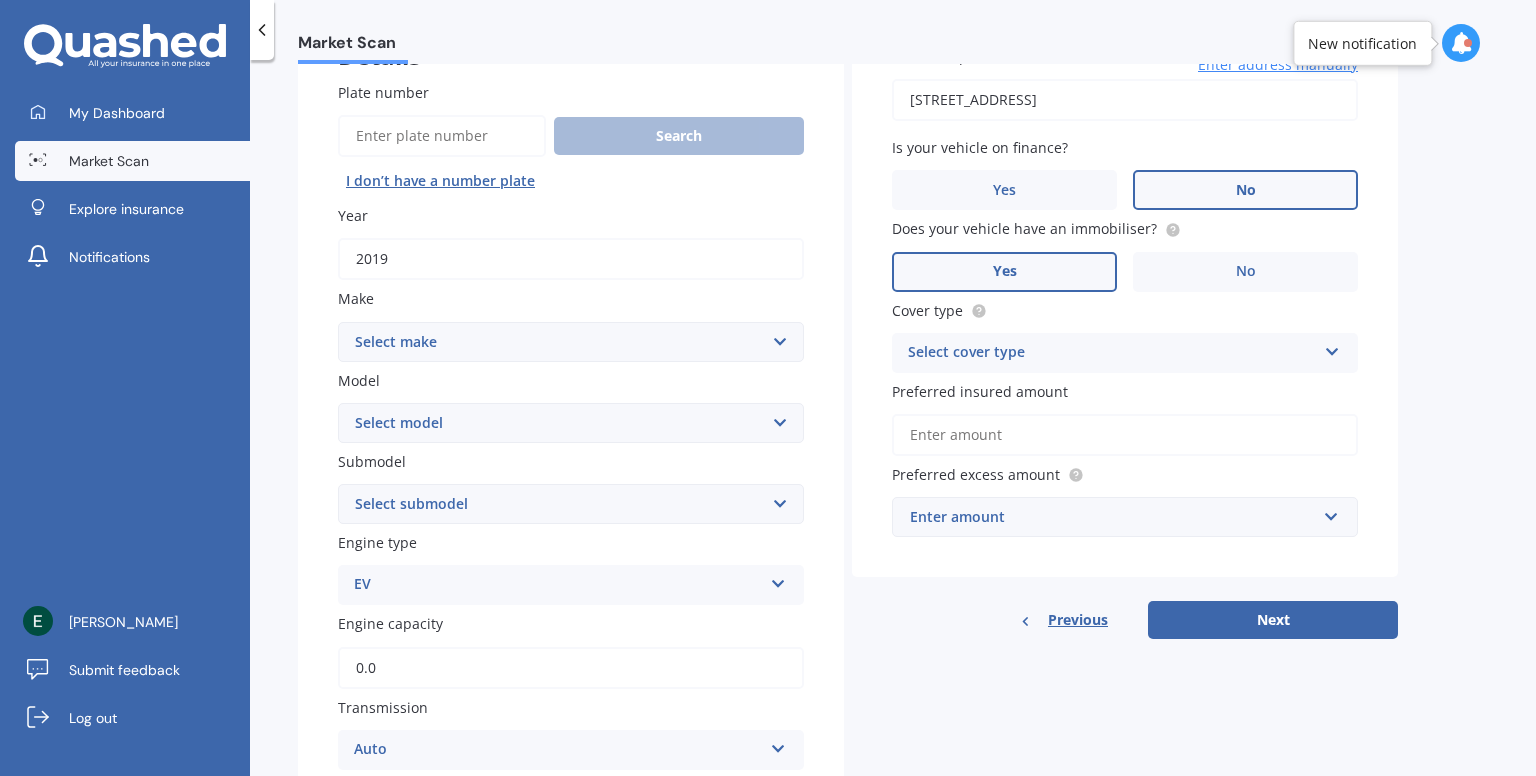 scroll, scrollTop: 156, scrollLeft: 0, axis: vertical 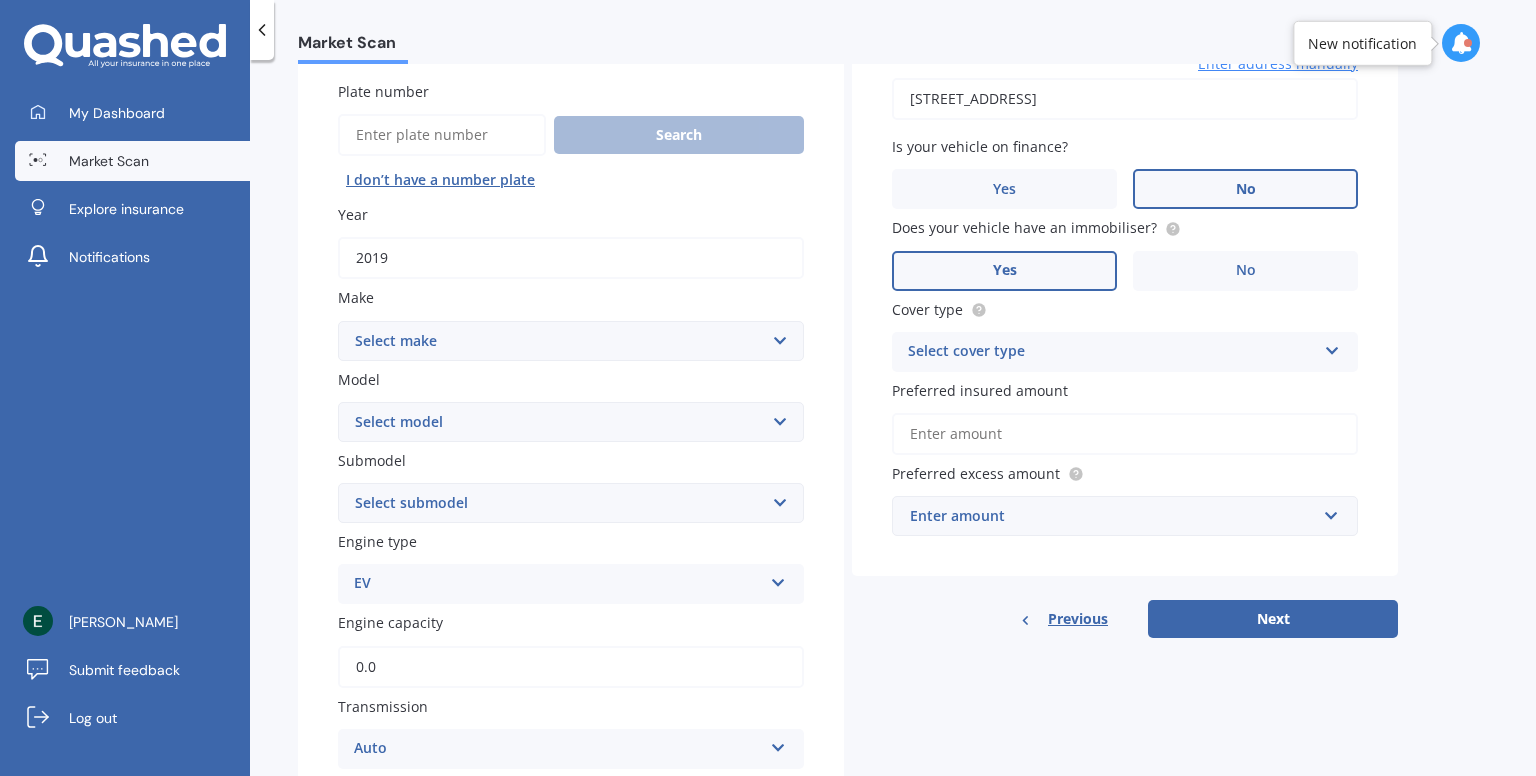 click on "Select make AC ALFA ROMEO ASTON MARTIN AUDI AUSTIN BEDFORD Bentley BMW BYD CADILLAC CAN-AM CHERY CHEVROLET CHRYSLER Citroen CRUISEAIR CUPRA DAEWOO DAIHATSU DAIMLER DAMON DIAHATSU DODGE EXOCET FACTORY FIVE FERRARI FIAT Fiord FLEETWOOD FORD FOTON FRASER GEELY GENESIS GEORGIE BOY GMC GREAT WALL GWM HAVAL HILLMAN HINO HOLDEN HOLIDAY RAMBLER HONDA HUMMER HYUNDAI INFINITI ISUZU IVECO JAC JAECOO JAGUAR JEEP KGM KIA LADA LAMBORGHINI LANCIA LANDROVER LDV LEXUS LINCOLN LOTUS LUNAR M.G M.G. MAHINDRA MASERATI MAZDA MCLAREN MERCEDES AMG Mercedes Benz MERCEDES-AMG MERCURY MINI MITSUBISHI MORGAN MORRIS NEWMAR NISSAN OMODA OPEL OXFORD PEUGEOT Plymouth Polestar PONTIAC PORSCHE PROTON RAM Range Rover Rayne RENAULT ROLLS ROYCE ROVER SAAB SATURN SEAT SHELBY SKODA SMART SSANGYONG SUBARU SUZUKI TATA TESLA TIFFIN Toyota TRIUMPH TVR Vauxhall VOLKSWAGEN VOLVO WESTFIELD WINNEBAGO ZX" at bounding box center (571, 341) 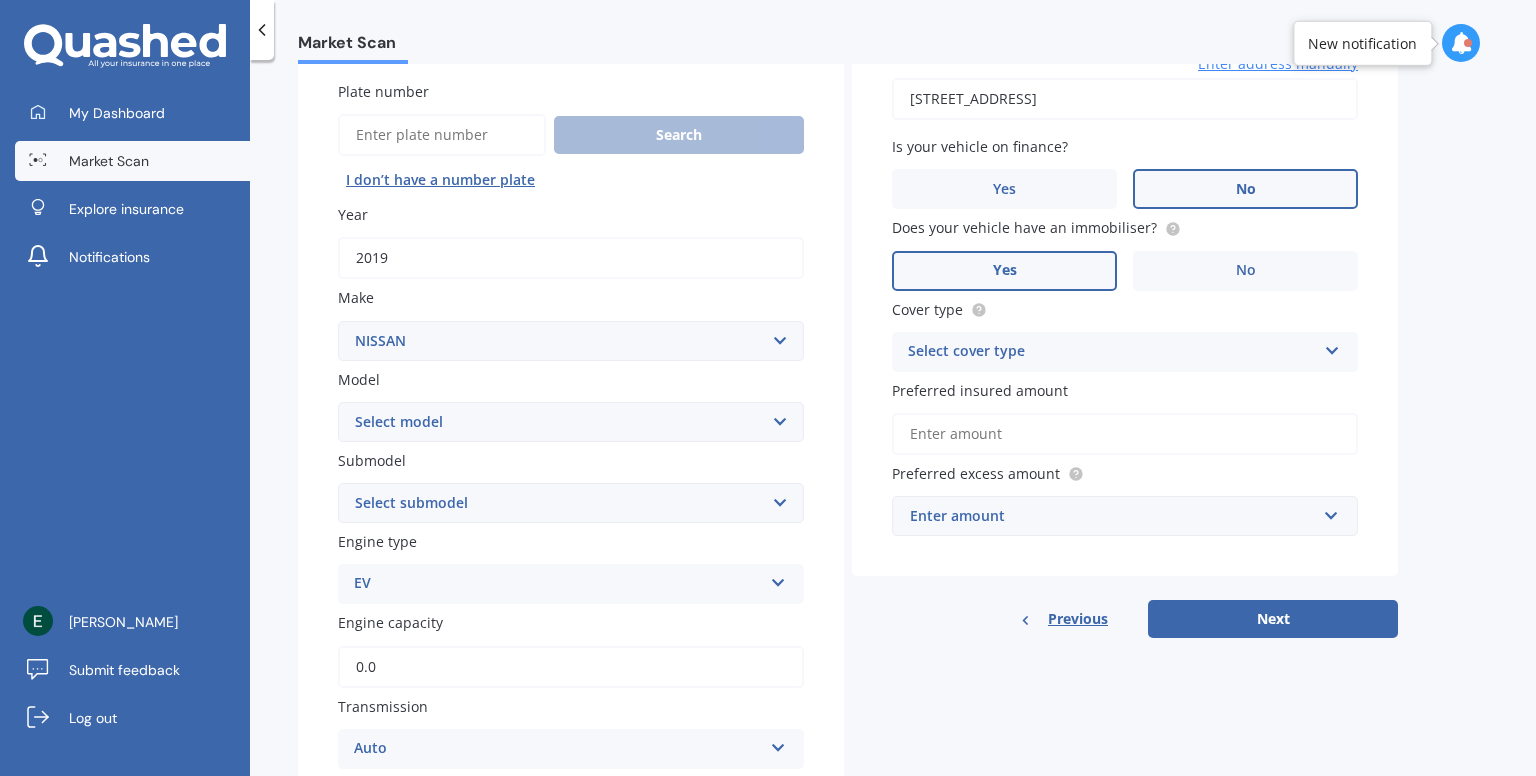 click on "Select make AC ALFA ROMEO ASTON MARTIN AUDI AUSTIN BEDFORD Bentley BMW BYD CADILLAC CAN-AM CHERY CHEVROLET CHRYSLER Citroen CRUISEAIR CUPRA DAEWOO DAIHATSU DAIMLER DAMON DIAHATSU DODGE EXOCET FACTORY FIVE FERRARI FIAT Fiord FLEETWOOD FORD FOTON FRASER GEELY GENESIS GEORGIE BOY GMC GREAT WALL GWM HAVAL HILLMAN HINO HOLDEN HOLIDAY RAMBLER HONDA HUMMER HYUNDAI INFINITI ISUZU IVECO JAC JAECOO JAGUAR JEEP KGM KIA LADA LAMBORGHINI LANCIA LANDROVER LDV LEXUS LINCOLN LOTUS LUNAR M.G M.G. MAHINDRA MASERATI MAZDA MCLAREN MERCEDES AMG Mercedes Benz MERCEDES-AMG MERCURY MINI MITSUBISHI MORGAN MORRIS NEWMAR NISSAN OMODA OPEL OXFORD PEUGEOT Plymouth Polestar PONTIAC PORSCHE PROTON RAM Range Rover Rayne RENAULT ROLLS ROYCE ROVER SAAB SATURN SEAT SHELBY SKODA SMART SSANGYONG SUBARU SUZUKI TATA TESLA TIFFIN Toyota TRIUMPH TVR Vauxhall VOLKSWAGEN VOLVO WESTFIELD WINNEBAGO ZX" at bounding box center [571, 341] 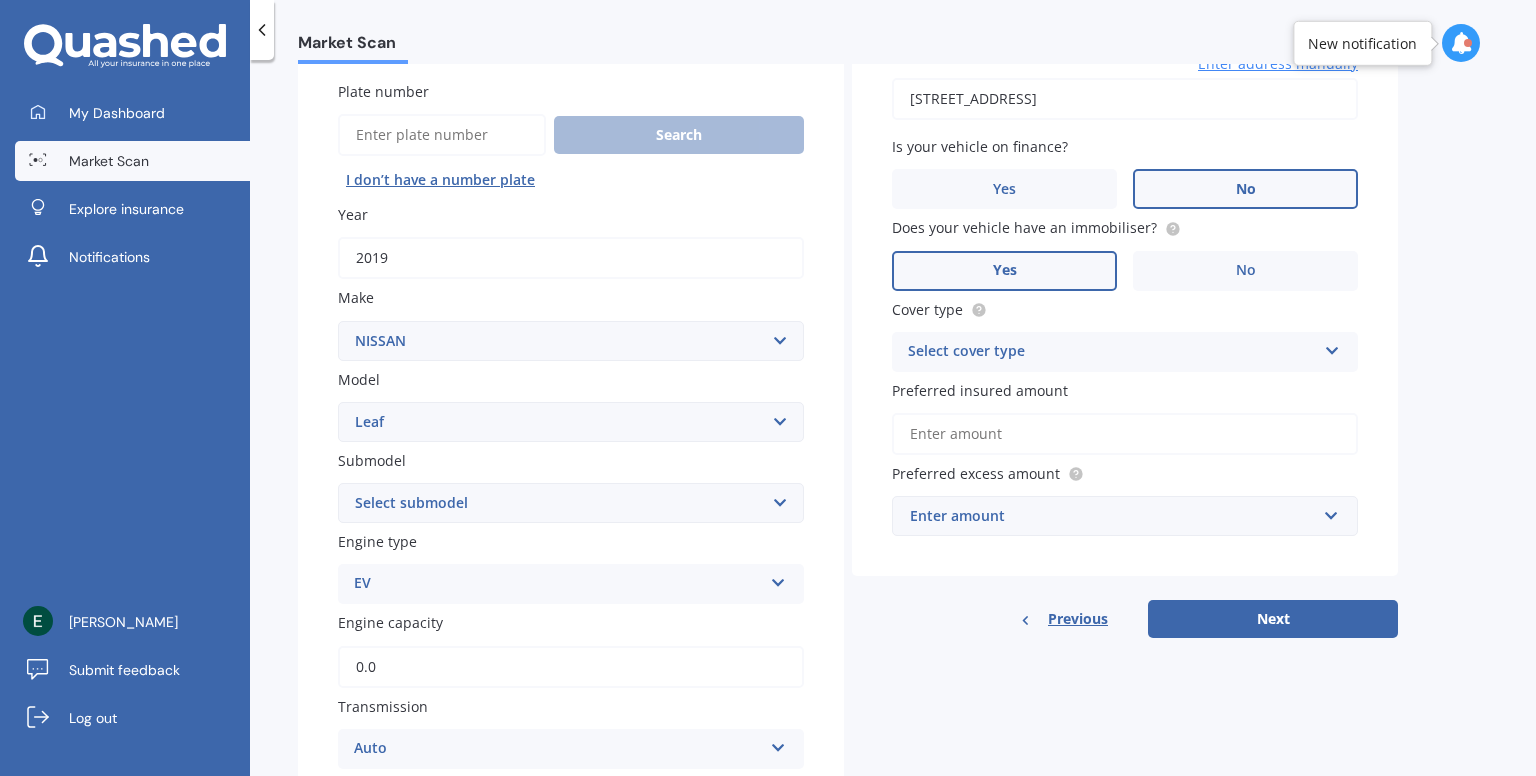 click on "Select model 1200 180SX 200SX 300ZX 350Z 370Z Ad Altima ARIYA Atlas Avenir Basarra Bluebird Caball Cabstar Camino Caravan Cedric Cefiro Cima Civillian Condor Crew Cube Datsun DAYZ Dualis e-NV200 ElGrand Expert Fairlady Figaro Fuga Gloria GTR Homy Infiniti Juke Kicks Lafesta Largo Latio Laurel Leaf Leopard Liberty Lucino March Maxima Micra Mistral Murano Navara Navara DX Note Note Turbo NV NV100 NV350 NX Pao Pathfinder Patrol Prairie Presage Presea Primastar Primera Pulsar Qashqai Regulus Rnessa S-Cargo Safari Sakura Sentra Serena Silvia Skyline Stagea Sunny Sylphy Teana Terrano Tiida Tino Titan Urvan Vanette Wingroad X-Trail Z" at bounding box center (571, 422) 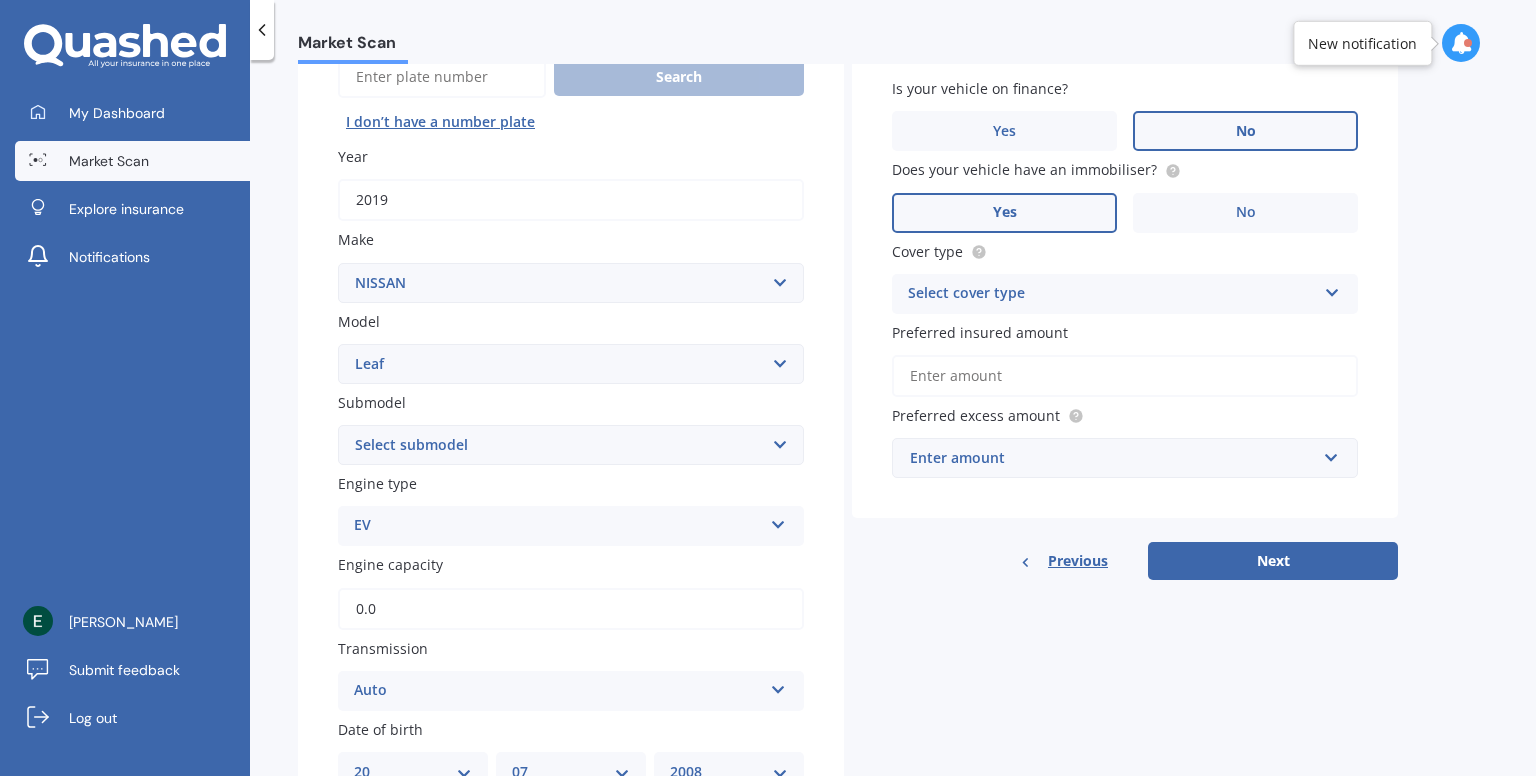 scroll, scrollTop: 218, scrollLeft: 0, axis: vertical 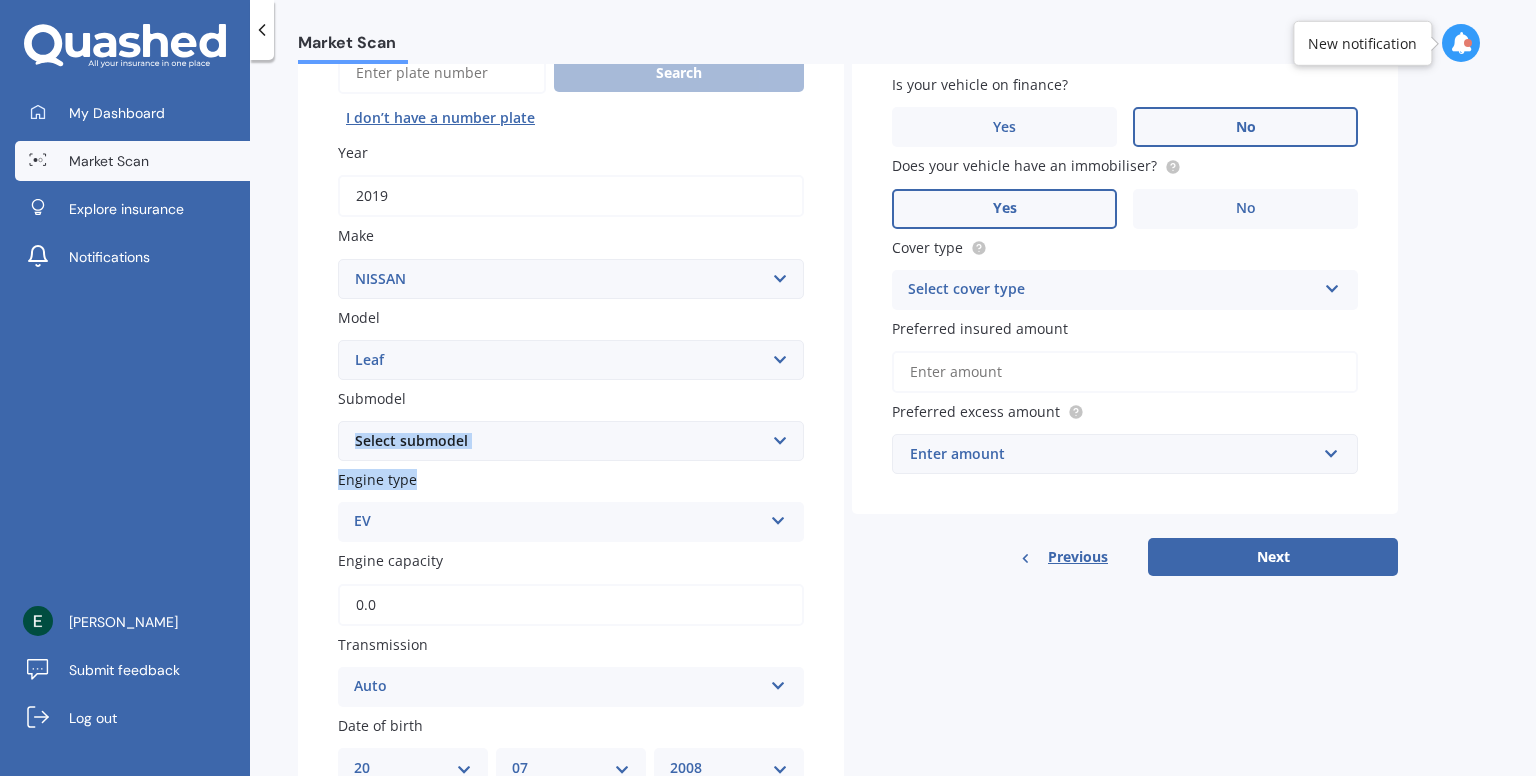 drag, startPoint x: 572, startPoint y: 465, endPoint x: 565, endPoint y: 434, distance: 31.780497 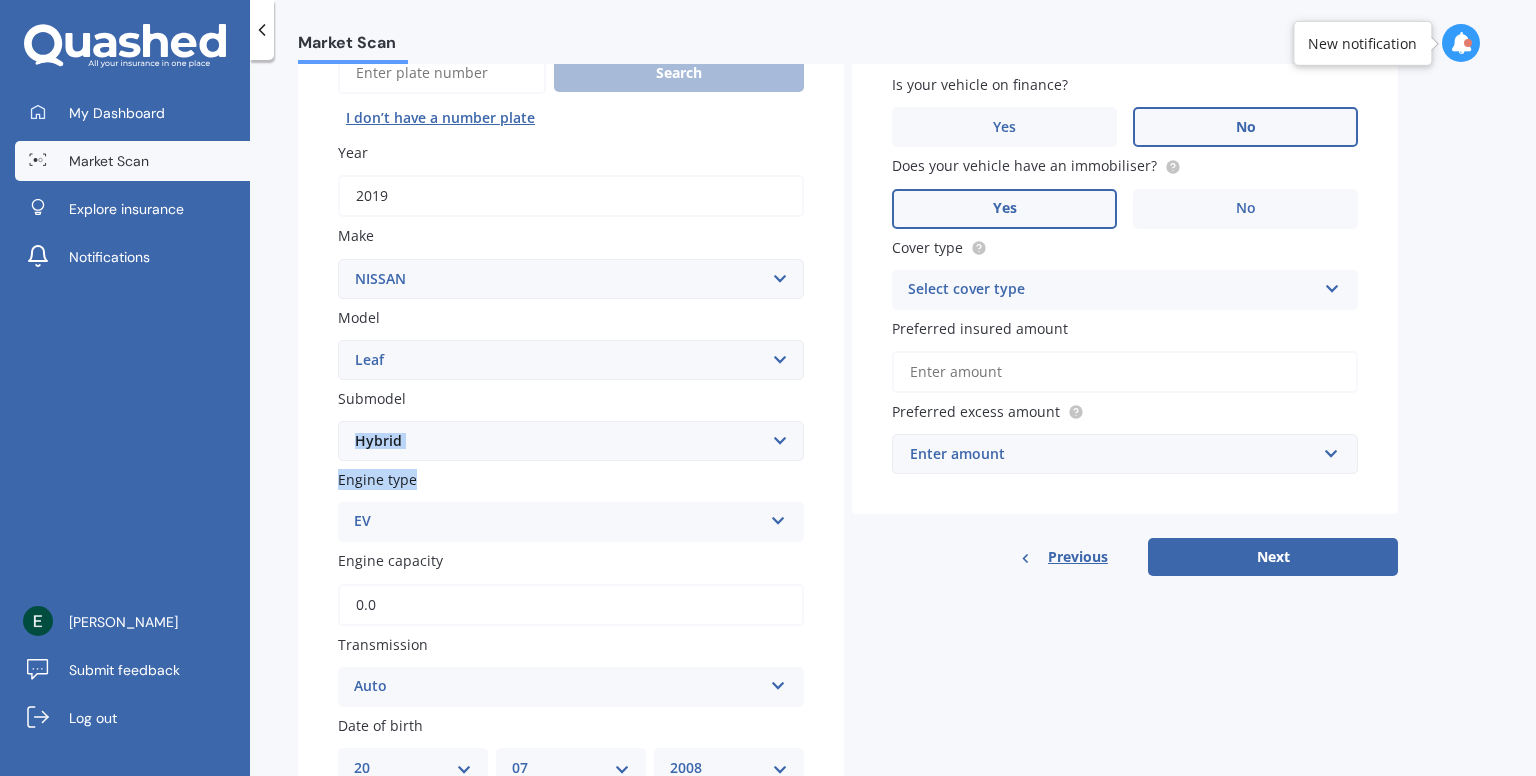 click on "Select submodel EV Hybrid" at bounding box center [571, 441] 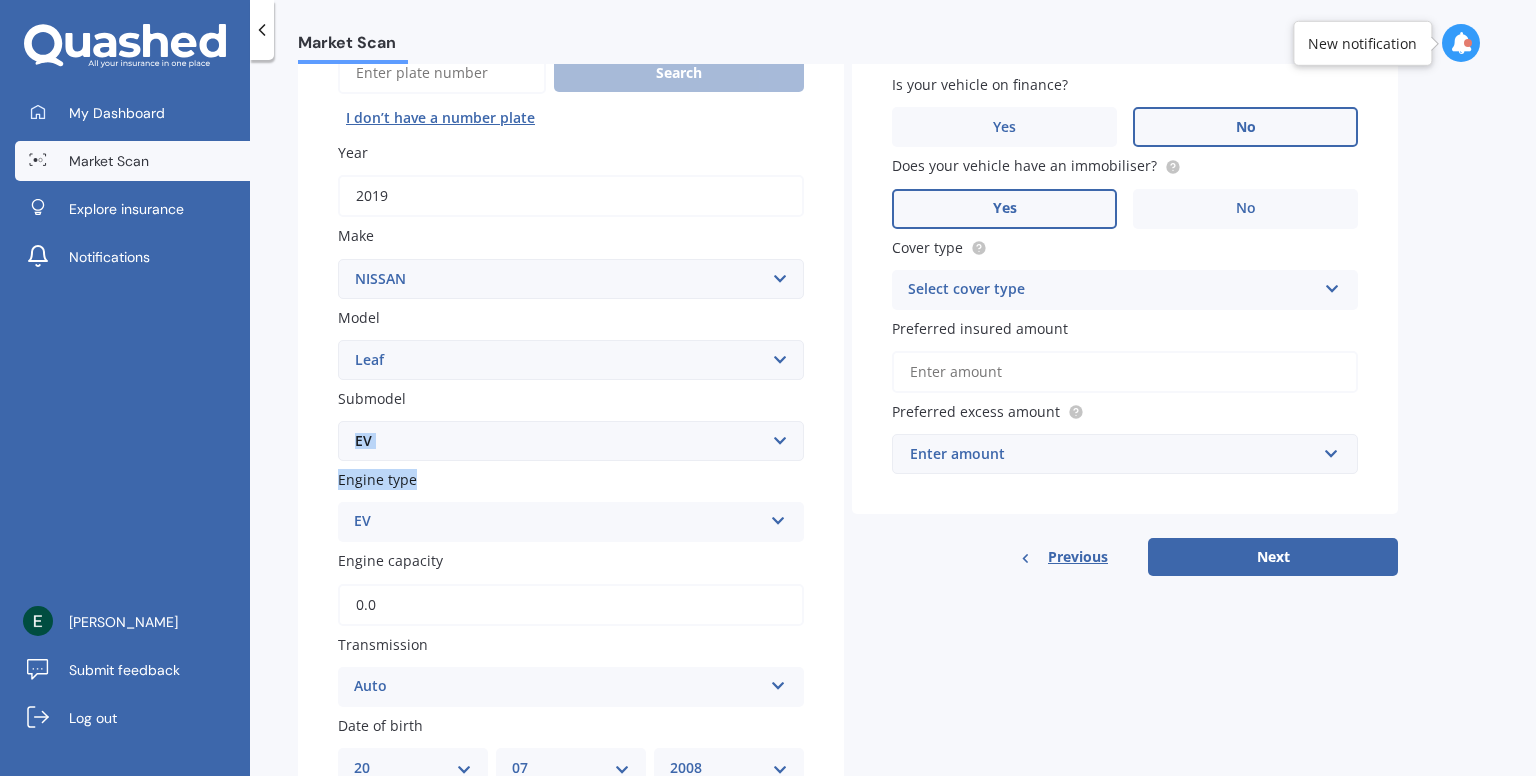 click on "Select submodel EV Hybrid" at bounding box center (571, 441) 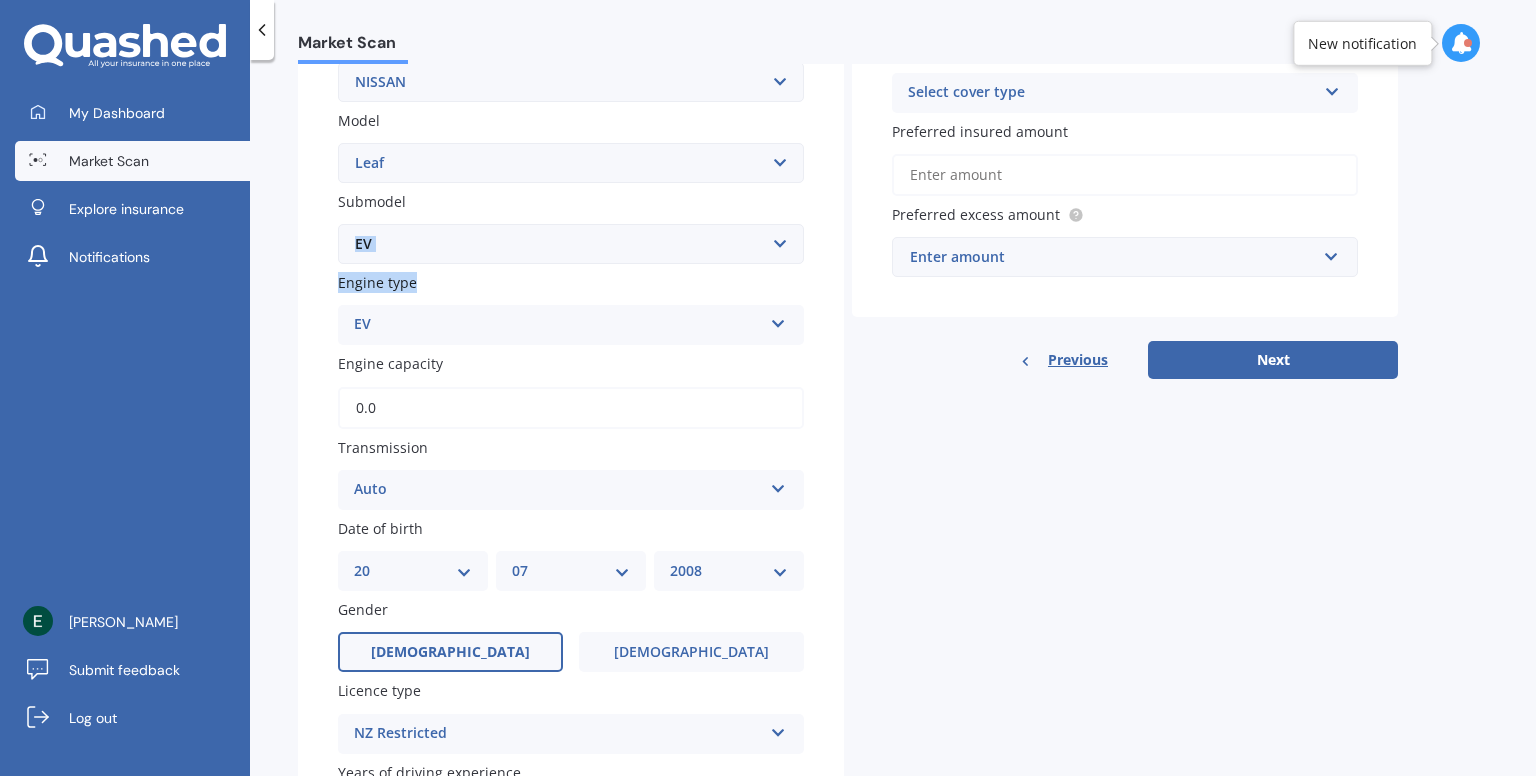 scroll, scrollTop: 416, scrollLeft: 0, axis: vertical 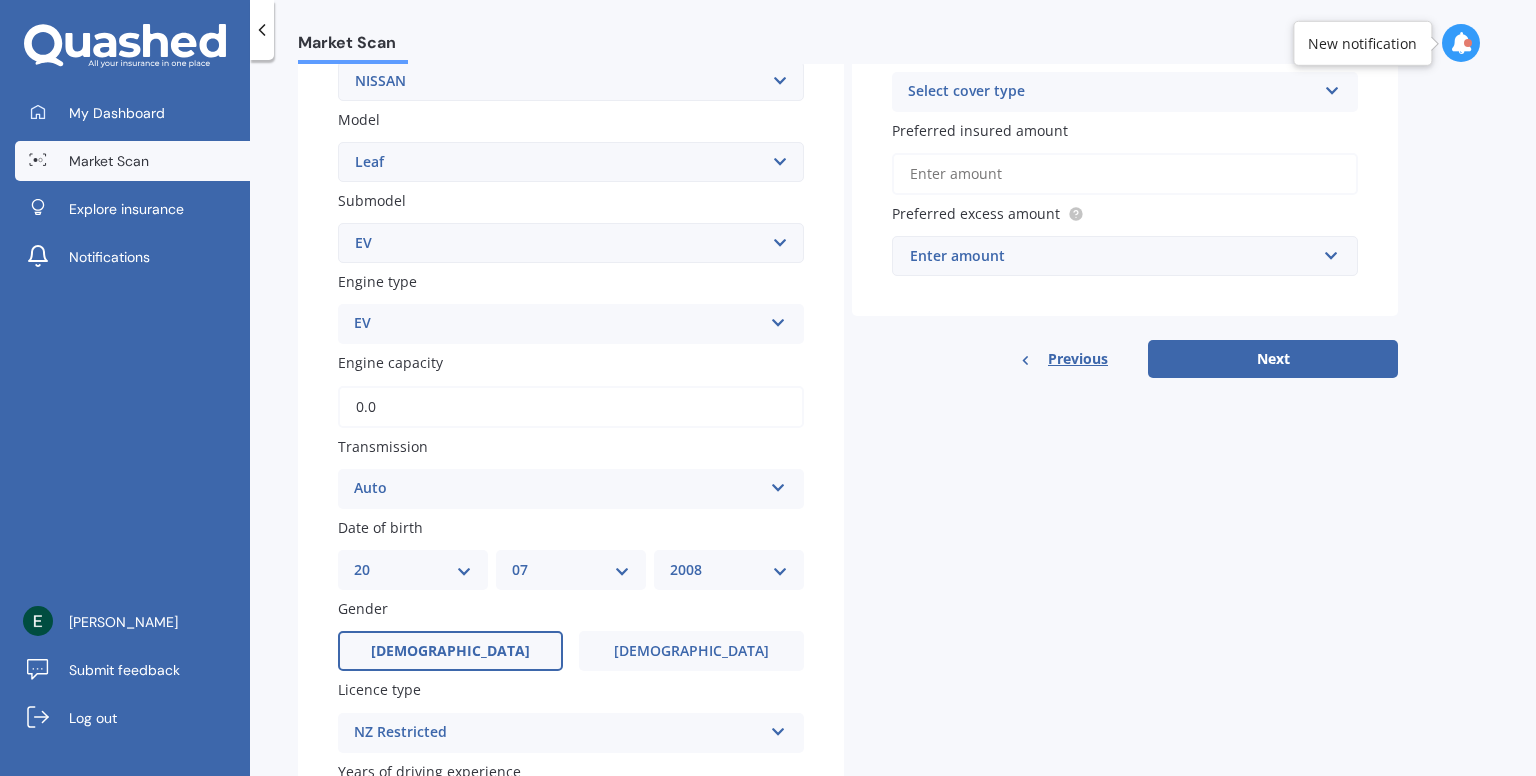 click on "Details Plate number Search I don’t have a number plate Year 2019 Make Select make AC ALFA ROMEO ASTON MARTIN AUDI AUSTIN BEDFORD Bentley BMW BYD CADILLAC CAN-AM CHERY CHEVROLET CHRYSLER Citroen CRUISEAIR CUPRA DAEWOO DAIHATSU DAIMLER DAMON DIAHATSU DODGE EXOCET FACTORY FIVE FERRARI FIAT Fiord FLEETWOOD FORD FOTON FRASER GEELY GENESIS GEORGIE BOY GMC GREAT WALL GWM HAVAL HILLMAN HINO HOLDEN HOLIDAY RAMBLER HONDA HUMMER HYUNDAI INFINITI ISUZU IVECO JAC JAECOO JAGUAR JEEP KGM KIA LADA LAMBORGHINI LANCIA LANDROVER LDV LEXUS LINCOLN LOTUS LUNAR M.G M.G. MAHINDRA MASERATI MAZDA MCLAREN MERCEDES AMG Mercedes Benz MERCEDES-AMG MERCURY MINI MITSUBISHI MORGAN MORRIS NEWMAR NISSAN OMODA OPEL OXFORD PEUGEOT Plymouth Polestar PONTIAC PORSCHE PROTON RAM Range Rover Rayne RENAULT ROLLS ROYCE ROVER SAAB SATURN SEAT SHELBY SKODA SMART SSANGYONG SUBARU SUZUKI TATA TESLA TIFFIN Toyota TRIUMPH TVR Vauxhall VOLKSWAGEN VOLVO WESTFIELD WINNEBAGO ZX Model Select model 1200 180SX 200SX 300ZX 350Z 370Z Ad Altima ARIYA Atlas Avenir" at bounding box center [848, 350] 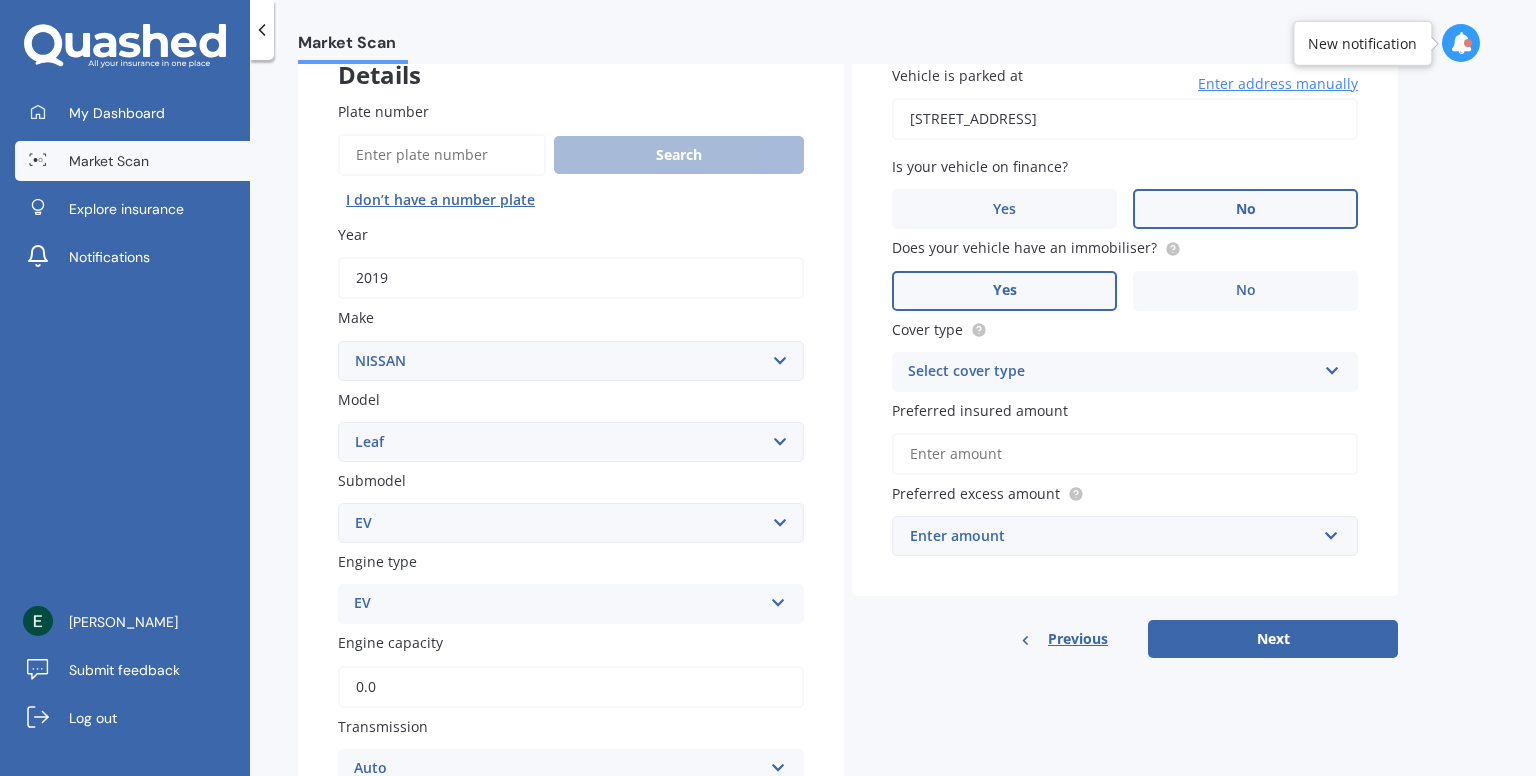scroll, scrollTop: 132, scrollLeft: 0, axis: vertical 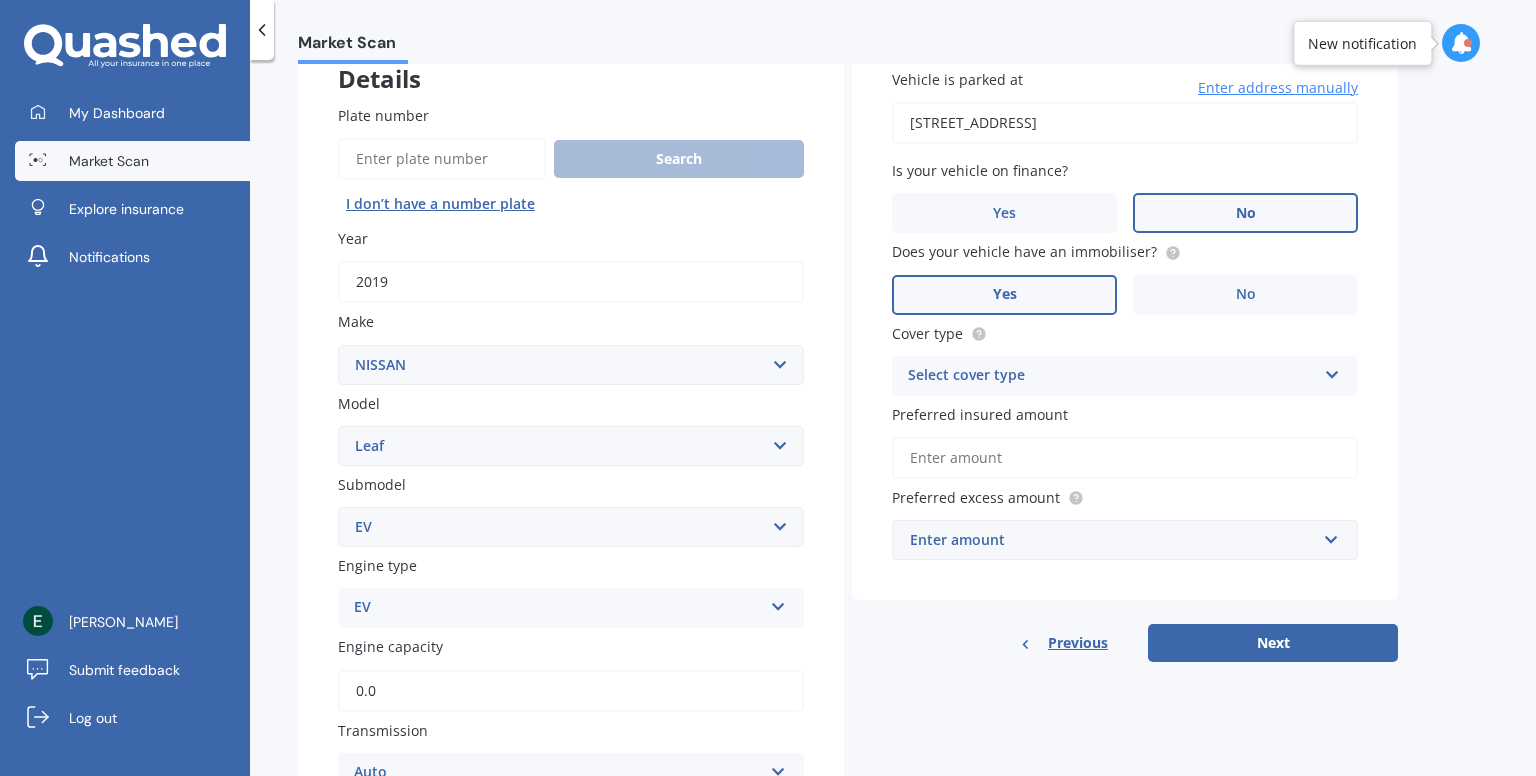 click on "Select cover type Comprehensive Third Party, Fire & Theft Third Party" at bounding box center [1125, 376] 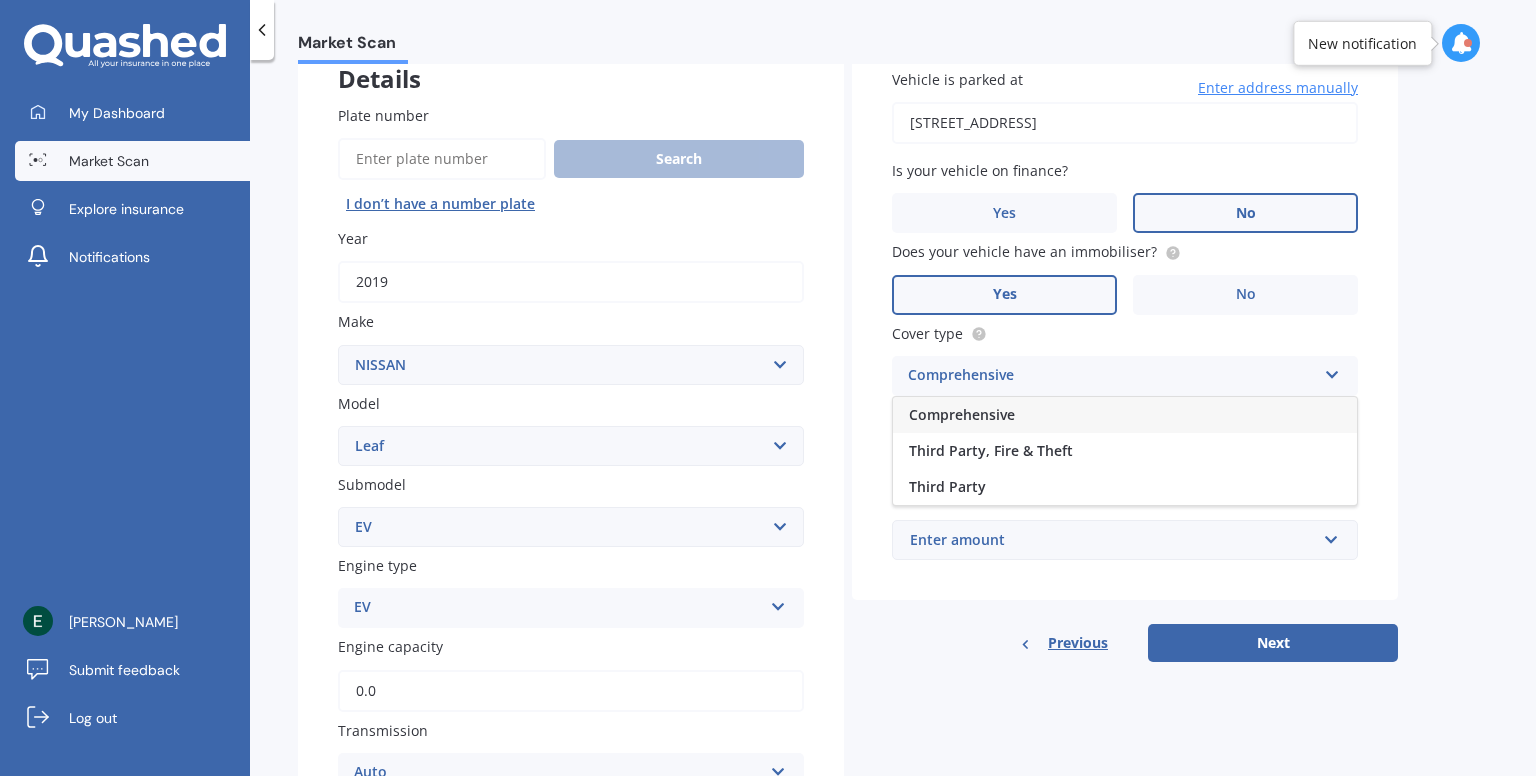 click on "Comprehensive" at bounding box center (1125, 415) 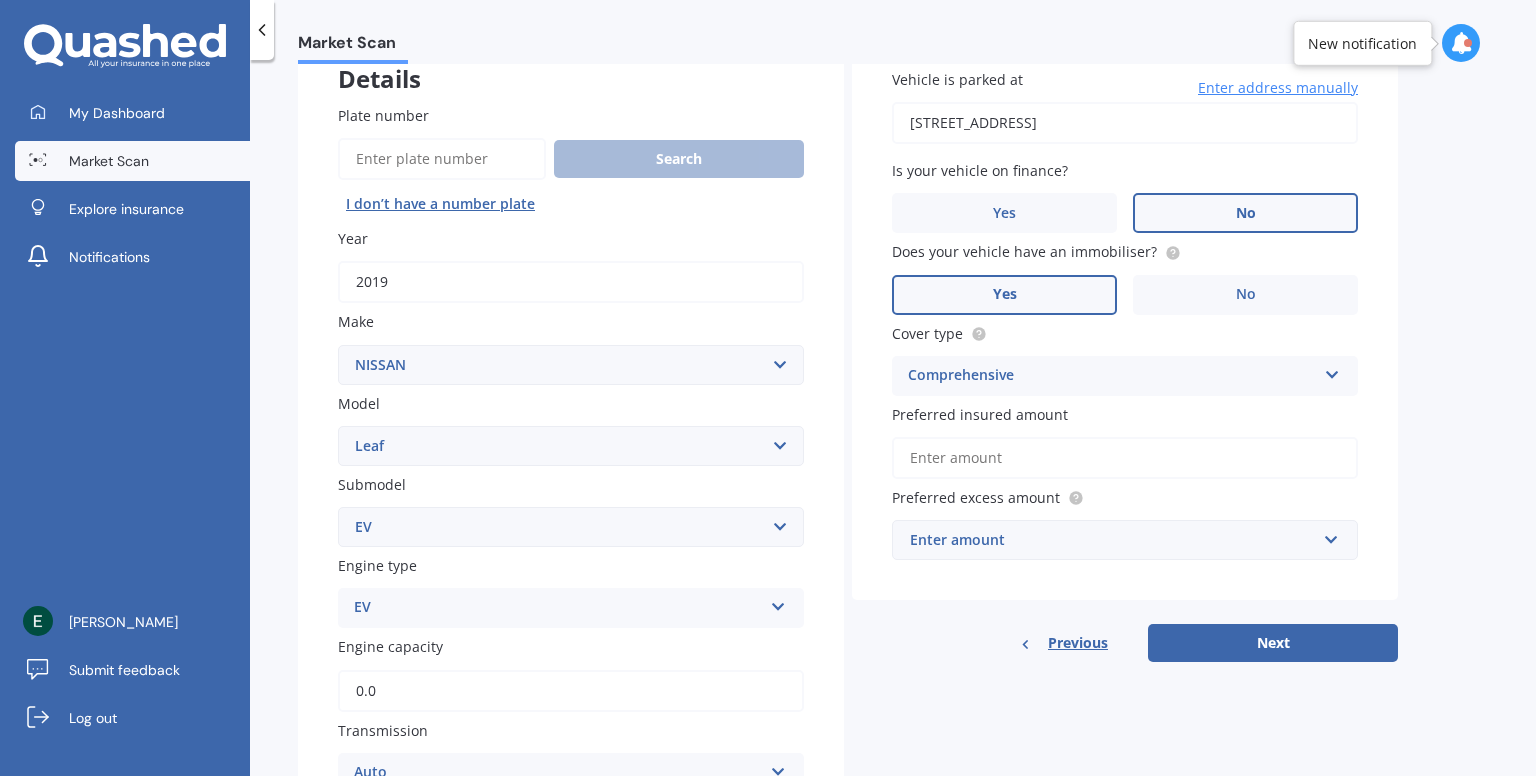 click on "Preferred insured amount" at bounding box center [1125, 458] 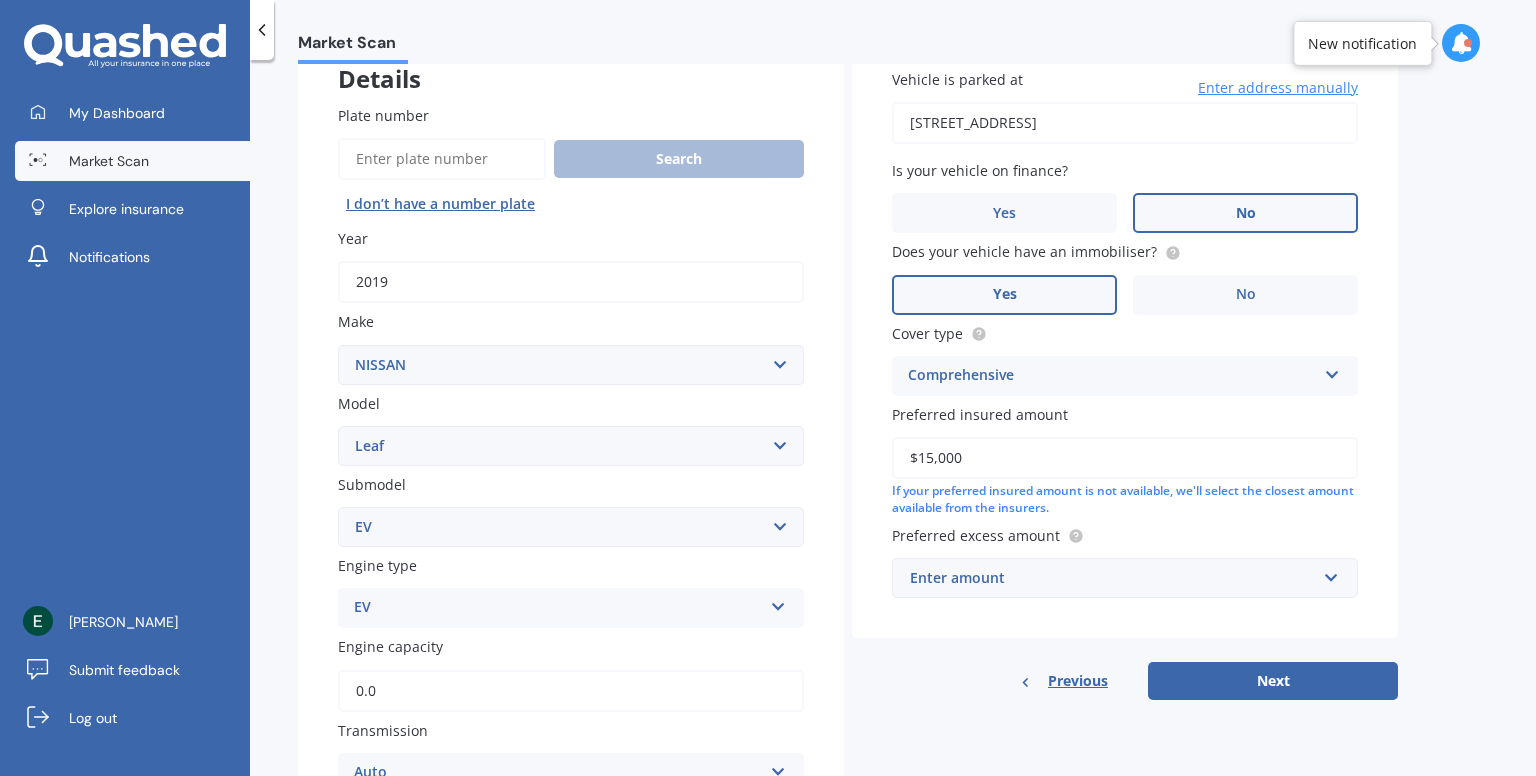 click 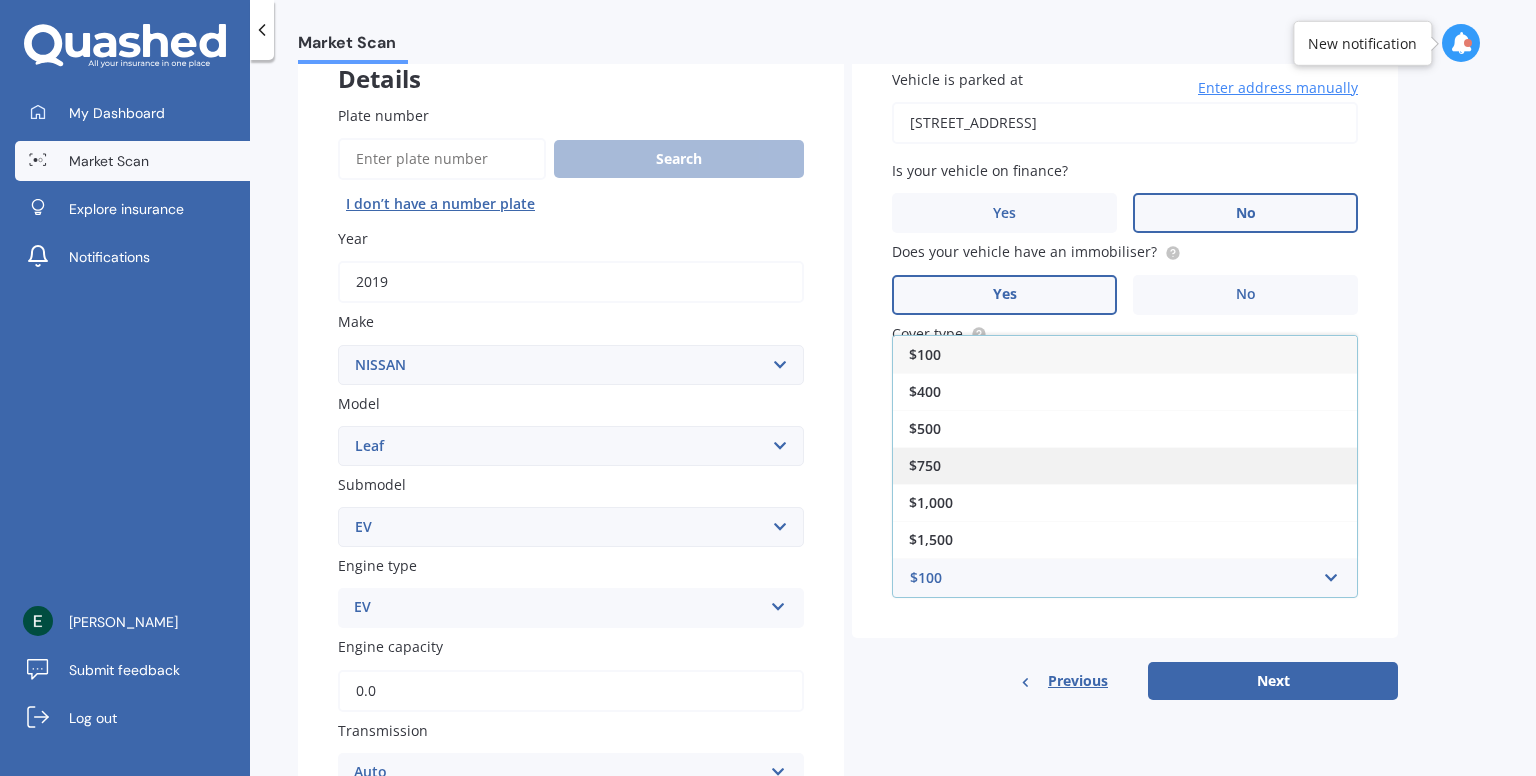 click on "$750" at bounding box center [1125, 465] 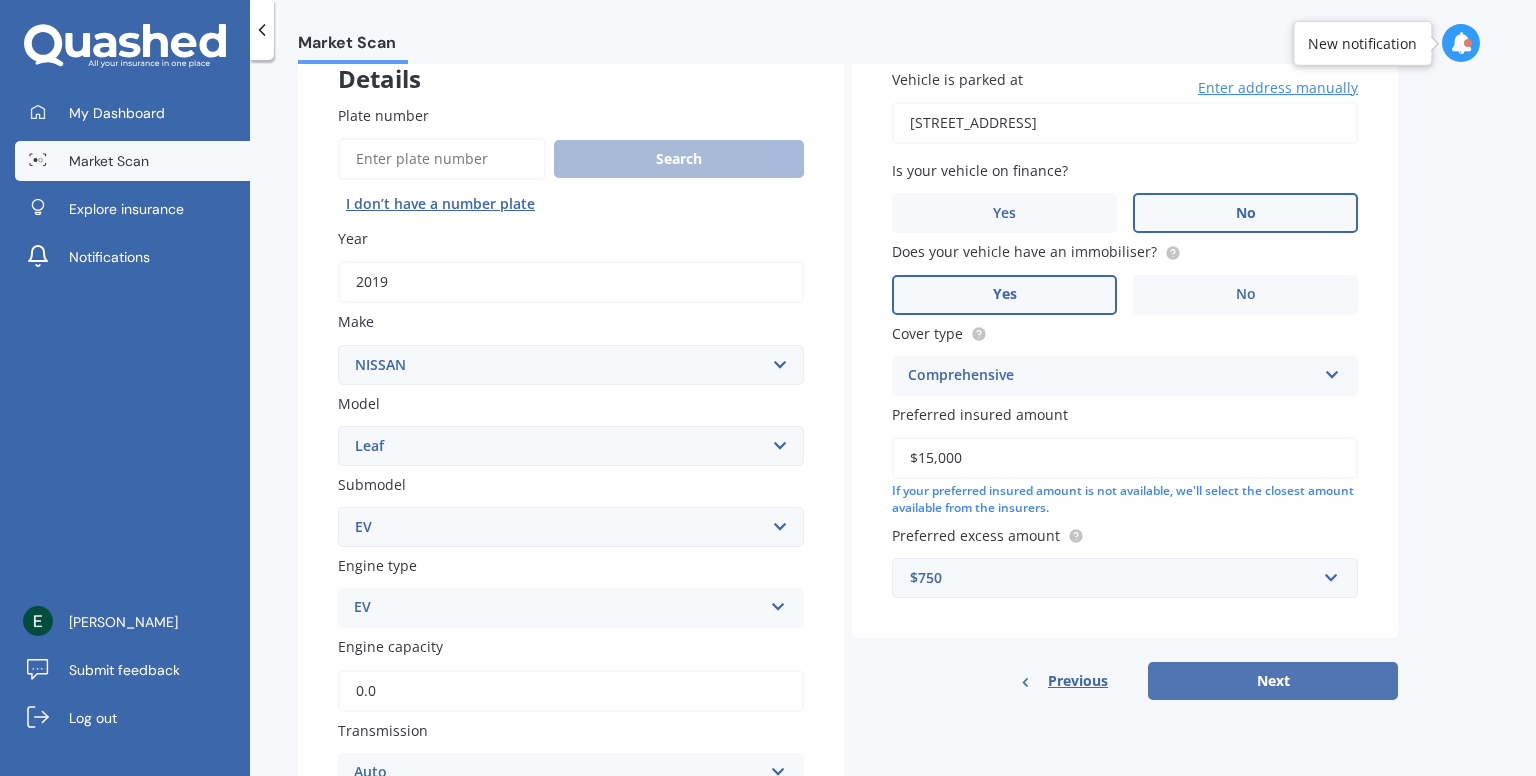 click on "Next" at bounding box center [1273, 681] 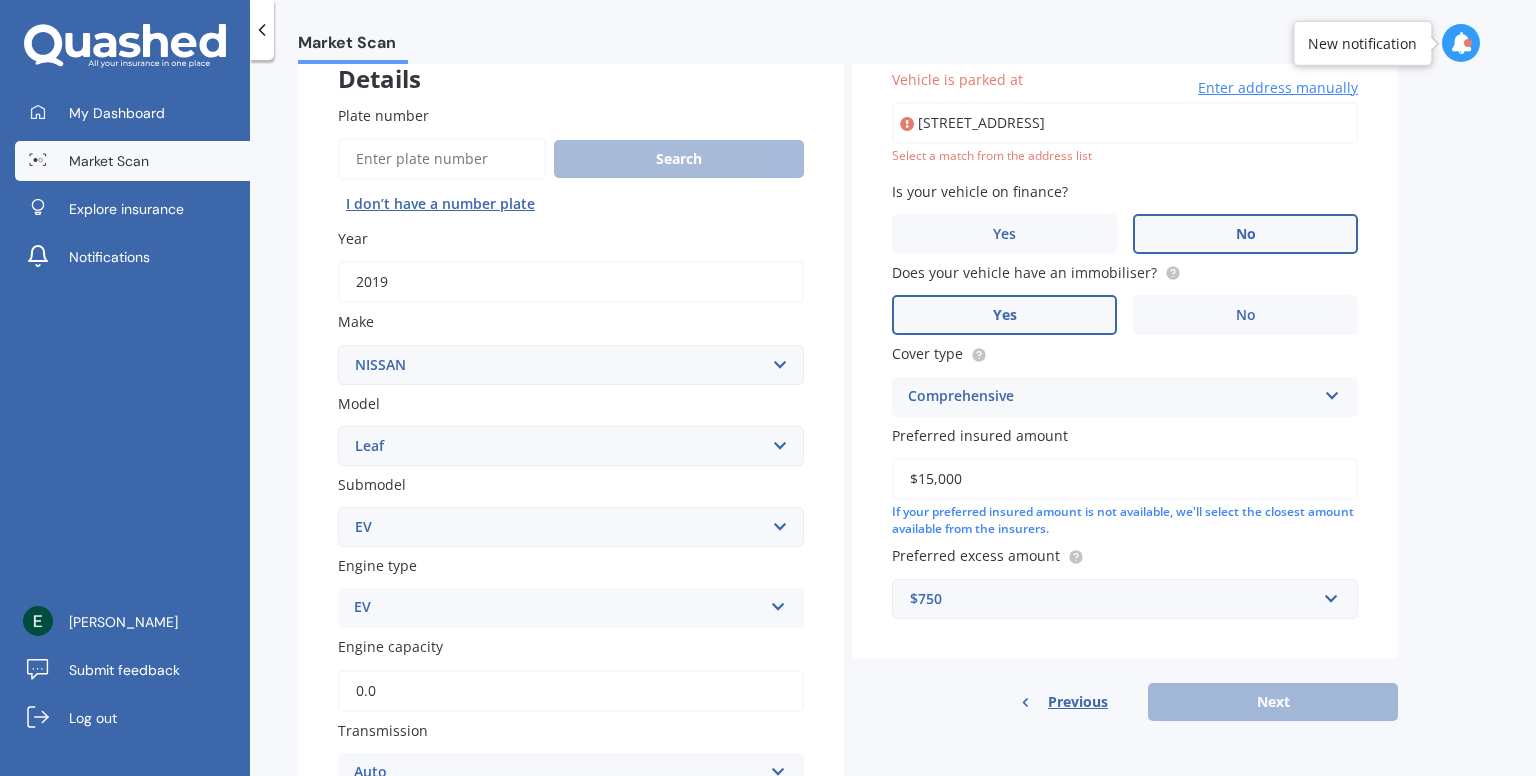 type on "3A Maggies Way, Wānaka 9305" 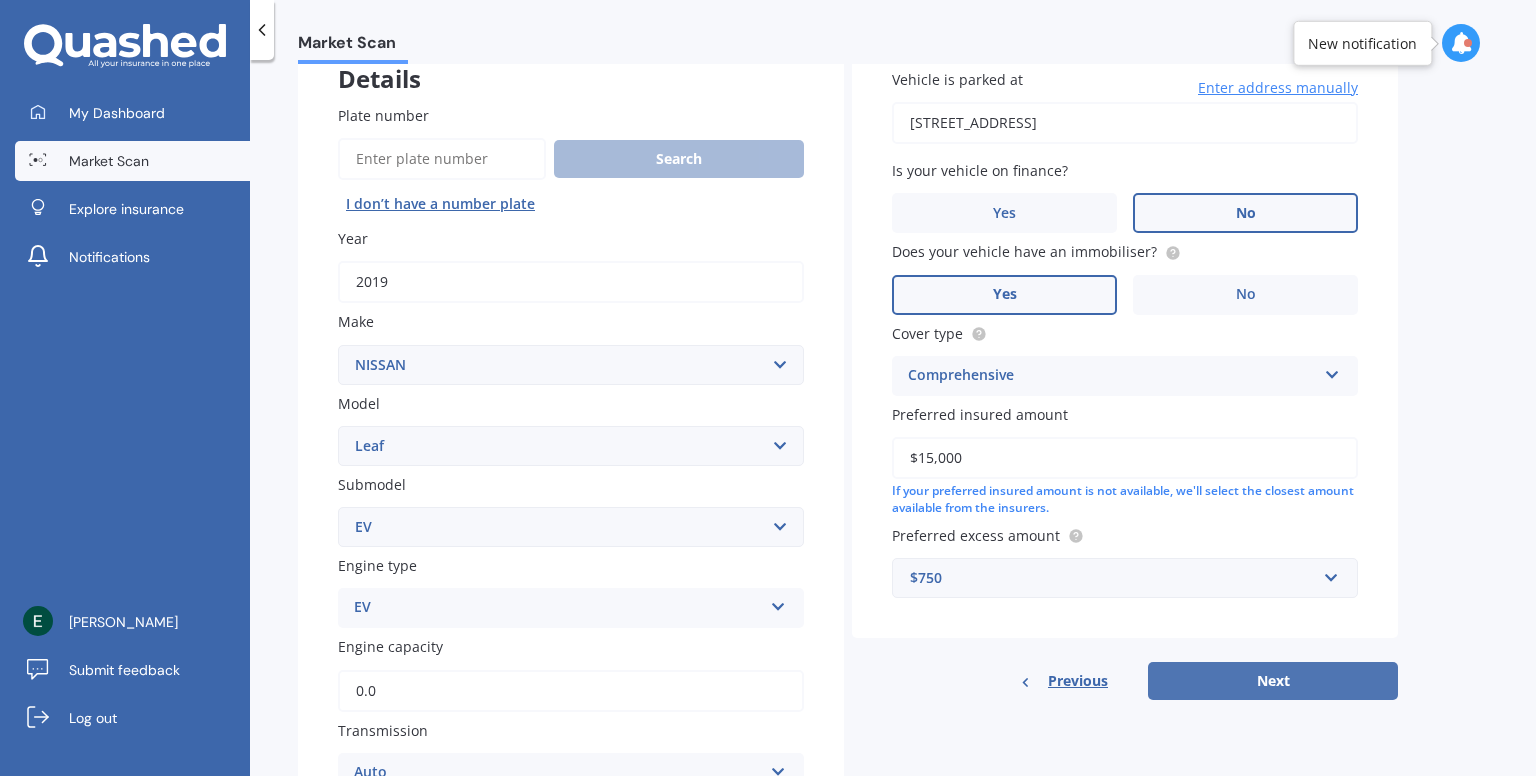 click on "Next" at bounding box center [1273, 681] 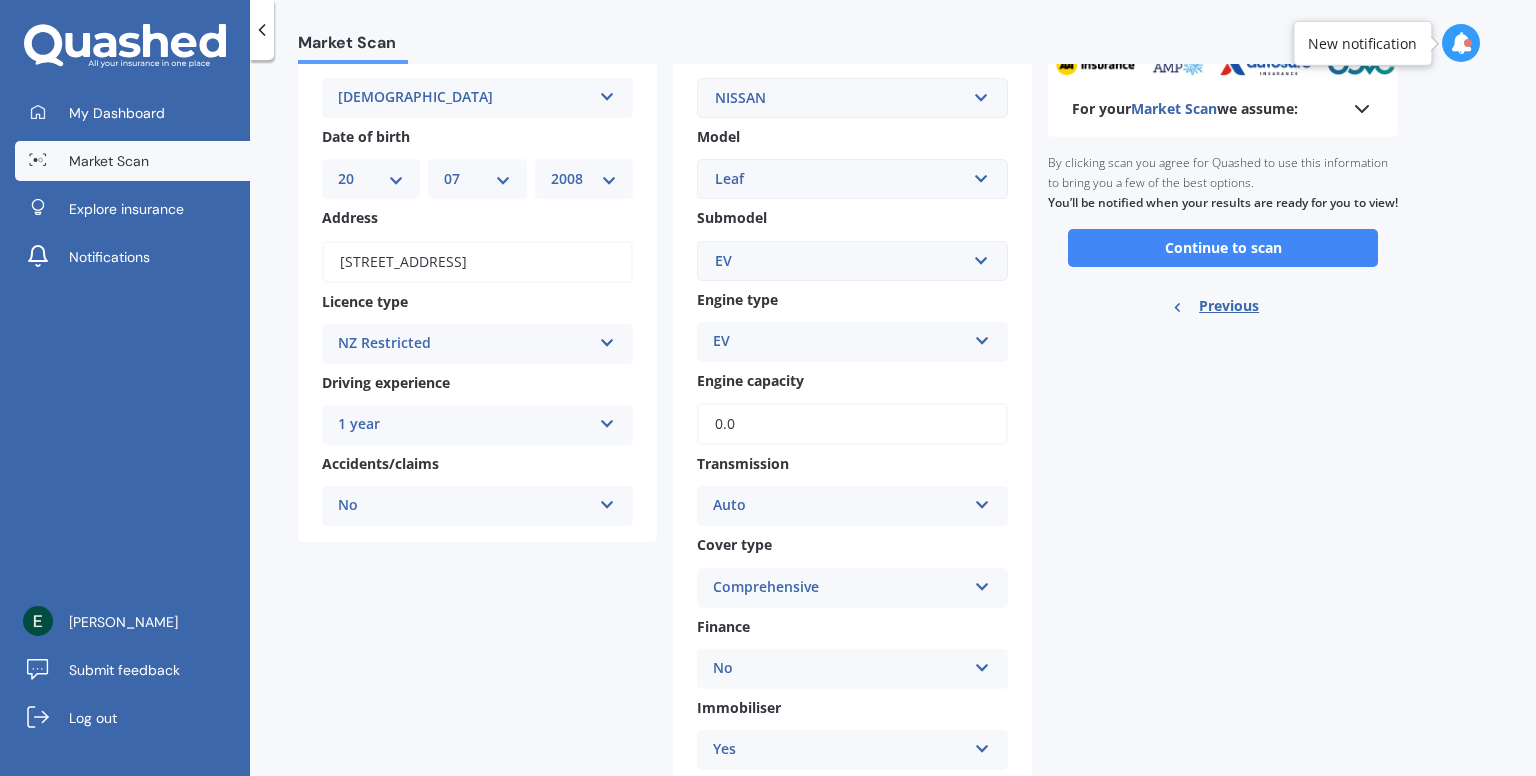 scroll, scrollTop: 0, scrollLeft: 0, axis: both 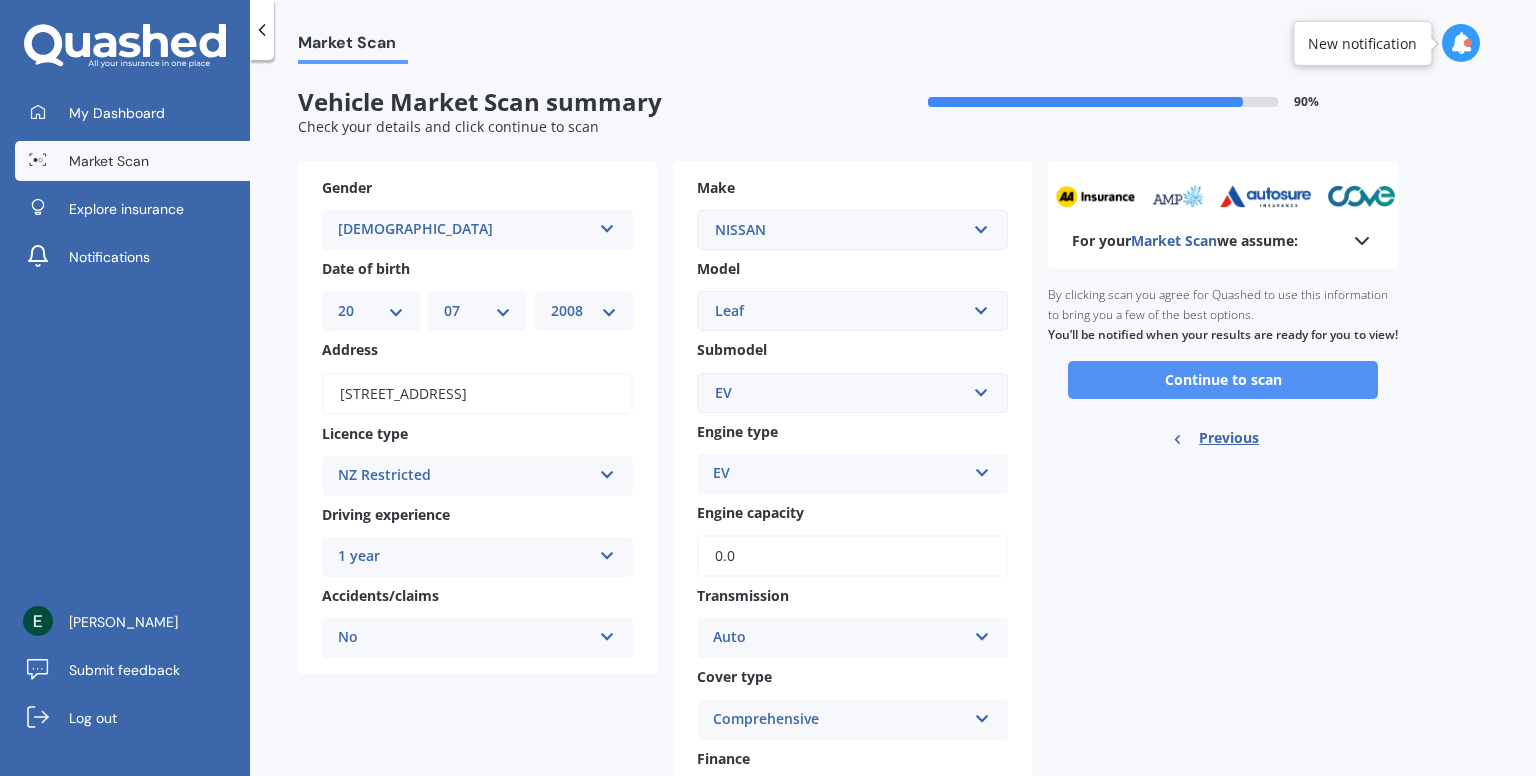 click on "Continue to scan" at bounding box center [1223, 380] 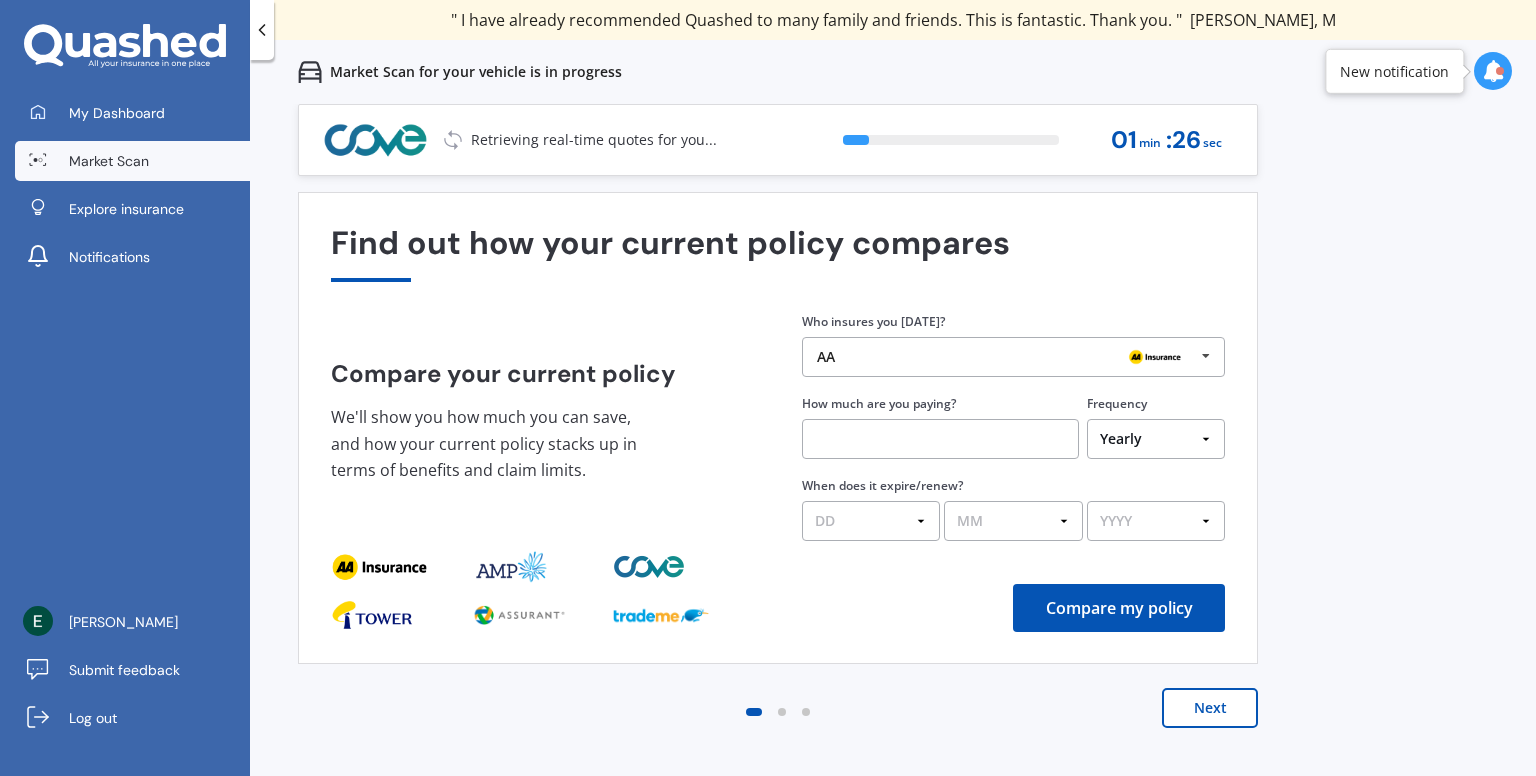 click 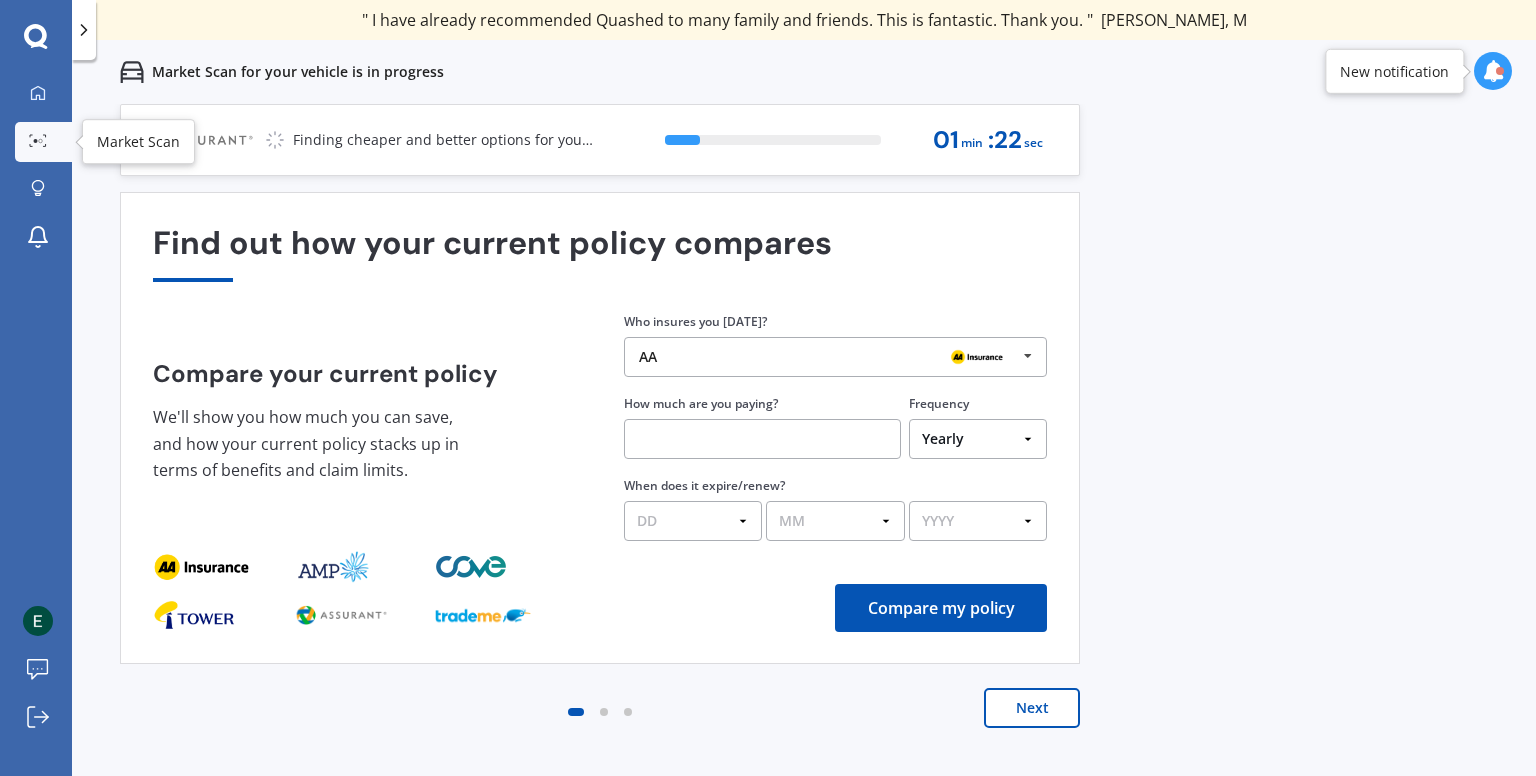 click at bounding box center (38, 141) 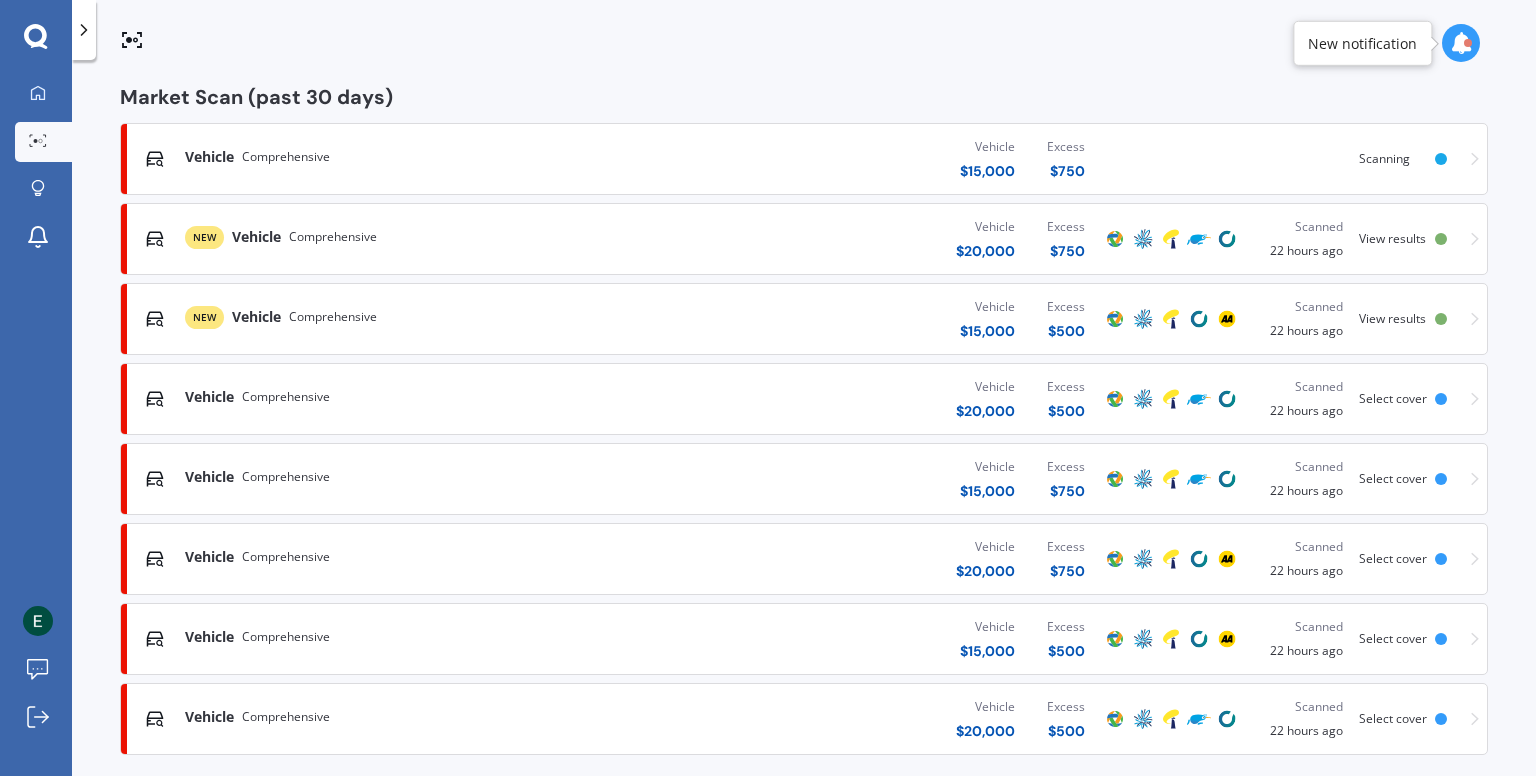 scroll, scrollTop: 343, scrollLeft: 0, axis: vertical 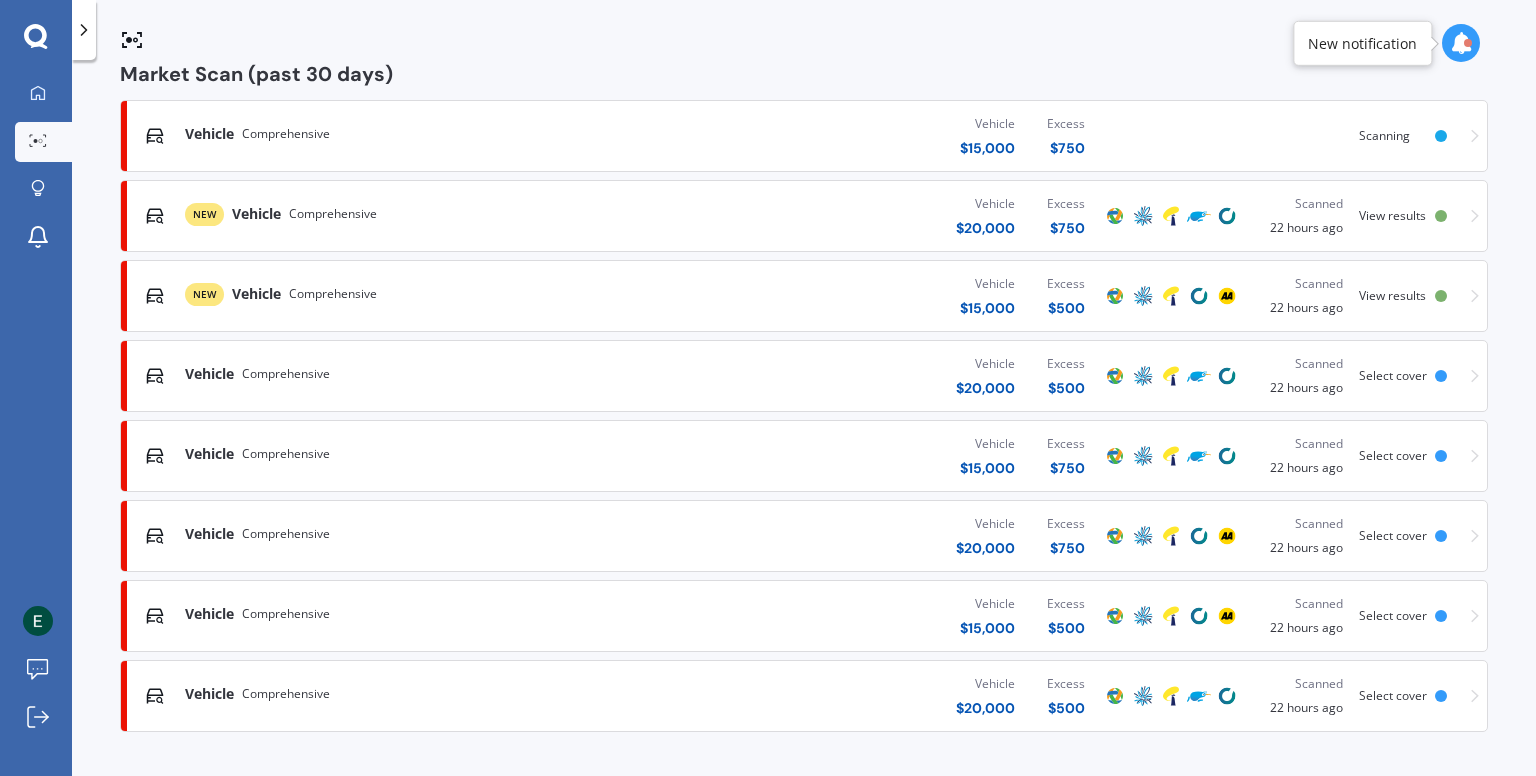 click on "Vehicle $ 20,000 Excess $ 750" at bounding box center [862, 216] 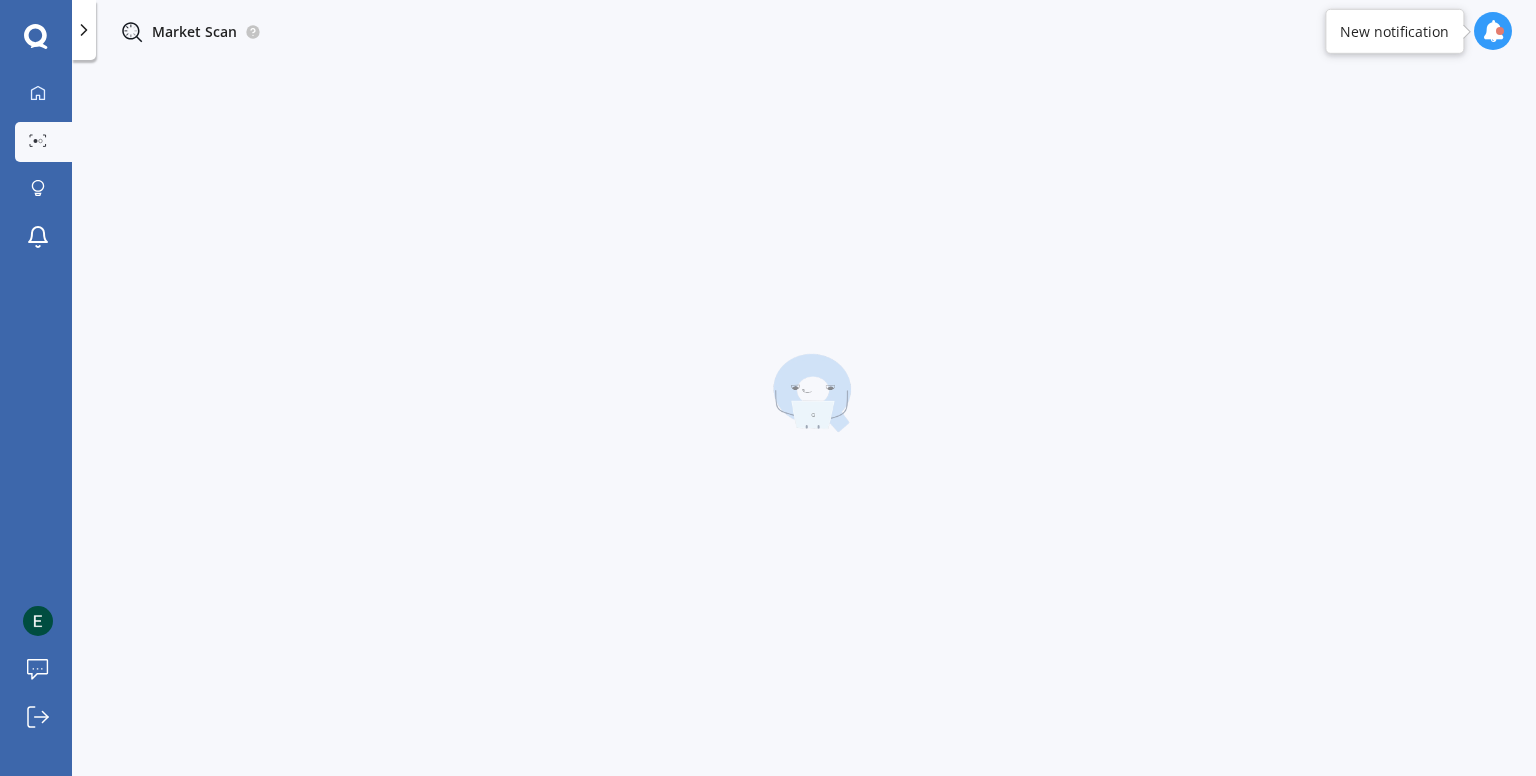 scroll, scrollTop: 0, scrollLeft: 0, axis: both 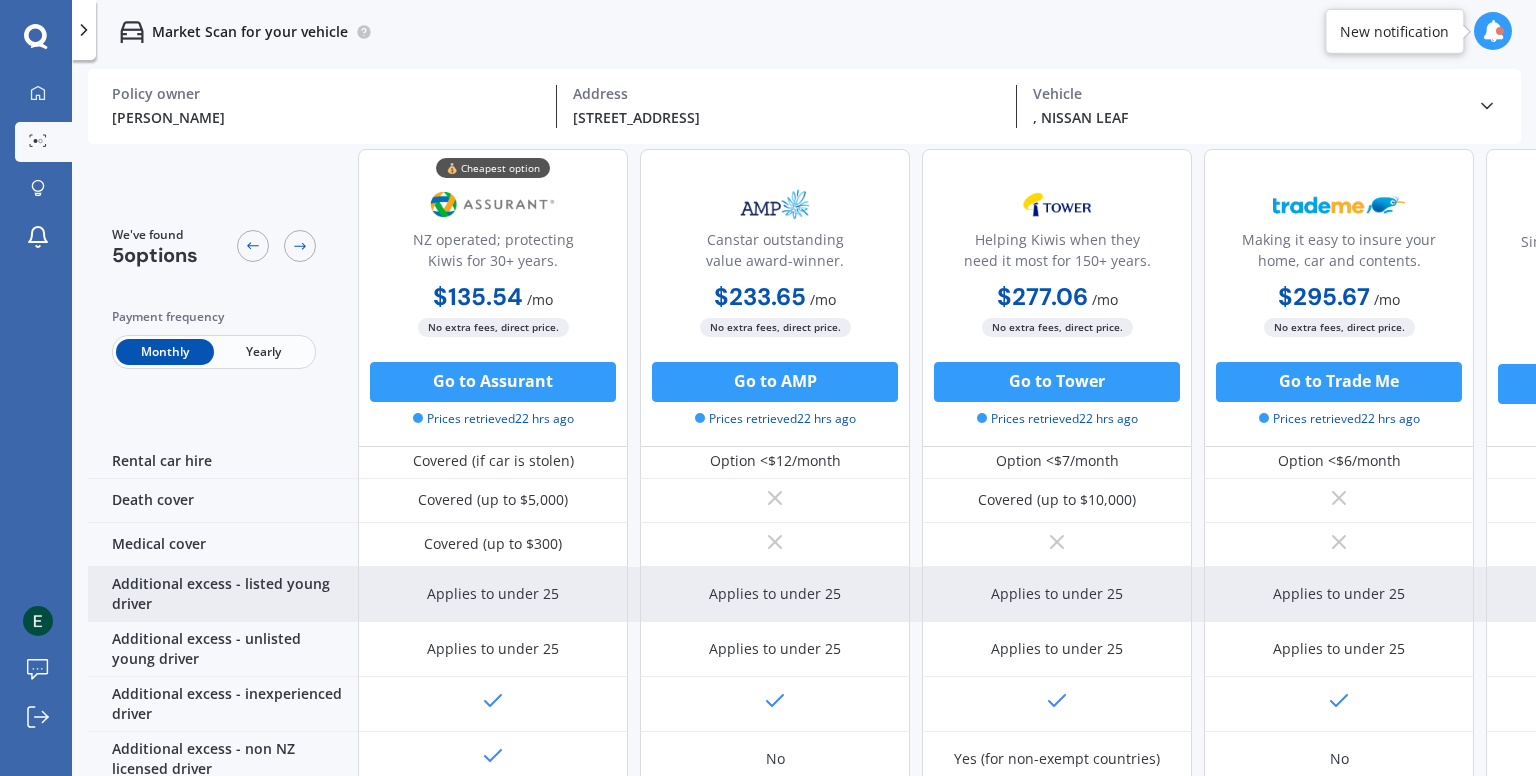 click on "Applies to under 25" at bounding box center (493, 594) 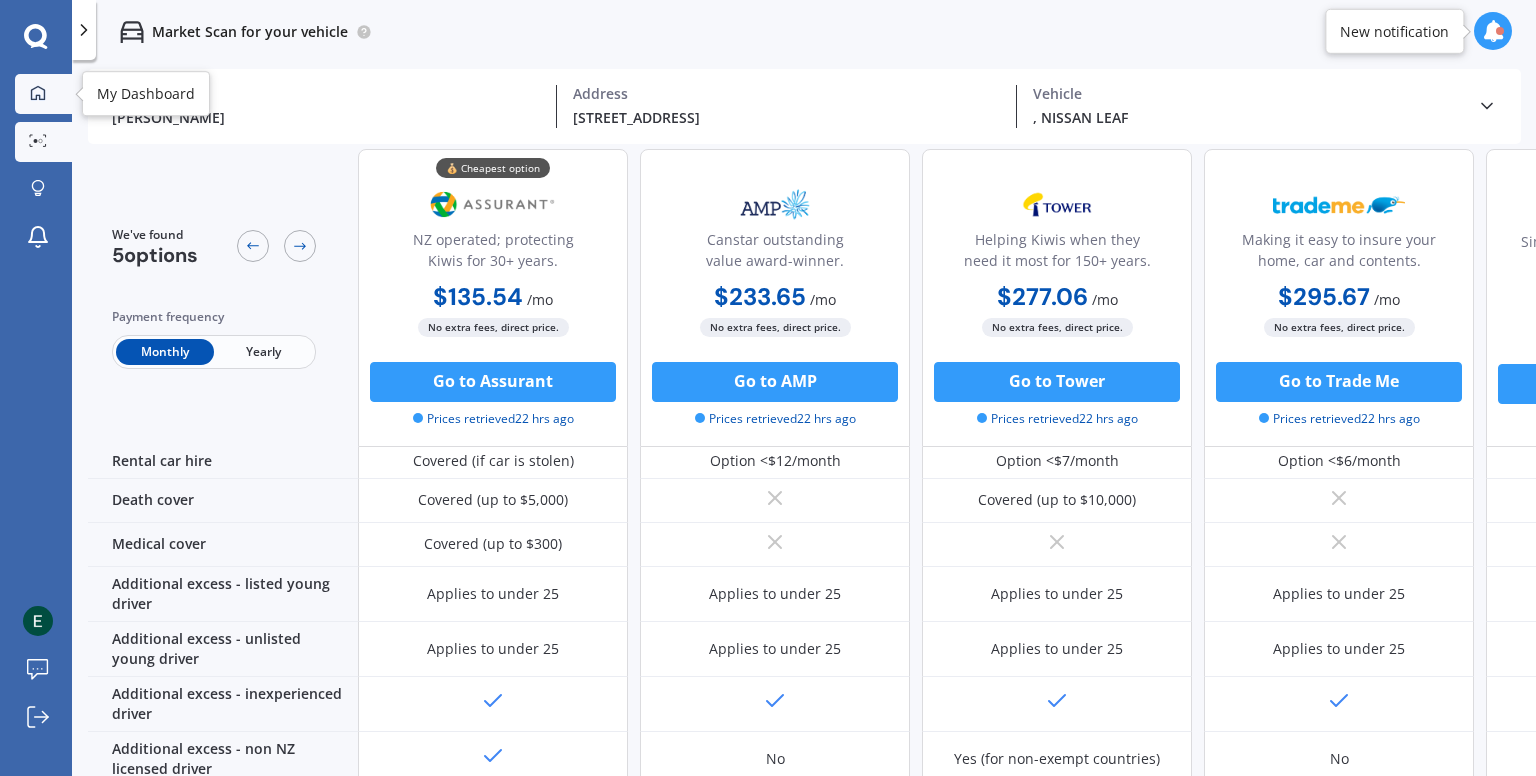 click 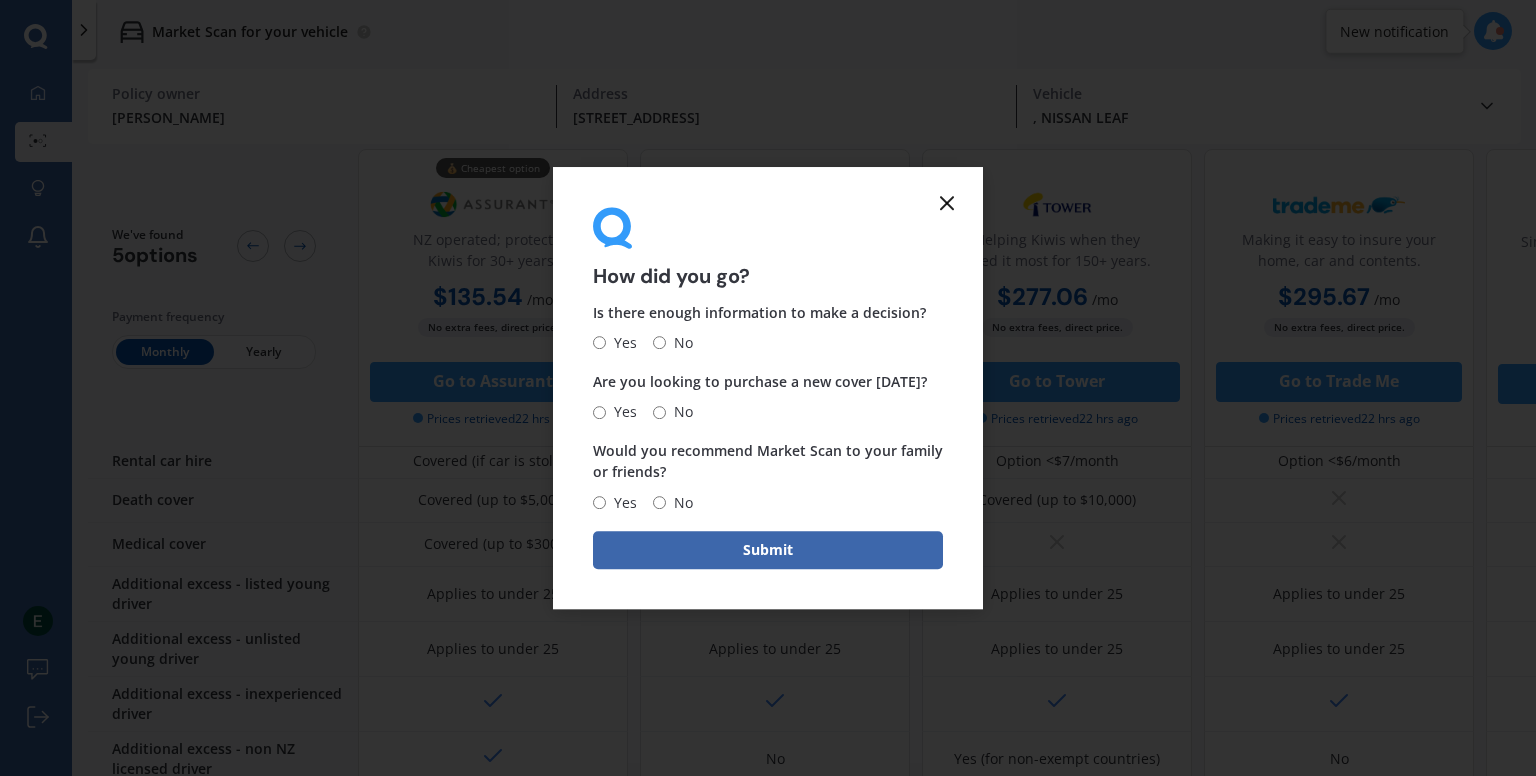 click on "How did you go? Is there enough information to make a decision? Yes No Are you looking to purchase a new cover today? Yes No Would you recommend Market Scan to your family or friends? Yes No Submit" at bounding box center (768, 388) 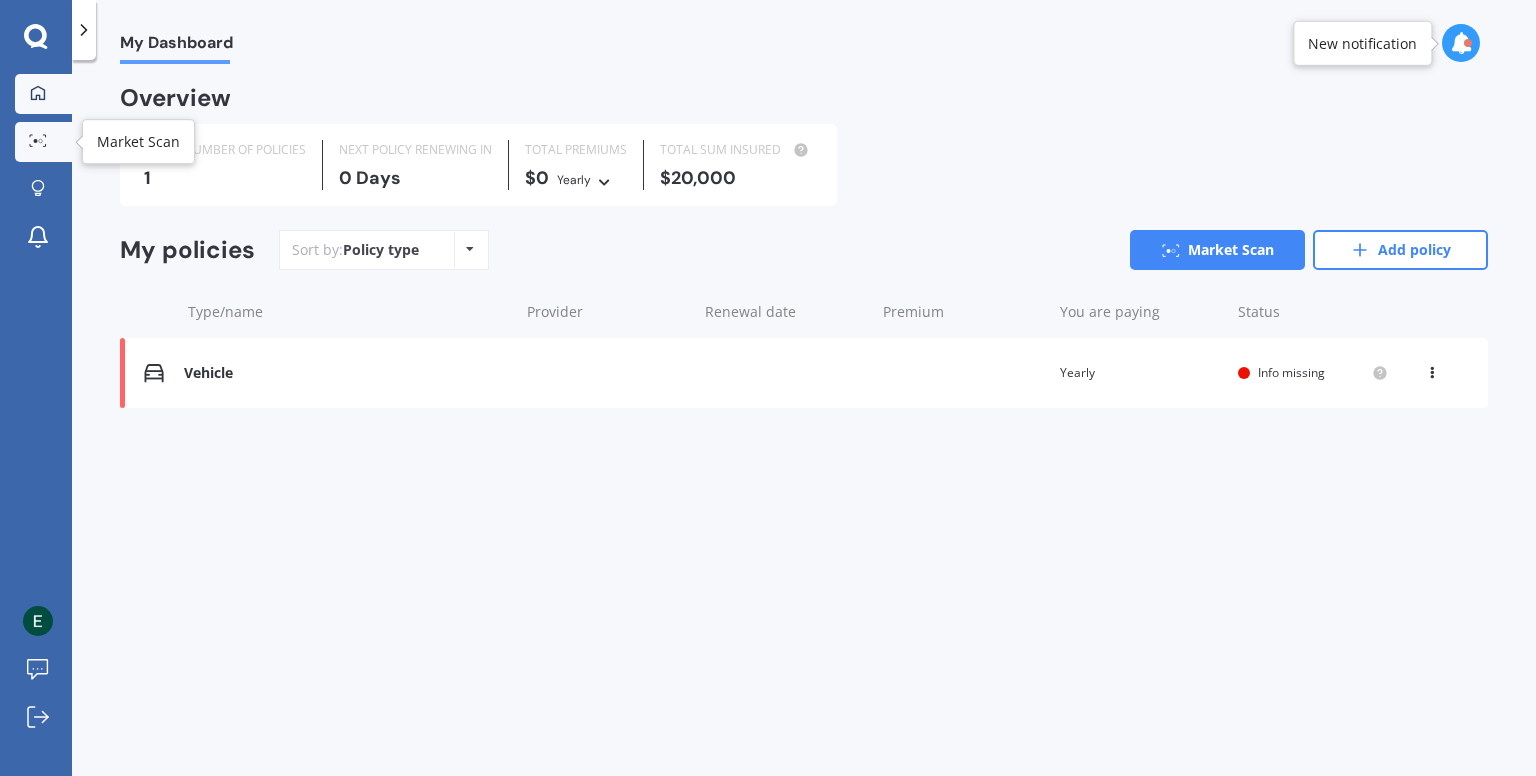 click 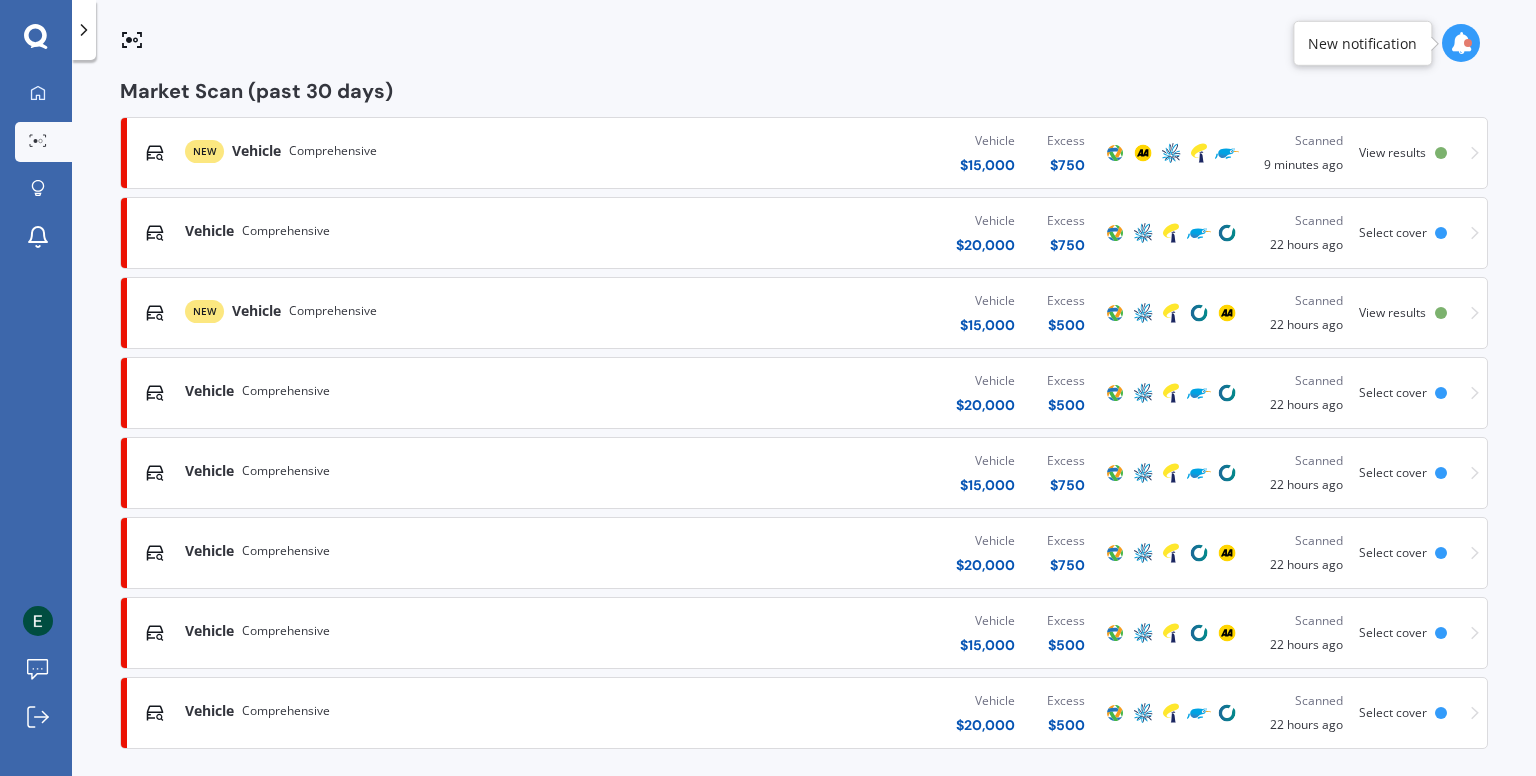 scroll, scrollTop: 343, scrollLeft: 0, axis: vertical 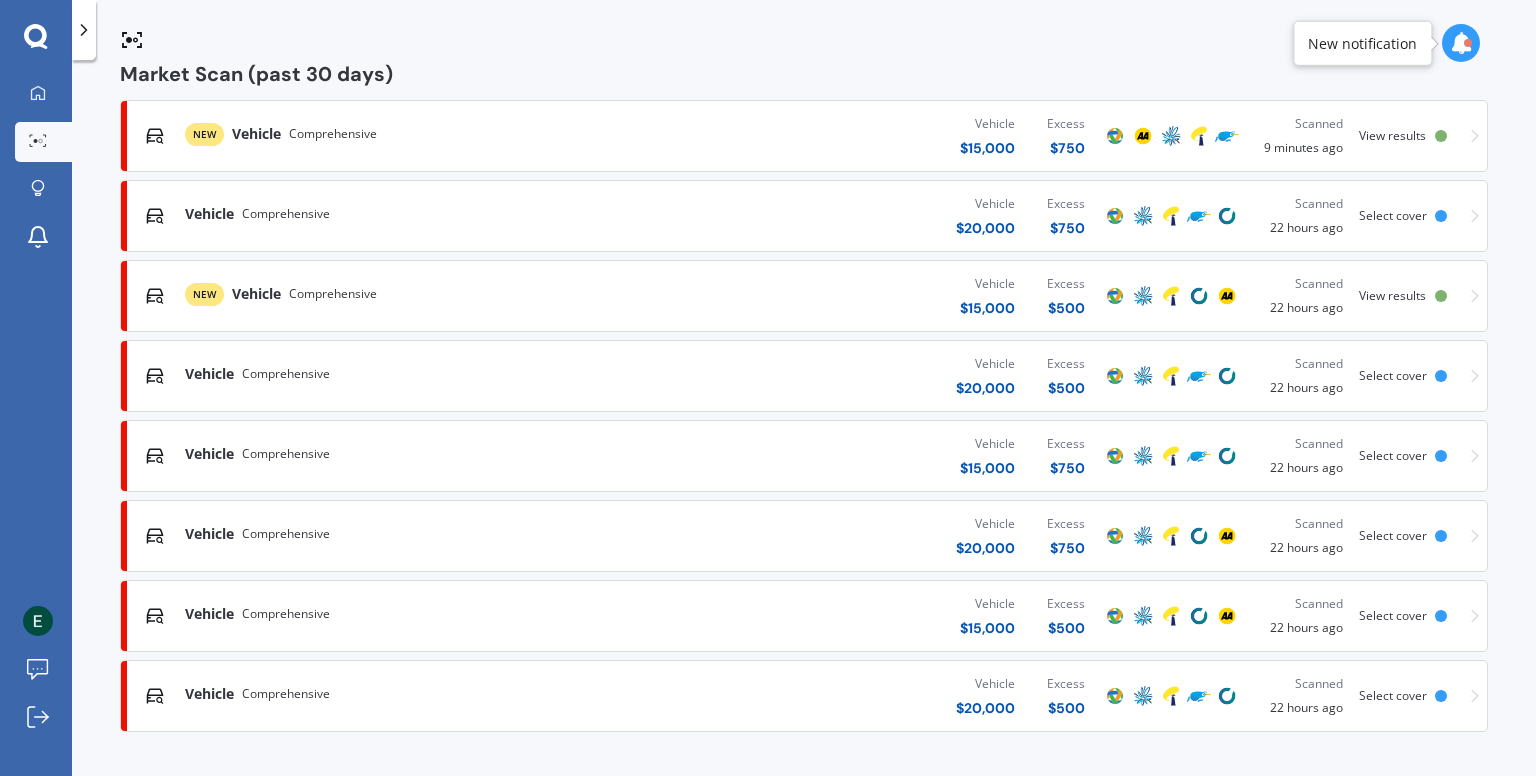click on "Vehicle $ 20,000 Excess $ 500" at bounding box center (862, 696) 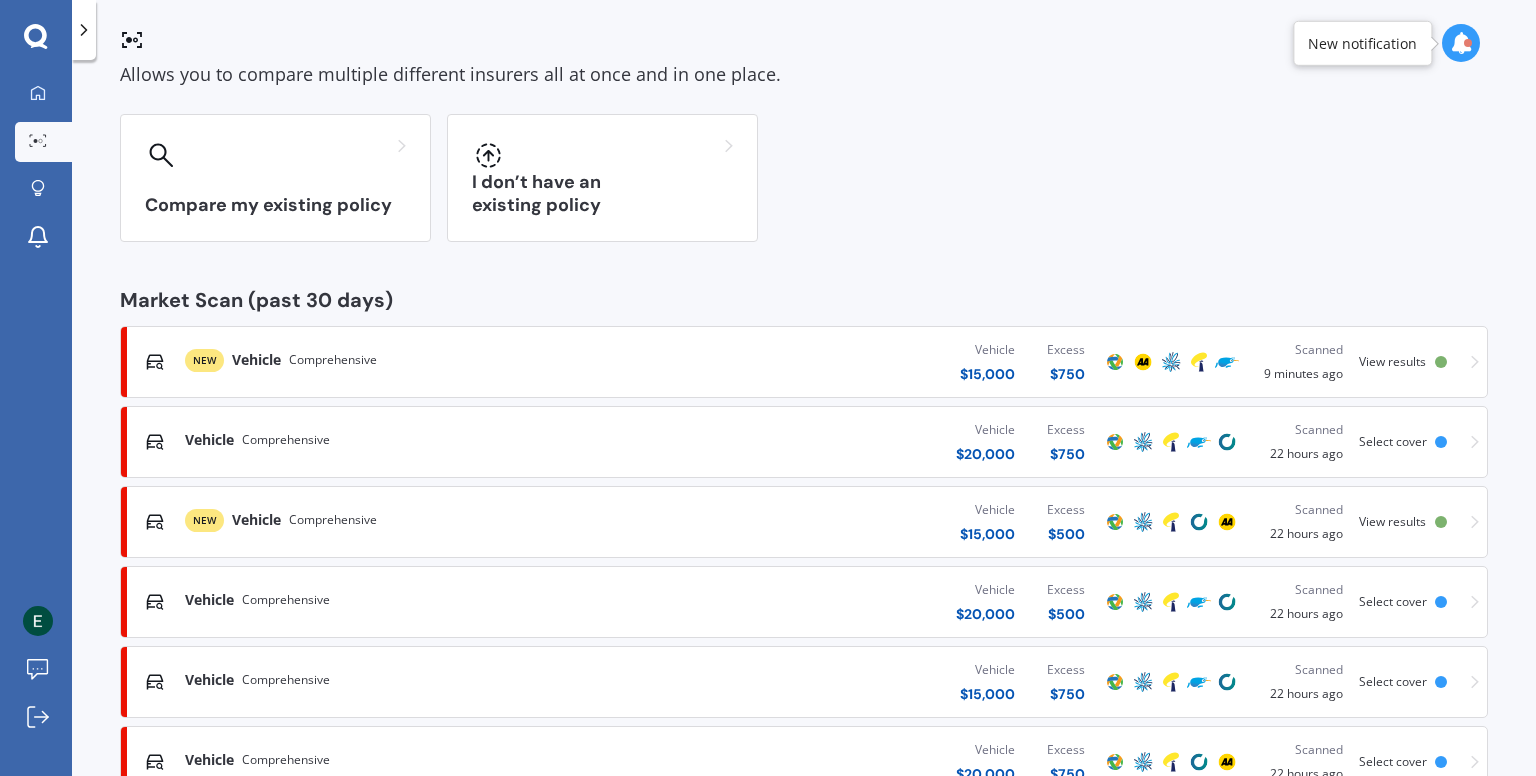 scroll, scrollTop: 0, scrollLeft: 0, axis: both 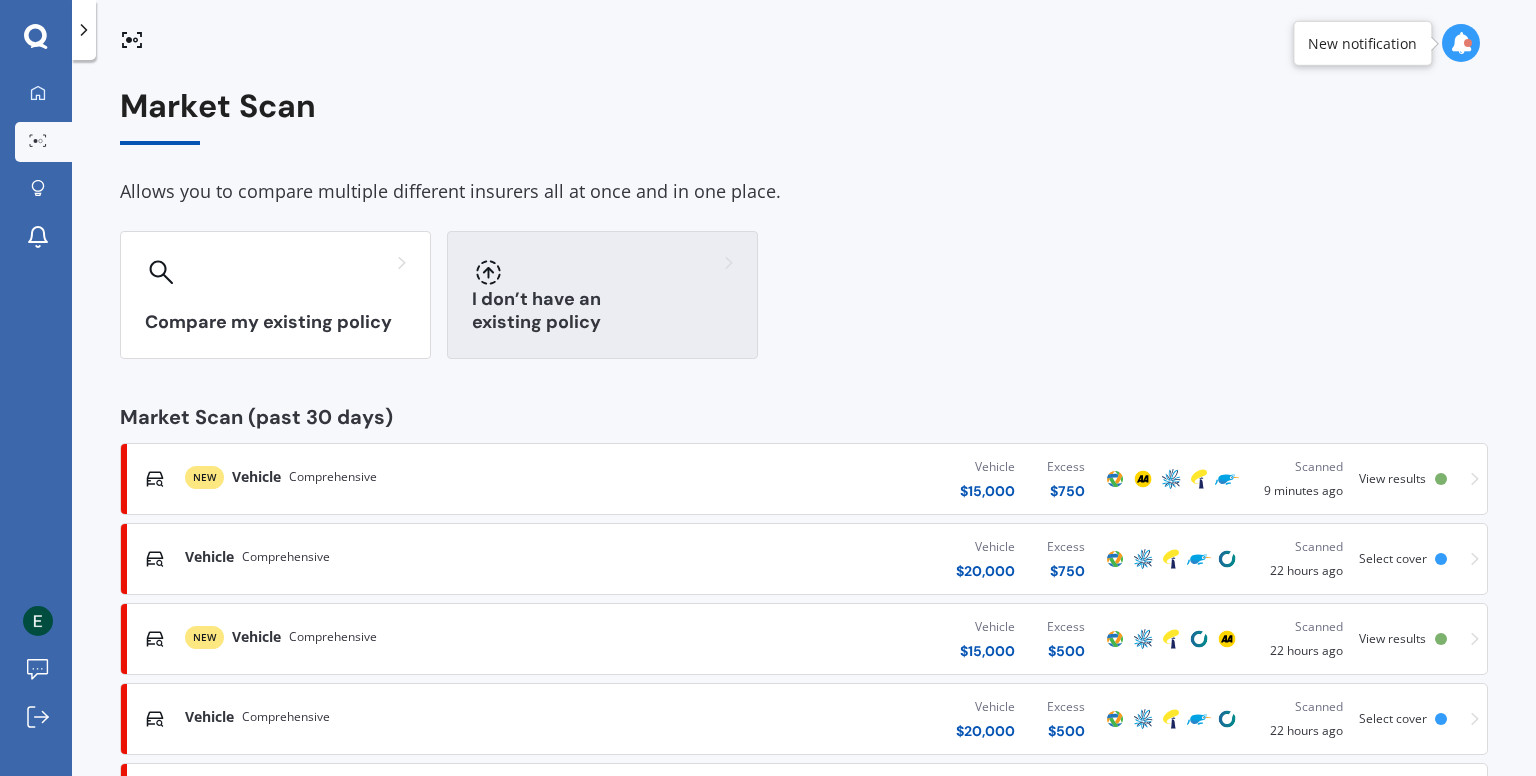 click on "I don’t have an existing policy" at bounding box center [602, 311] 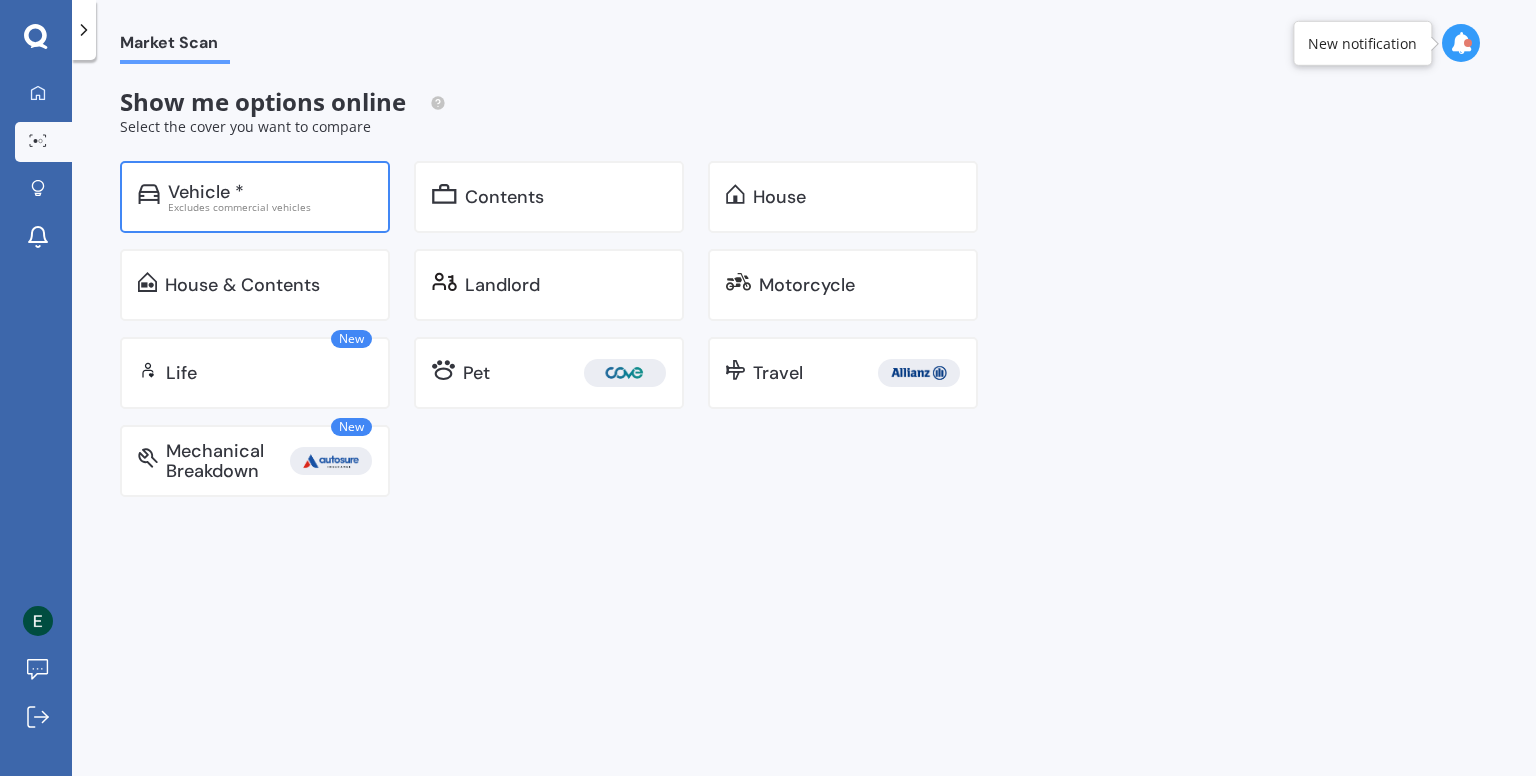 click on "Vehicle * Excludes commercial vehicles" at bounding box center (255, 197) 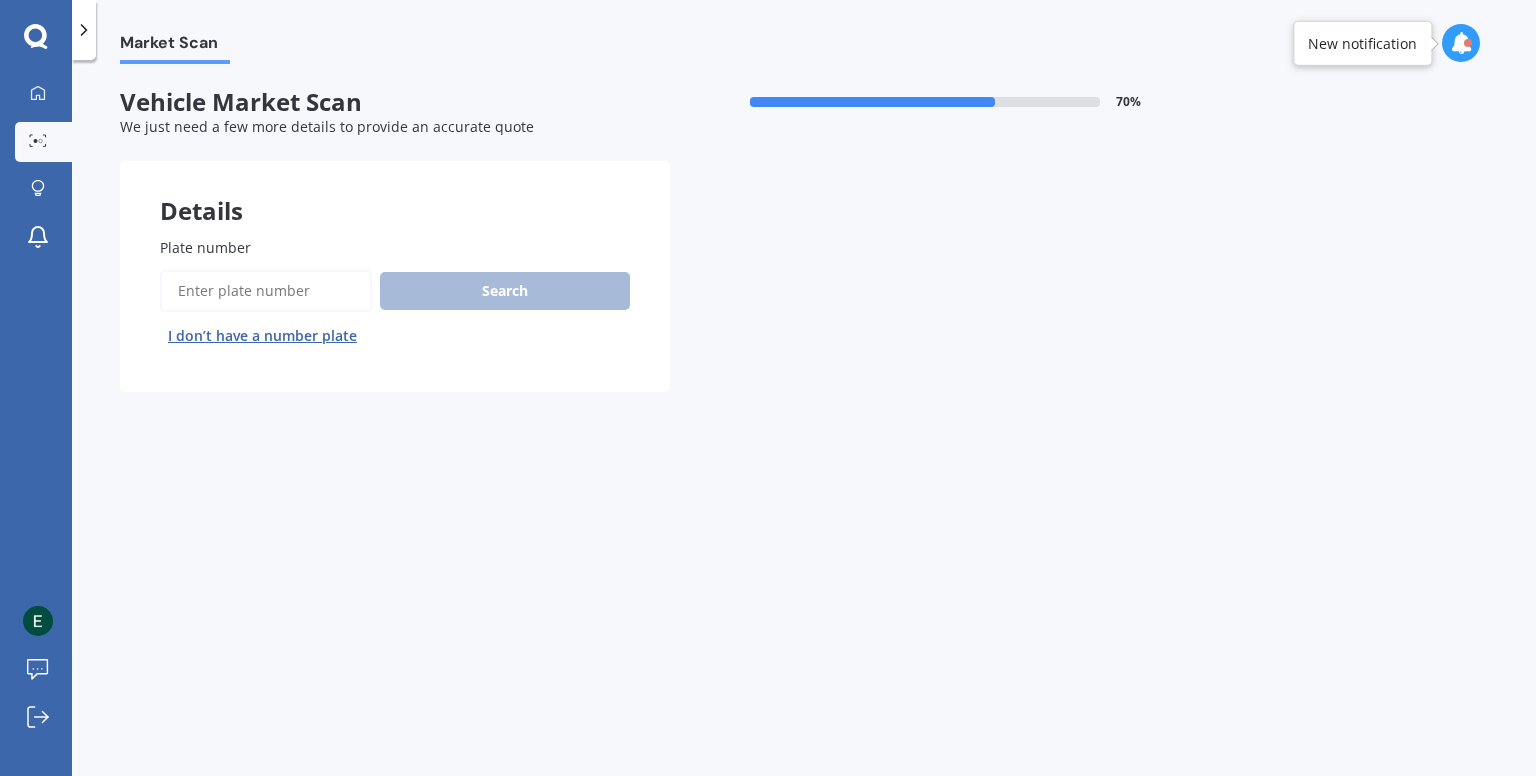 click on "I don’t have a number plate" at bounding box center [262, 336] 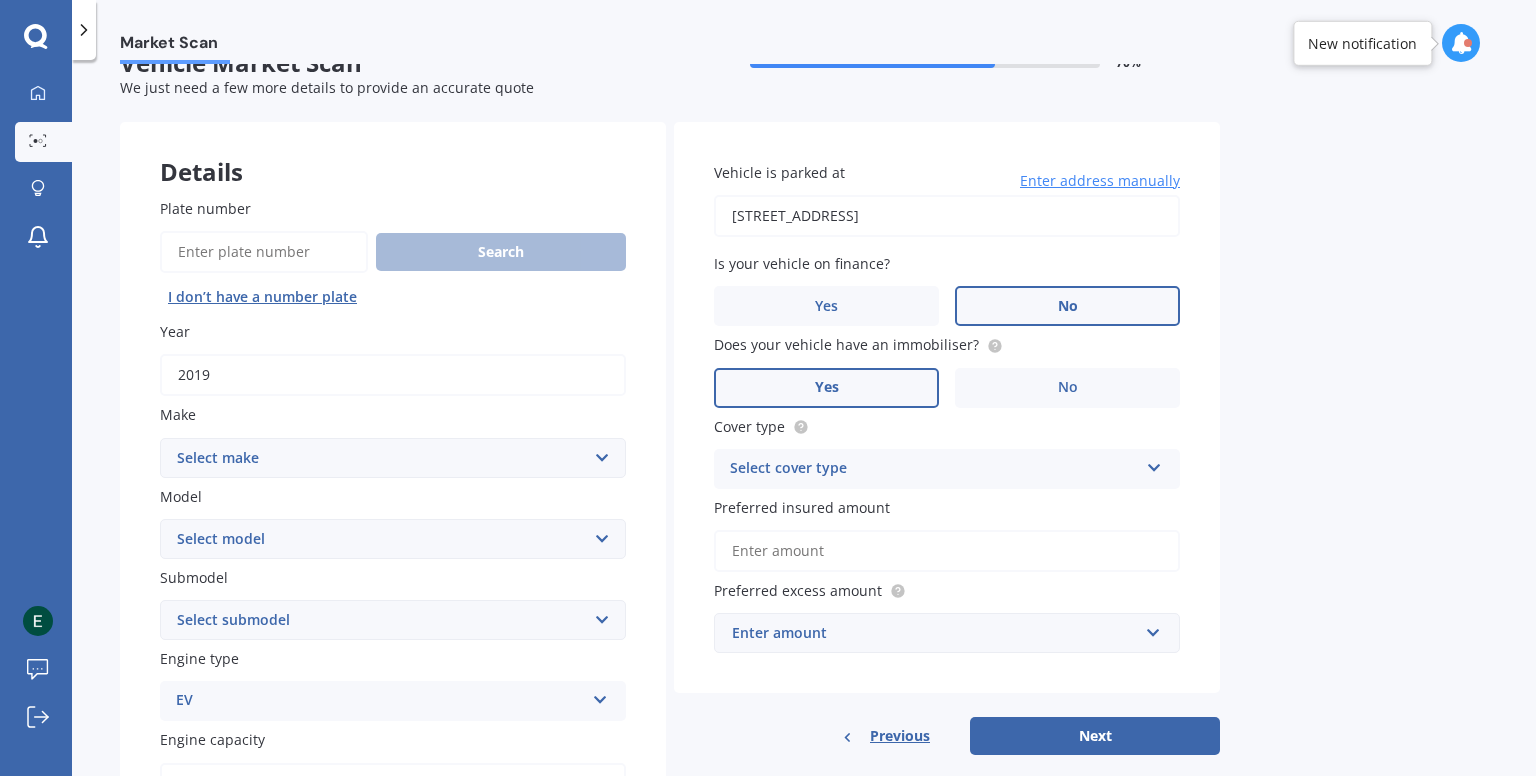 scroll, scrollTop: 112, scrollLeft: 0, axis: vertical 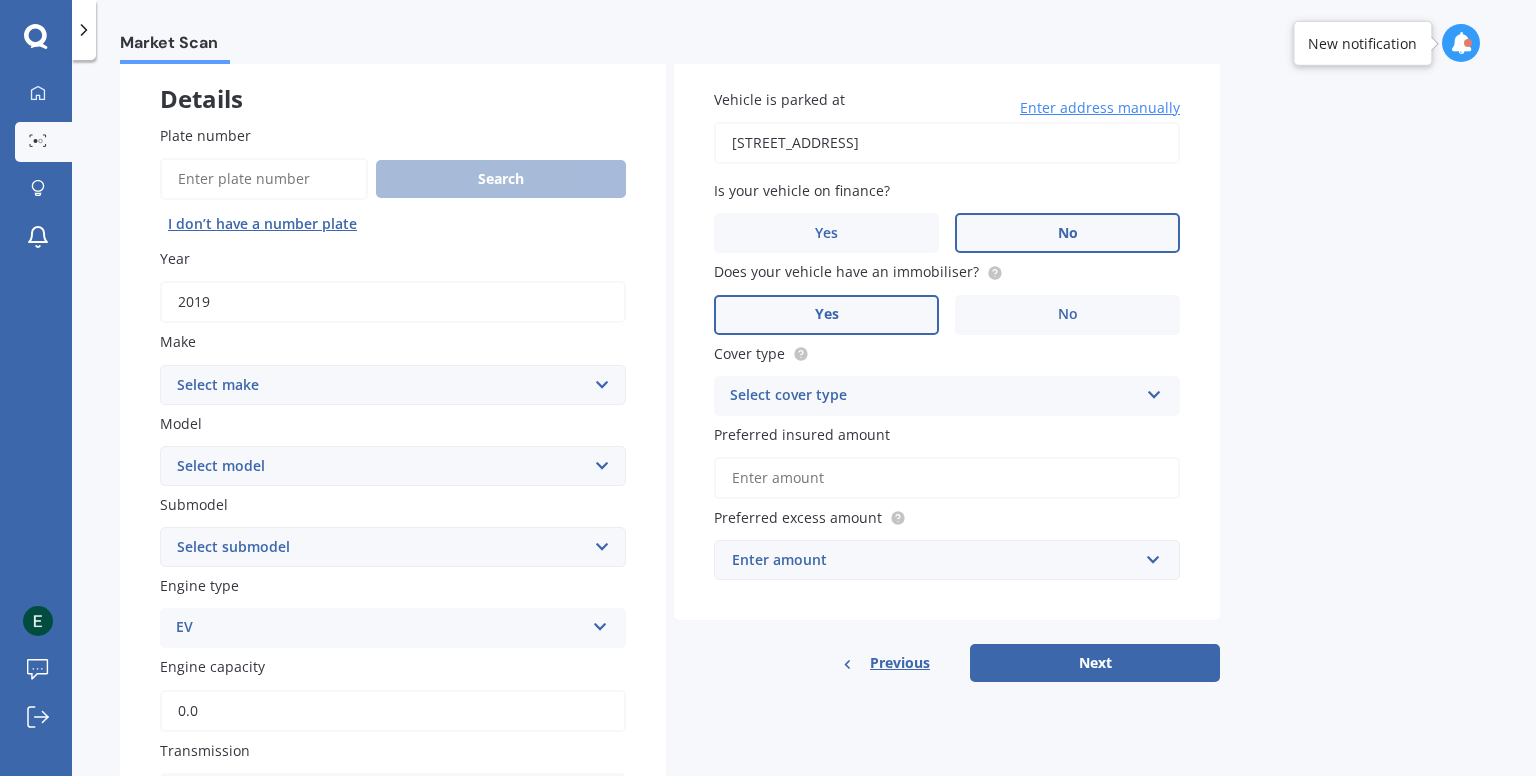 click on "[STREET_ADDRESS]" at bounding box center (947, 143) 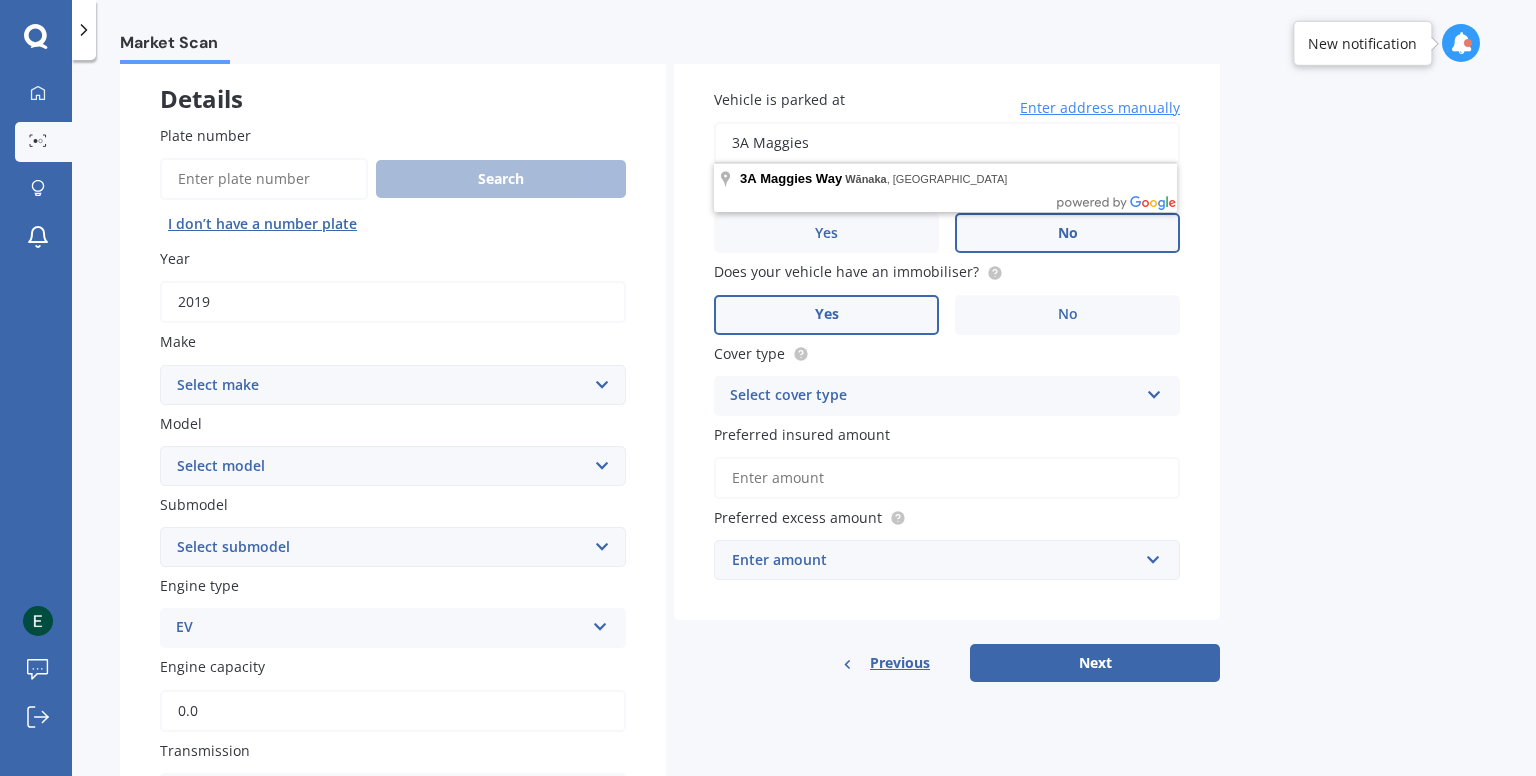 type on "3A" 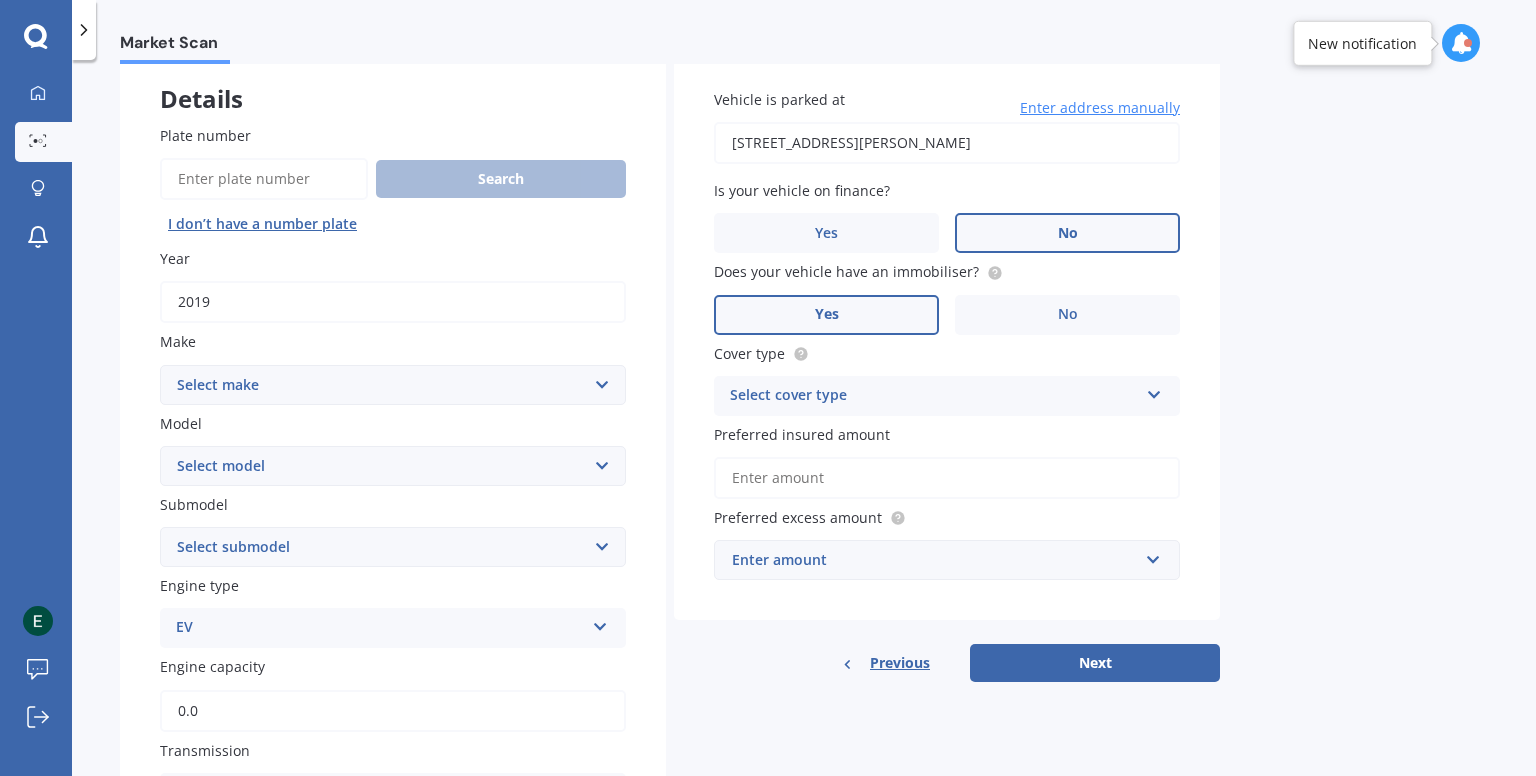 type on "323 Bain Street, Clifton, Invercargill 9877" 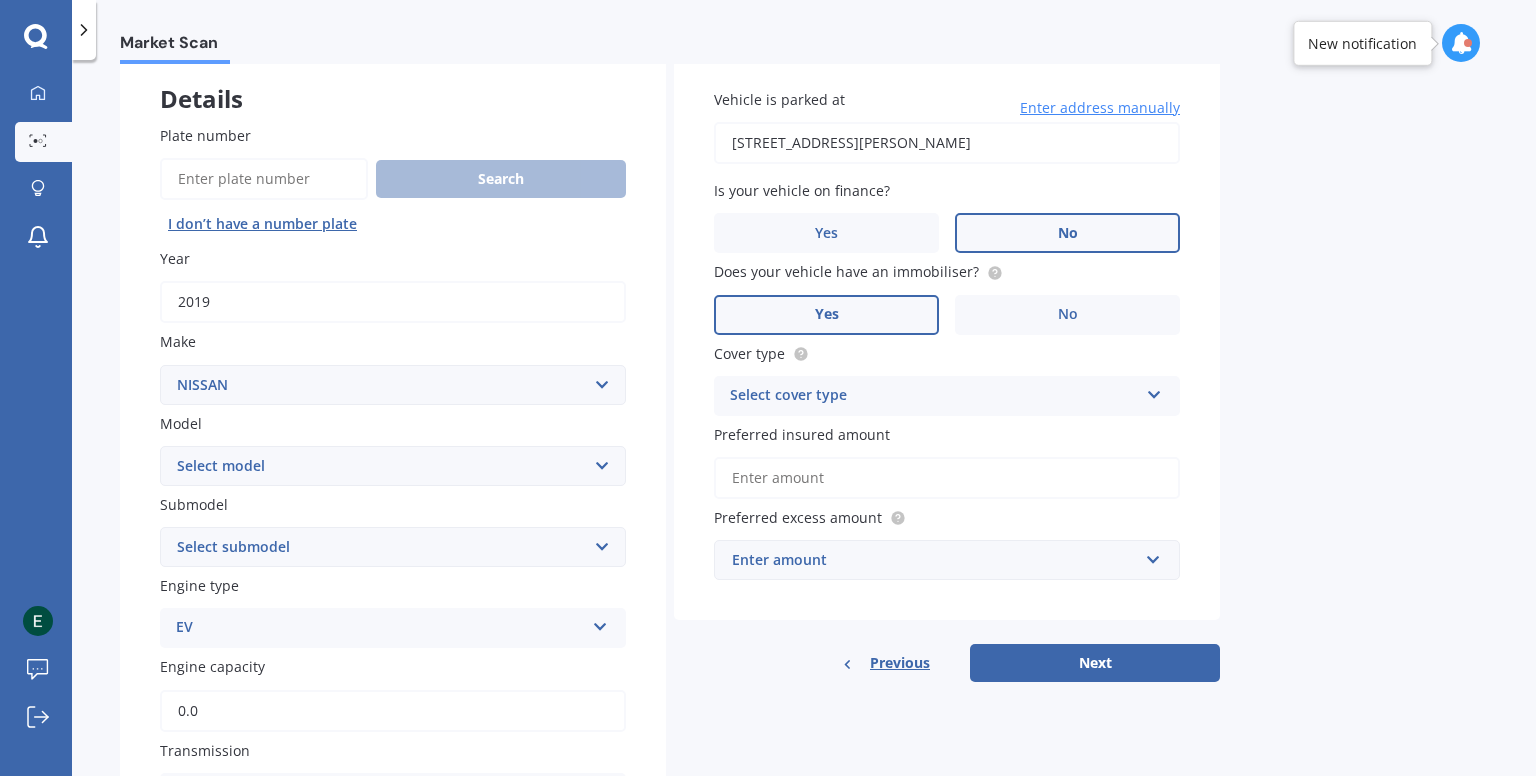 click on "Select make AC ALFA ROMEO ASTON MARTIN AUDI AUSTIN BEDFORD Bentley BMW BYD CADILLAC CAN-AM CHERY CHEVROLET CHRYSLER Citroen CRUISEAIR CUPRA DAEWOO DAIHATSU DAIMLER DAMON DIAHATSU DODGE EXOCET FACTORY FIVE FERRARI FIAT Fiord FLEETWOOD FORD FOTON FRASER GEELY GENESIS GEORGIE BOY GMC GREAT WALL GWM HAVAL HILLMAN HINO HOLDEN HOLIDAY RAMBLER HONDA HUMMER HYUNDAI INFINITI ISUZU IVECO JAC JAECOO JAGUAR JEEP KGM KIA LADA LAMBORGHINI LANCIA LANDROVER LDV LEXUS LINCOLN LOTUS LUNAR M.G M.G. MAHINDRA MASERATI MAZDA MCLAREN MERCEDES AMG Mercedes Benz MERCEDES-AMG MERCURY MINI MITSUBISHI MORGAN MORRIS NEWMAR NISSAN OMODA OPEL OXFORD PEUGEOT Plymouth Polestar PONTIAC PORSCHE PROTON RAM Range Rover Rayne RENAULT ROLLS ROYCE ROVER SAAB SATURN SEAT SHELBY SKODA SMART SSANGYONG SUBARU SUZUKI TATA TESLA TIFFIN Toyota TRIUMPH TVR Vauxhall VOLKSWAGEN VOLVO WESTFIELD WINNEBAGO ZX" at bounding box center (393, 385) 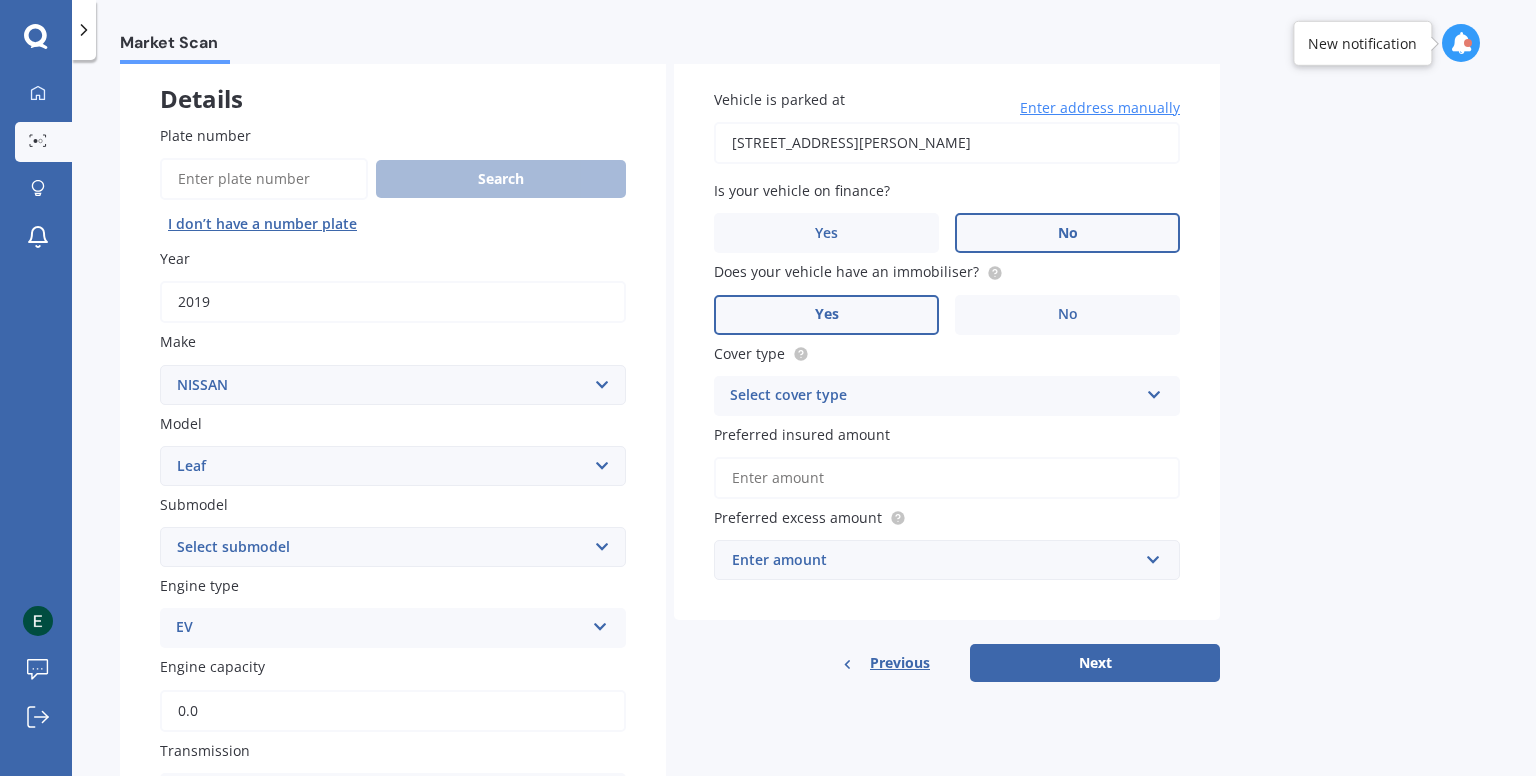 click on "Select model 1200 180SX 200SX 300ZX 350Z 370Z Ad Altima ARIYA Atlas Avenir Basarra Bluebird Caball Cabstar Camino Caravan Cedric Cefiro Cima Civillian Condor Crew Cube Datsun DAYZ Dualis e-NV200 ElGrand Expert Fairlady Figaro Fuga Gloria GTR Homy Infiniti Juke Kicks Lafesta Largo Latio Laurel Leaf Leopard Liberty Lucino March Maxima Micra Mistral Murano Navara Navara DX Note Note Turbo NV NV100 NV350 NX Pao Pathfinder Patrol Prairie Presage Presea Primastar Primera Pulsar Qashqai Regulus Rnessa S-Cargo Safari Sakura Sentra Serena Silvia Skyline Stagea Sunny Sylphy Teana Terrano Tiida Tino Titan Urvan Vanette Wingroad X-Trail Z" at bounding box center [393, 466] 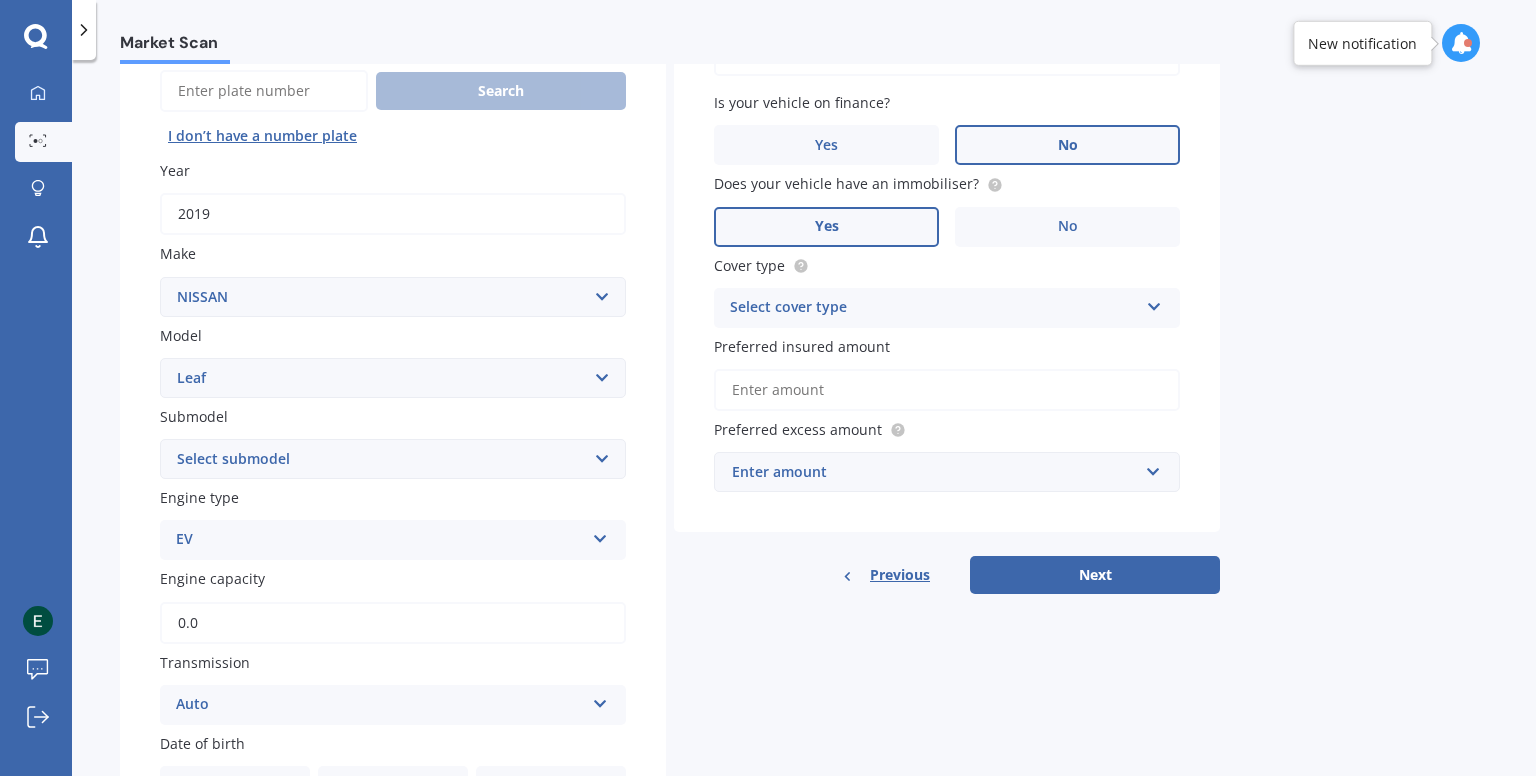 scroll, scrollTop: 203, scrollLeft: 0, axis: vertical 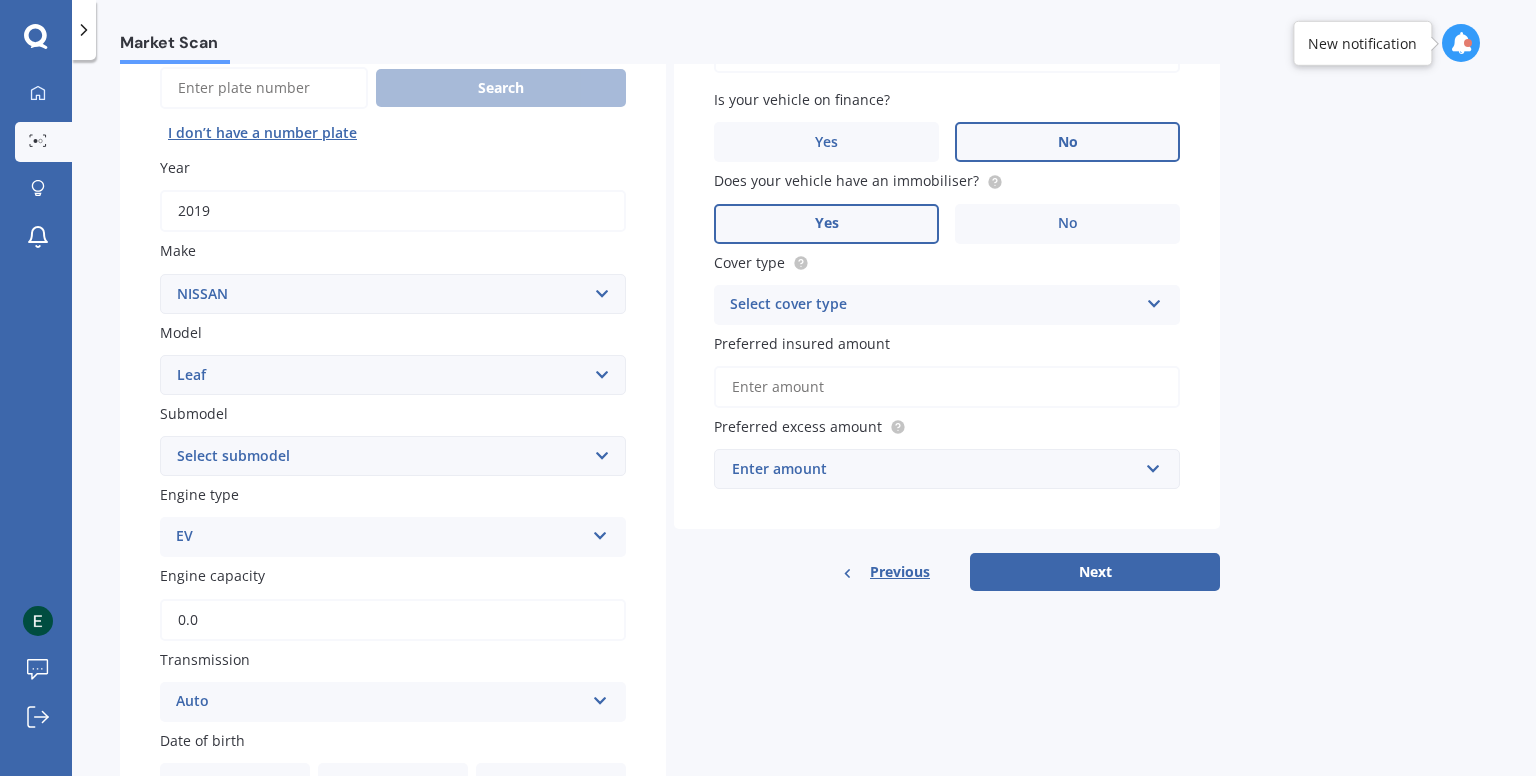 click on "Select submodel EV Hybrid" at bounding box center [393, 456] 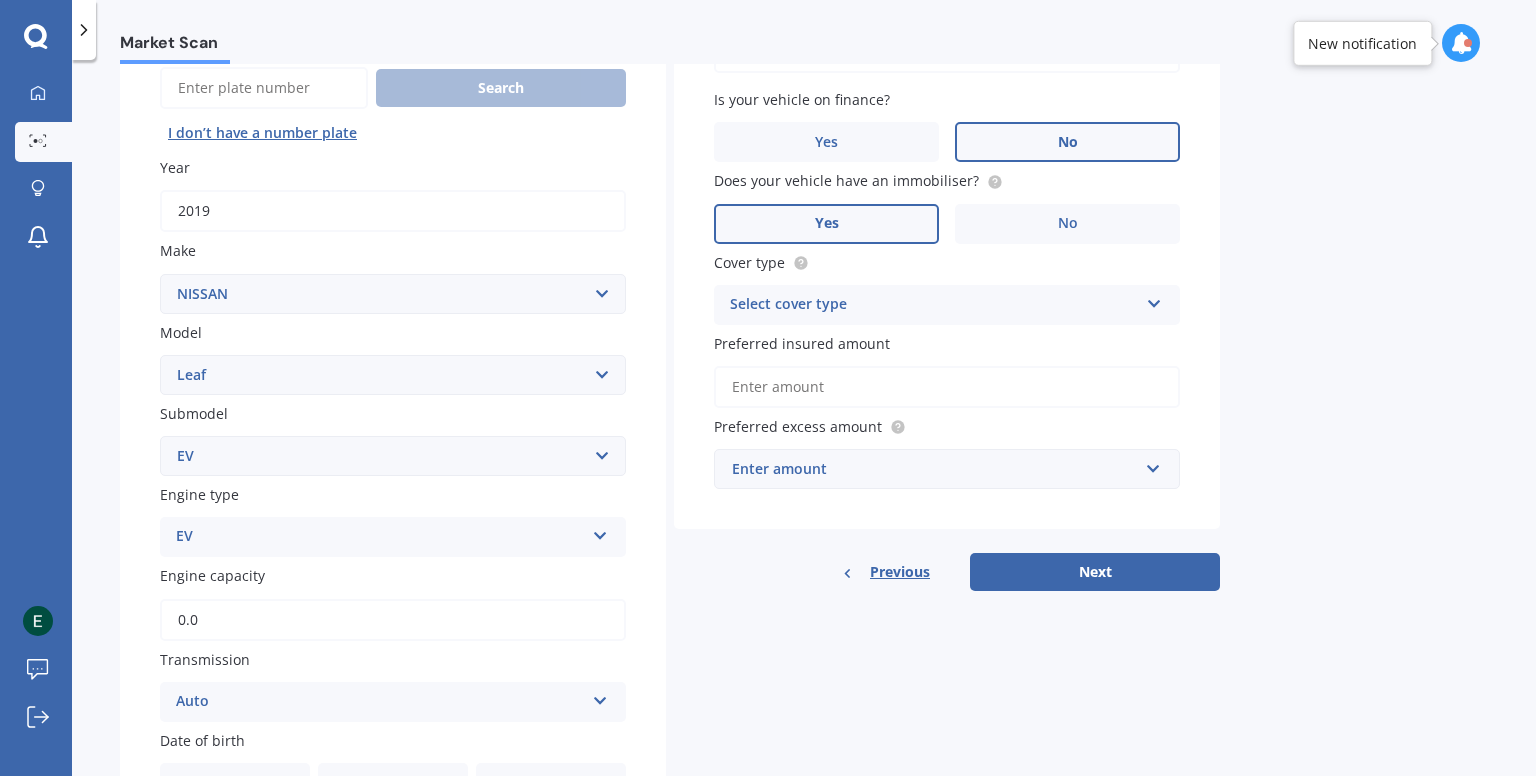 click on "Select submodel EV Hybrid" at bounding box center [393, 456] 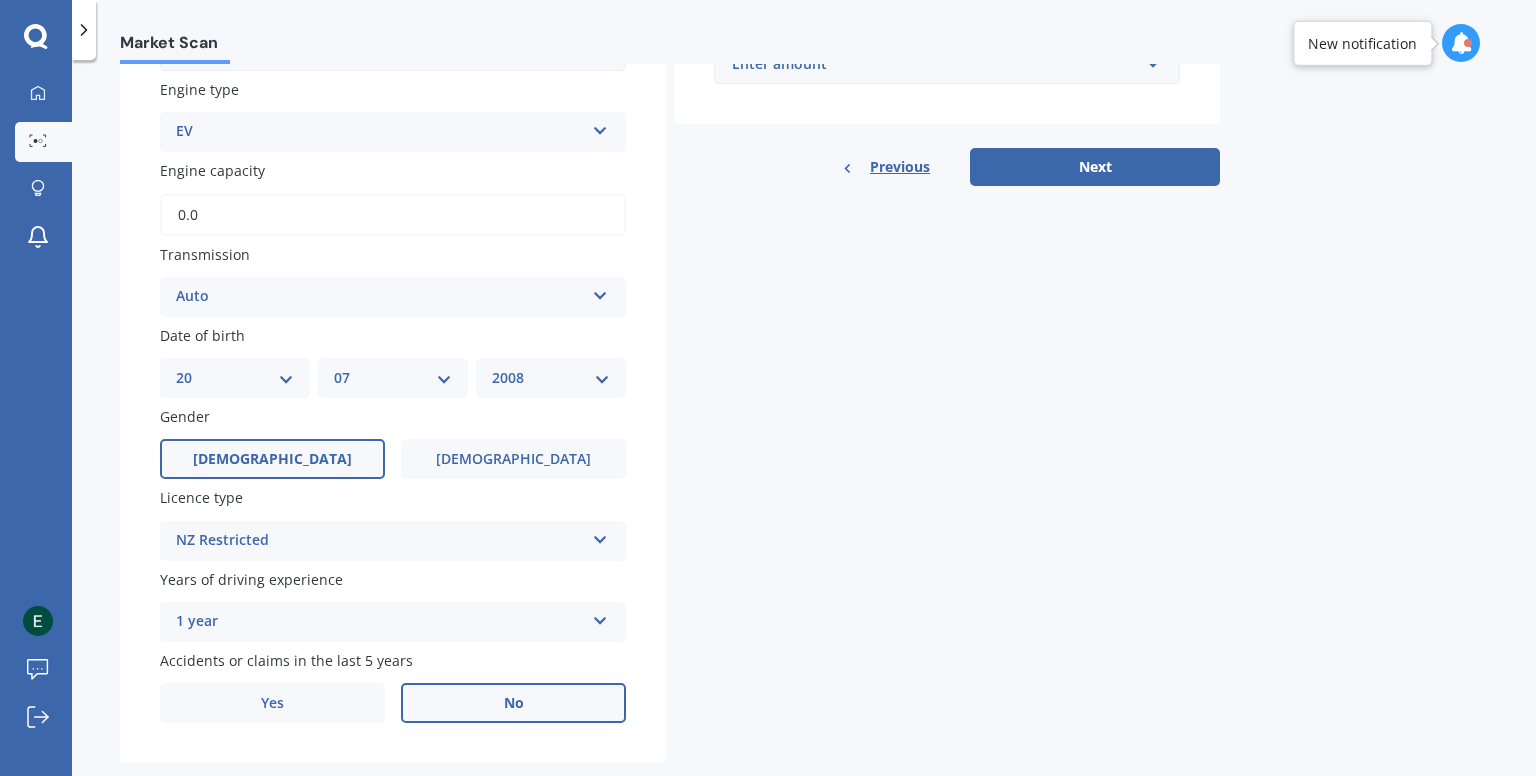 scroll, scrollTop: 624, scrollLeft: 0, axis: vertical 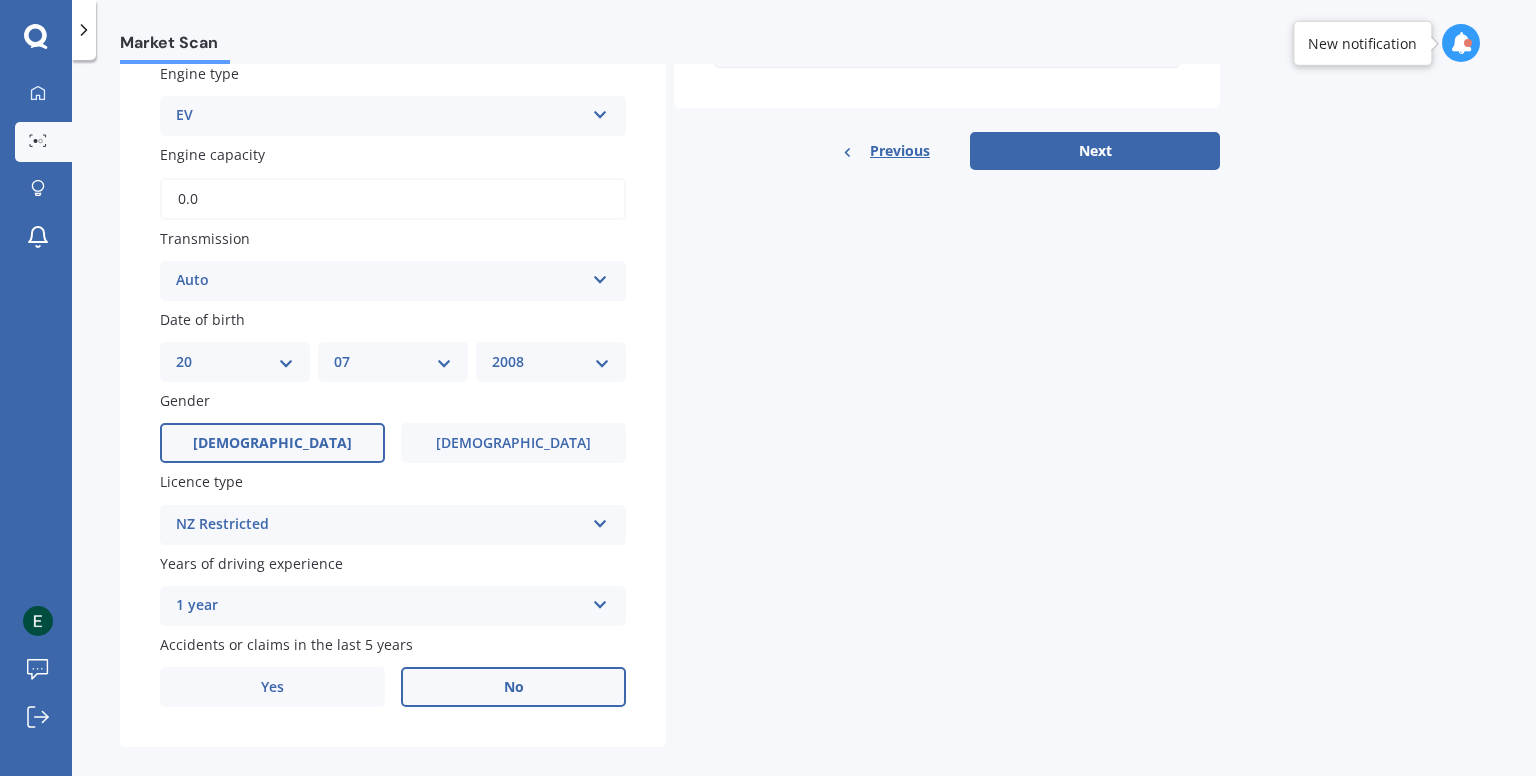 click on "DD 01 02 03 04 05 06 07 08 09 10 11 12 13 14 15 16 17 18 19 20 21 22 23 24 25 26 27 28 29 30 31" at bounding box center [235, 362] 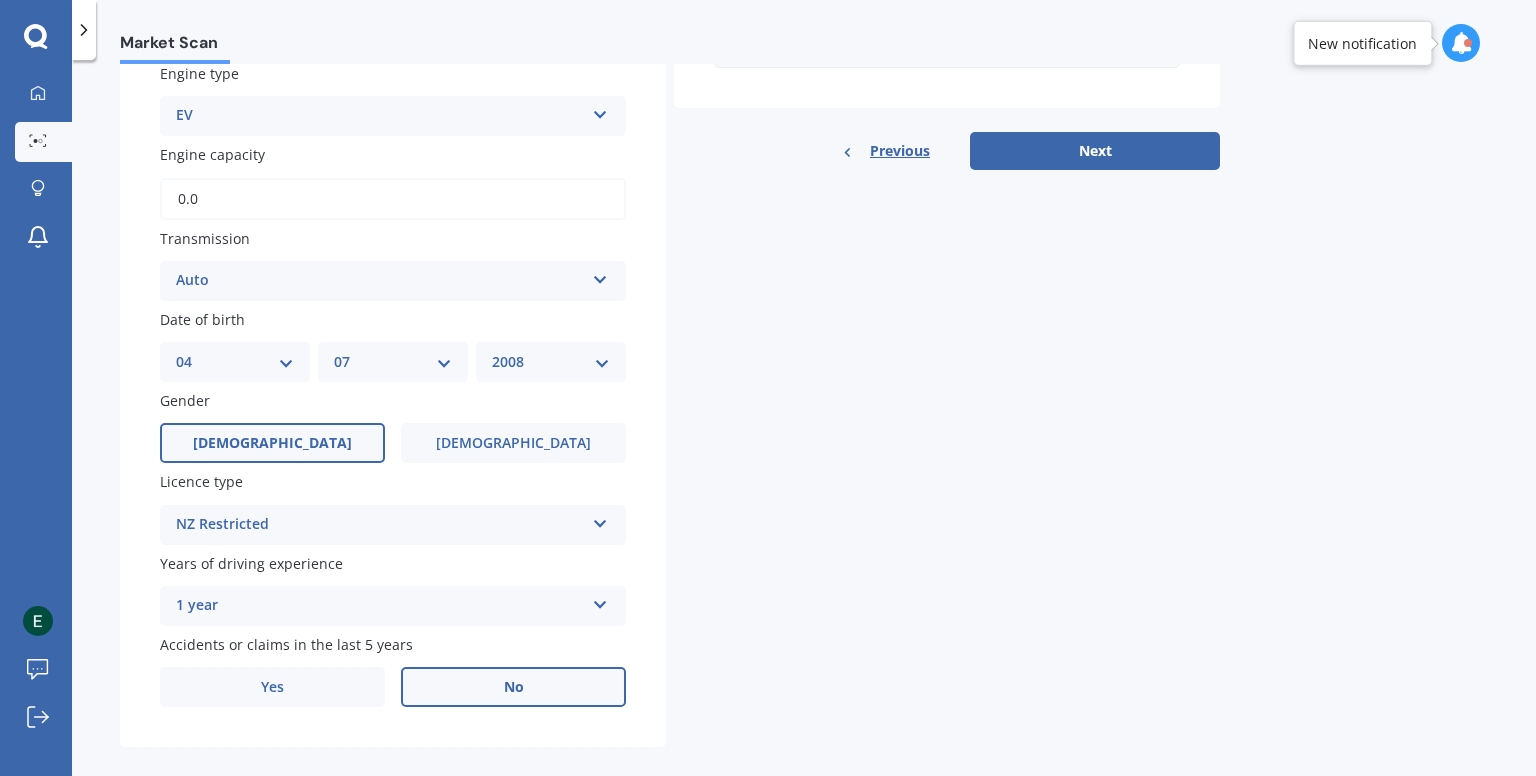 click on "DD 01 02 03 04 05 06 07 08 09 10 11 12 13 14 15 16 17 18 19 20 21 22 23 24 25 26 27 28 29 30 31" at bounding box center (235, 362) 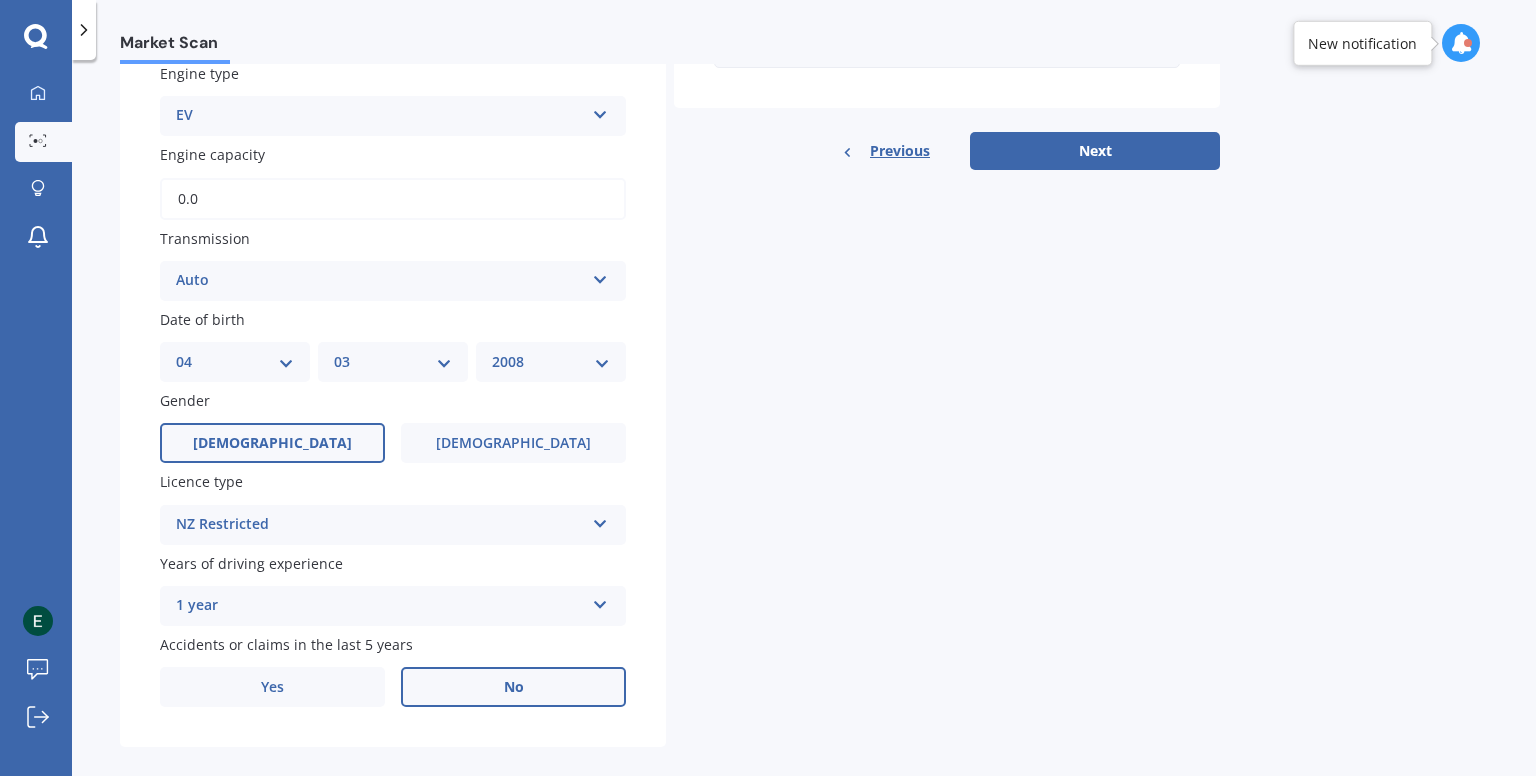click on "MM 01 02 03 04 05 06 07 08 09 10 11 12" at bounding box center (393, 362) 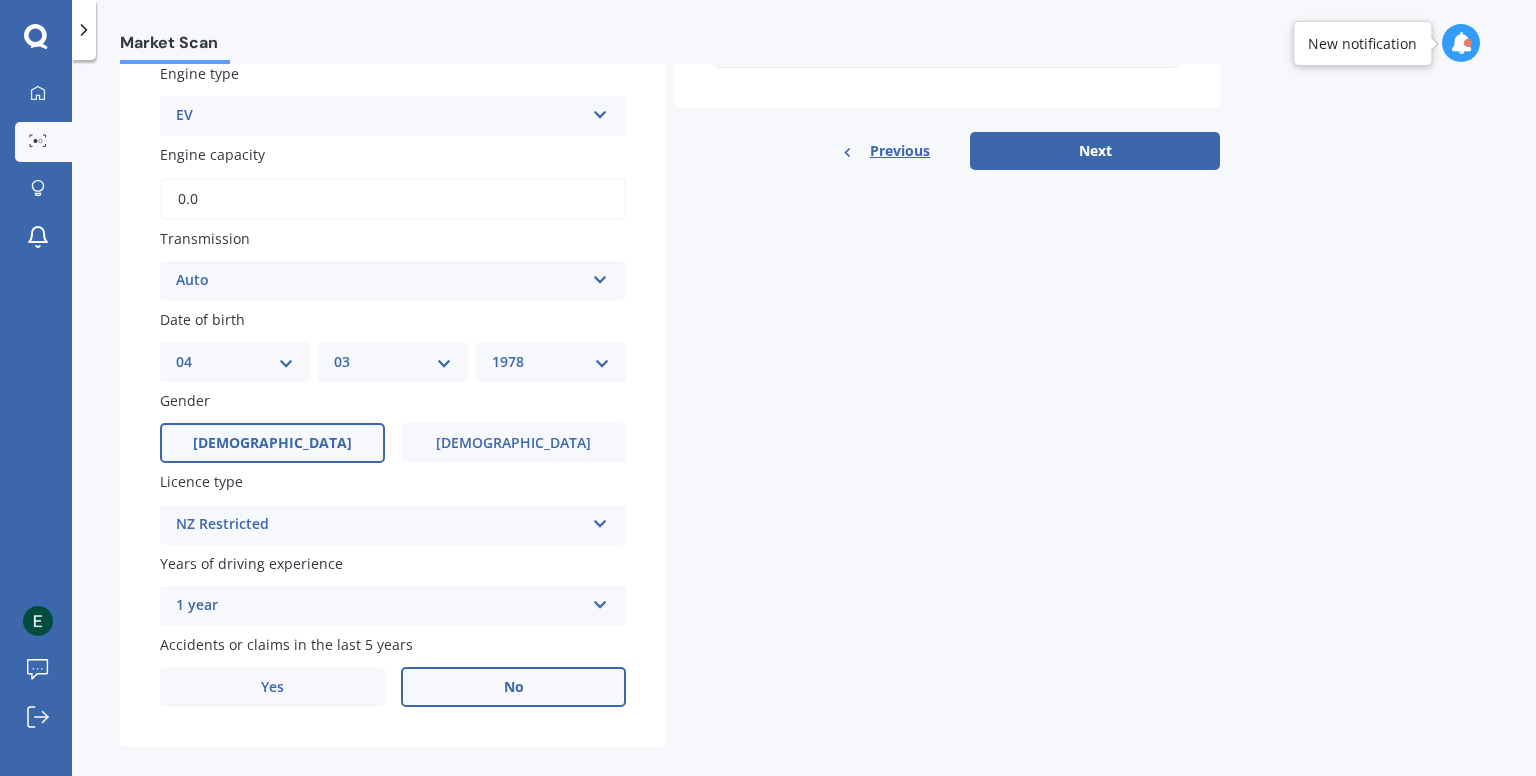 click on "YYYY 2025 2024 2023 2022 2021 2020 2019 2018 2017 2016 2015 2014 2013 2012 2011 2010 2009 2008 2007 2006 2005 2004 2003 2002 2001 2000 1999 1998 1997 1996 1995 1994 1993 1992 1991 1990 1989 1988 1987 1986 1985 1984 1983 1982 1981 1980 1979 1978 1977 1976 1975 1974 1973 1972 1971 1970 1969 1968 1967 1966 1965 1964 1963 1962 1961 1960 1959 1958 1957 1956 1955 1954 1953 1952 1951 1950 1949 1948 1947 1946 1945 1944 1943 1942 1941 1940 1939 1938 1937 1936 1935 1934 1933 1932 1931 1930 1929 1928 1927 1926" at bounding box center (551, 362) 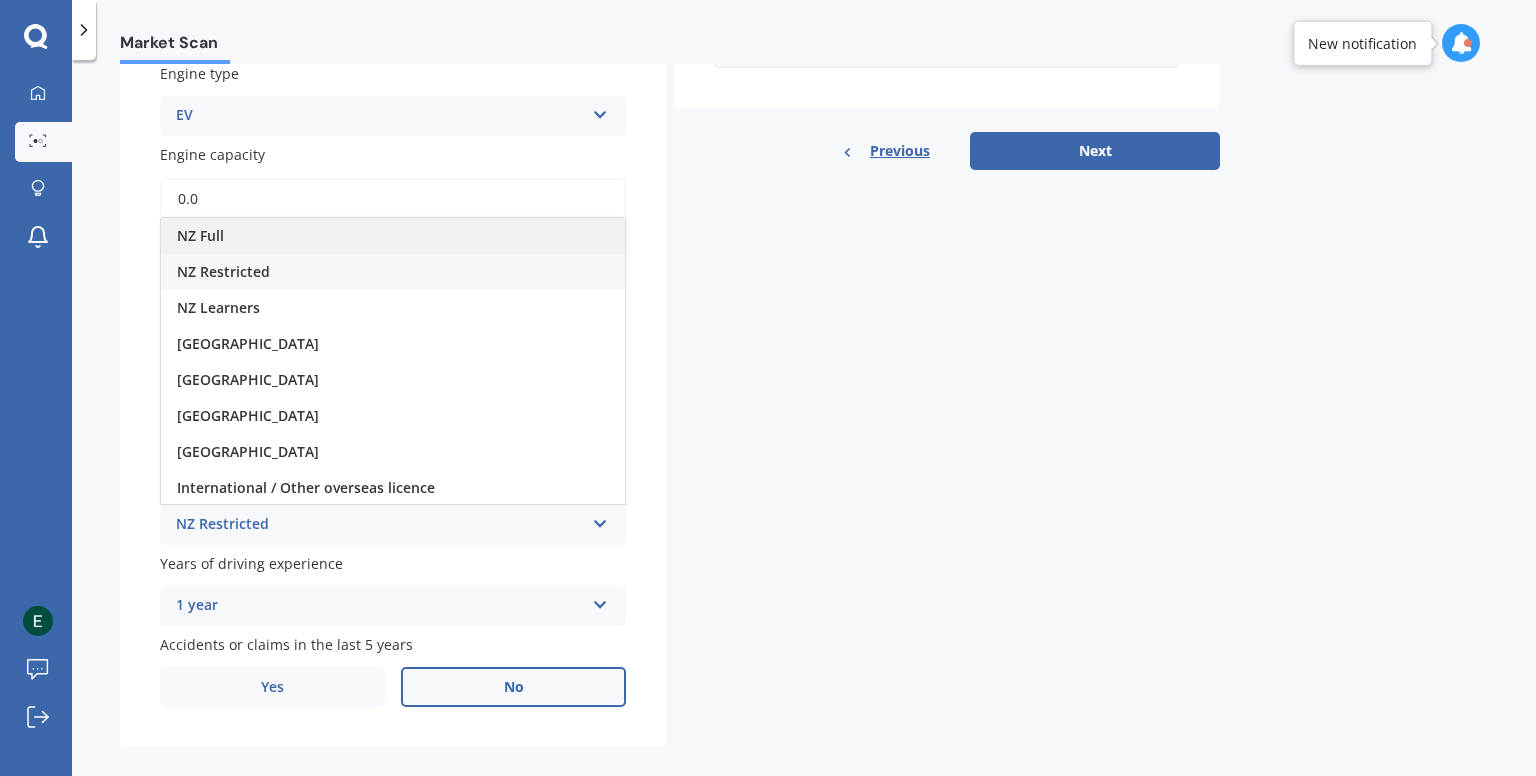 click on "NZ Full" at bounding box center [393, 236] 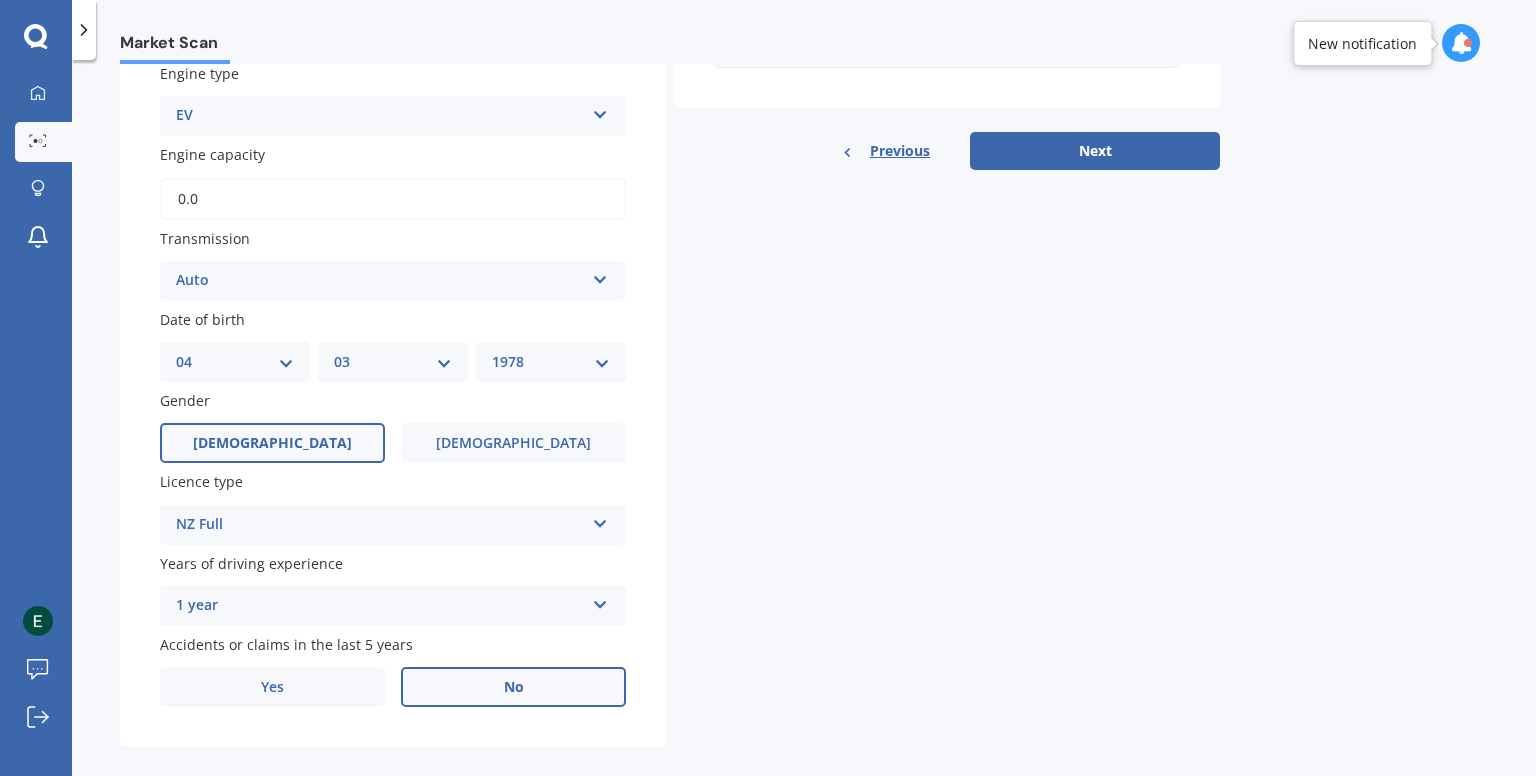 click on "NZ Full NZ Full NZ Restricted NZ Learners Australia United Kingdom Ireland South Africa International / Other overseas licence" at bounding box center [393, 525] 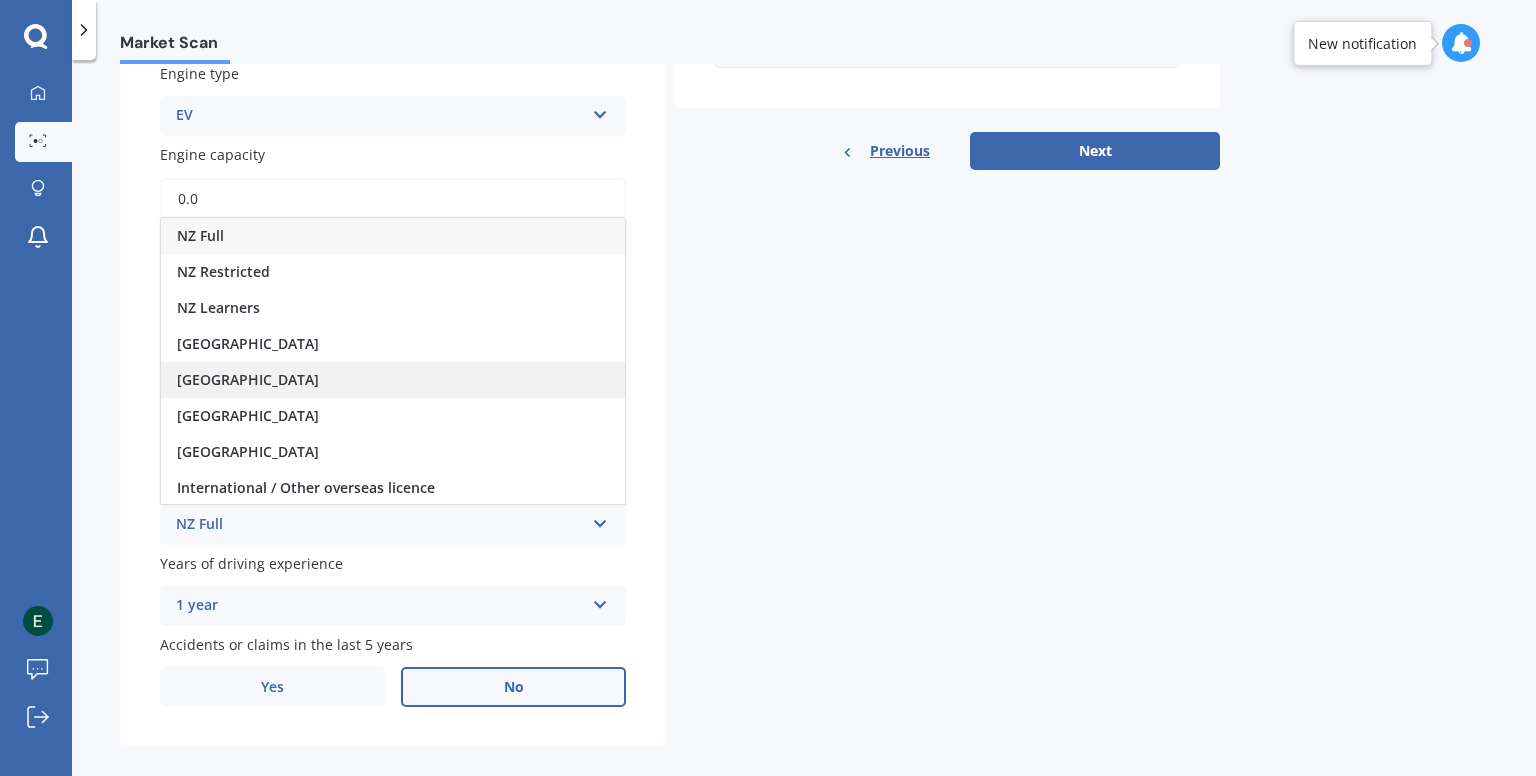 scroll, scrollTop: 1, scrollLeft: 0, axis: vertical 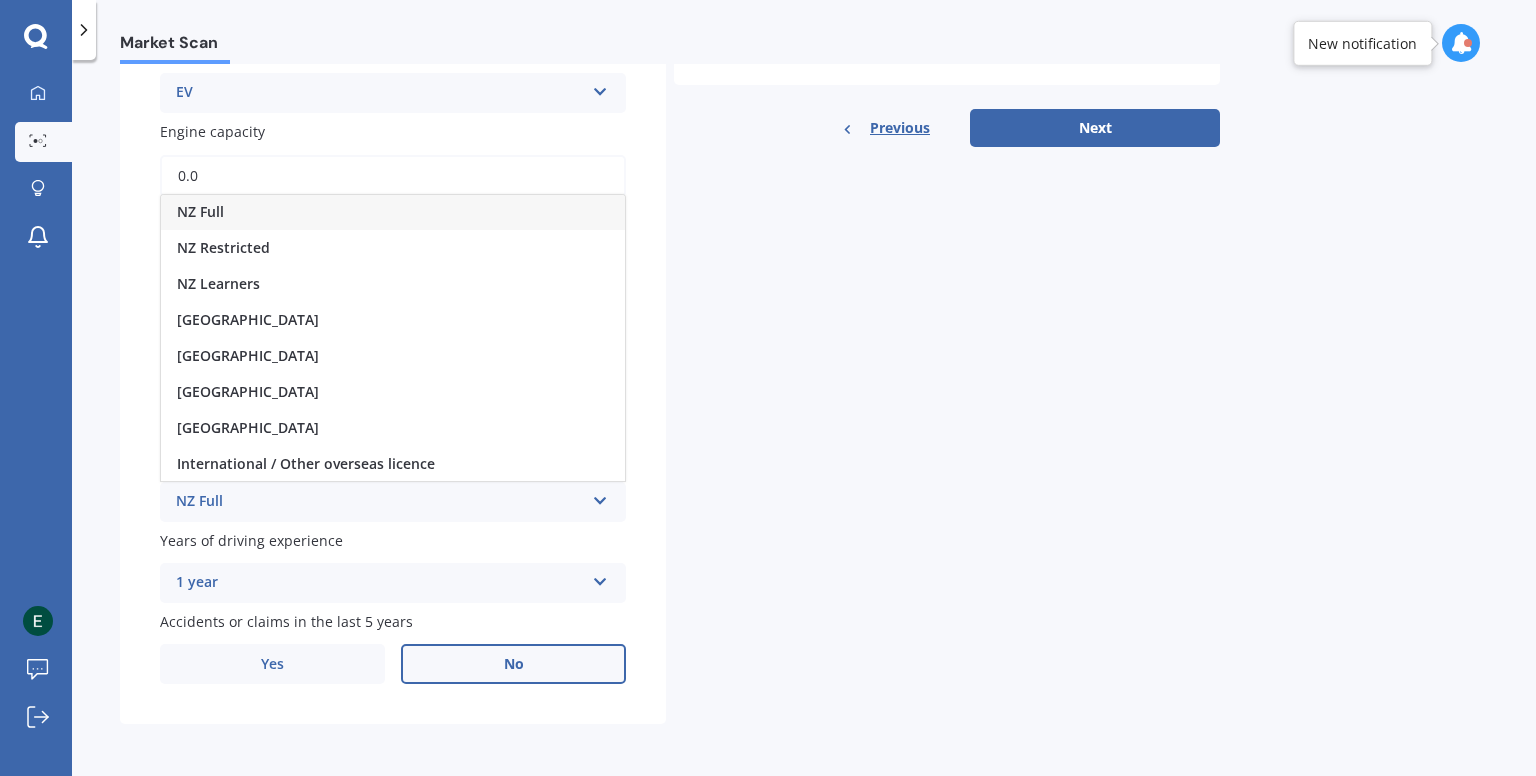 click on "Details Plate number Search I don’t have a number plate Year 2019 Make Select make AC ALFA ROMEO ASTON MARTIN AUDI AUSTIN BEDFORD Bentley BMW BYD CADILLAC CAN-AM CHERY CHEVROLET CHRYSLER Citroen CRUISEAIR CUPRA DAEWOO DAIHATSU DAIMLER DAMON DIAHATSU DODGE EXOCET FACTORY FIVE FERRARI FIAT Fiord FLEETWOOD FORD FOTON FRASER GEELY GENESIS GEORGIE BOY GMC GREAT WALL GWM HAVAL HILLMAN HINO HOLDEN HOLIDAY RAMBLER HONDA HUMMER HYUNDAI INFINITI ISUZU IVECO JAC JAECOO JAGUAR JEEP KGM KIA LADA LAMBORGHINI LANCIA LANDROVER LDV LEXUS LINCOLN LOTUS LUNAR M.G M.G. MAHINDRA MASERATI MAZDA MCLAREN MERCEDES AMG Mercedes Benz MERCEDES-AMG MERCURY MINI MITSUBISHI MORGAN MORRIS NEWMAR NISSAN OMODA OPEL OXFORD PEUGEOT Plymouth Polestar PONTIAC PORSCHE PROTON RAM Range Rover Rayne RENAULT ROLLS ROYCE ROVER SAAB SATURN SEAT SHELBY SKODA SMART SSANGYONG SUBARU SUZUKI TATA TESLA TIFFIN Toyota TRIUMPH TVR Vauxhall VOLKSWAGEN VOLVO WESTFIELD WINNEBAGO ZX Model Select model 1200 180SX 200SX 300ZX 350Z 370Z Ad Altima ARIYA Atlas Avenir" at bounding box center [670, 119] 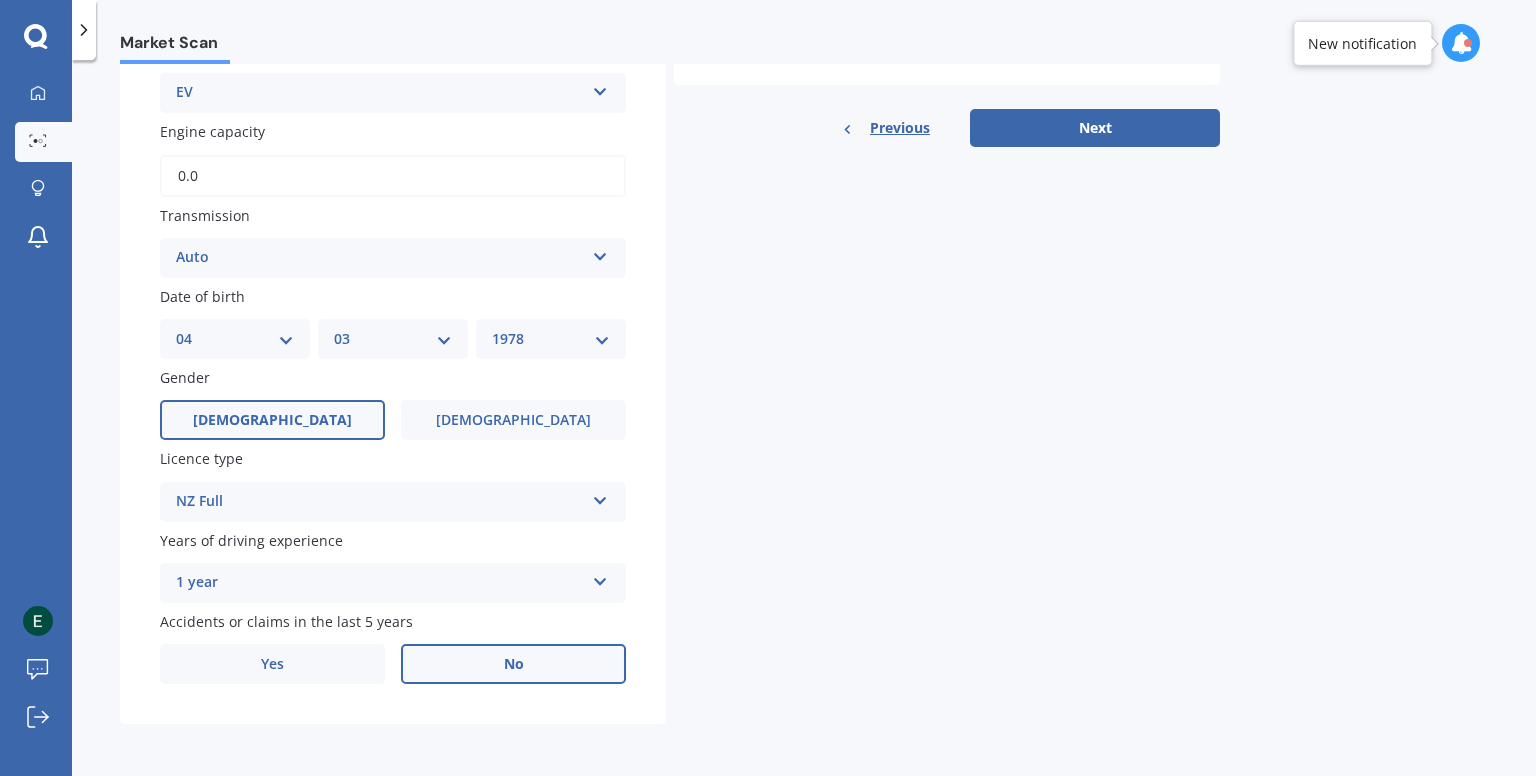 click on "1 year" at bounding box center (380, 583) 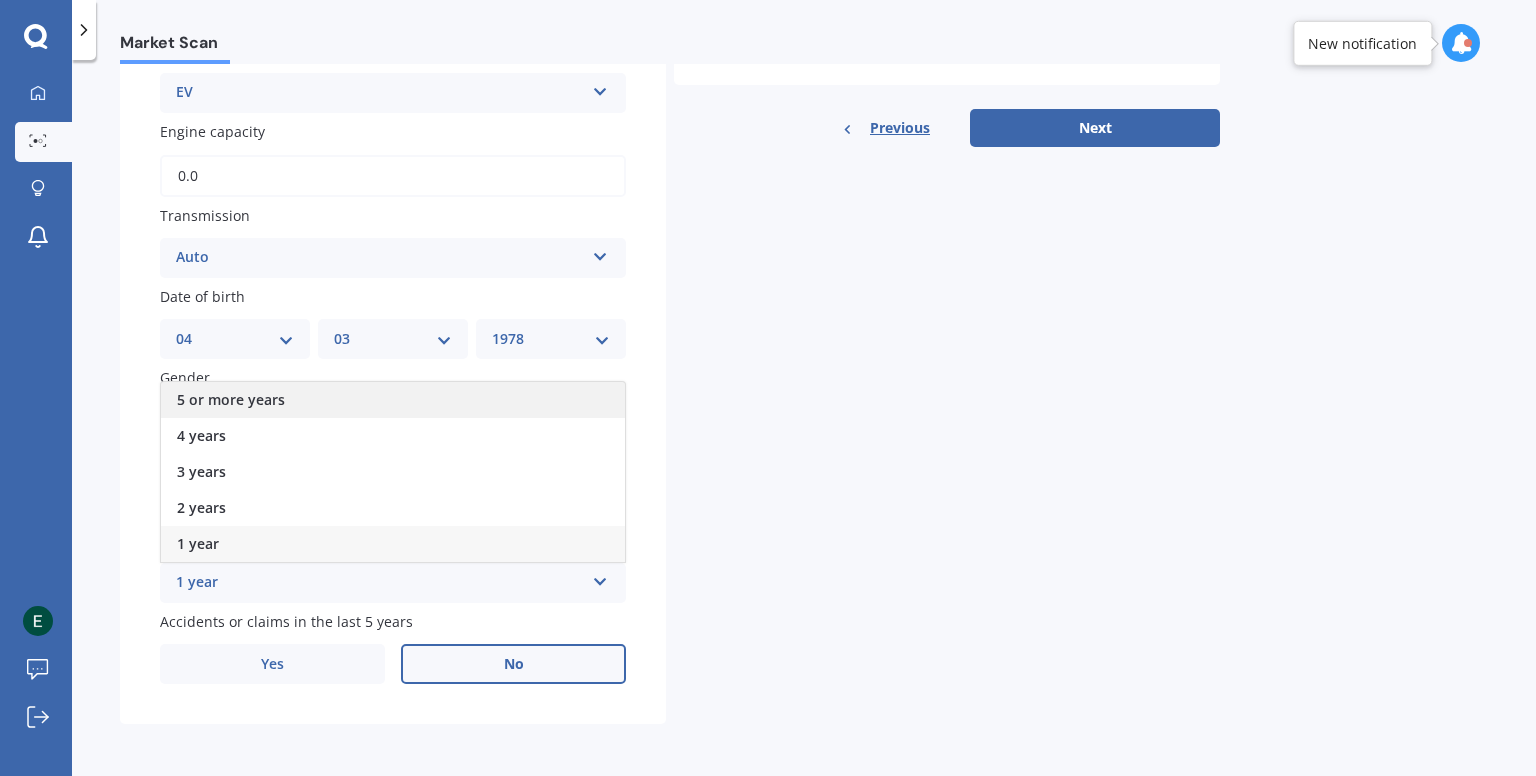 click on "5 or more years" at bounding box center [393, 400] 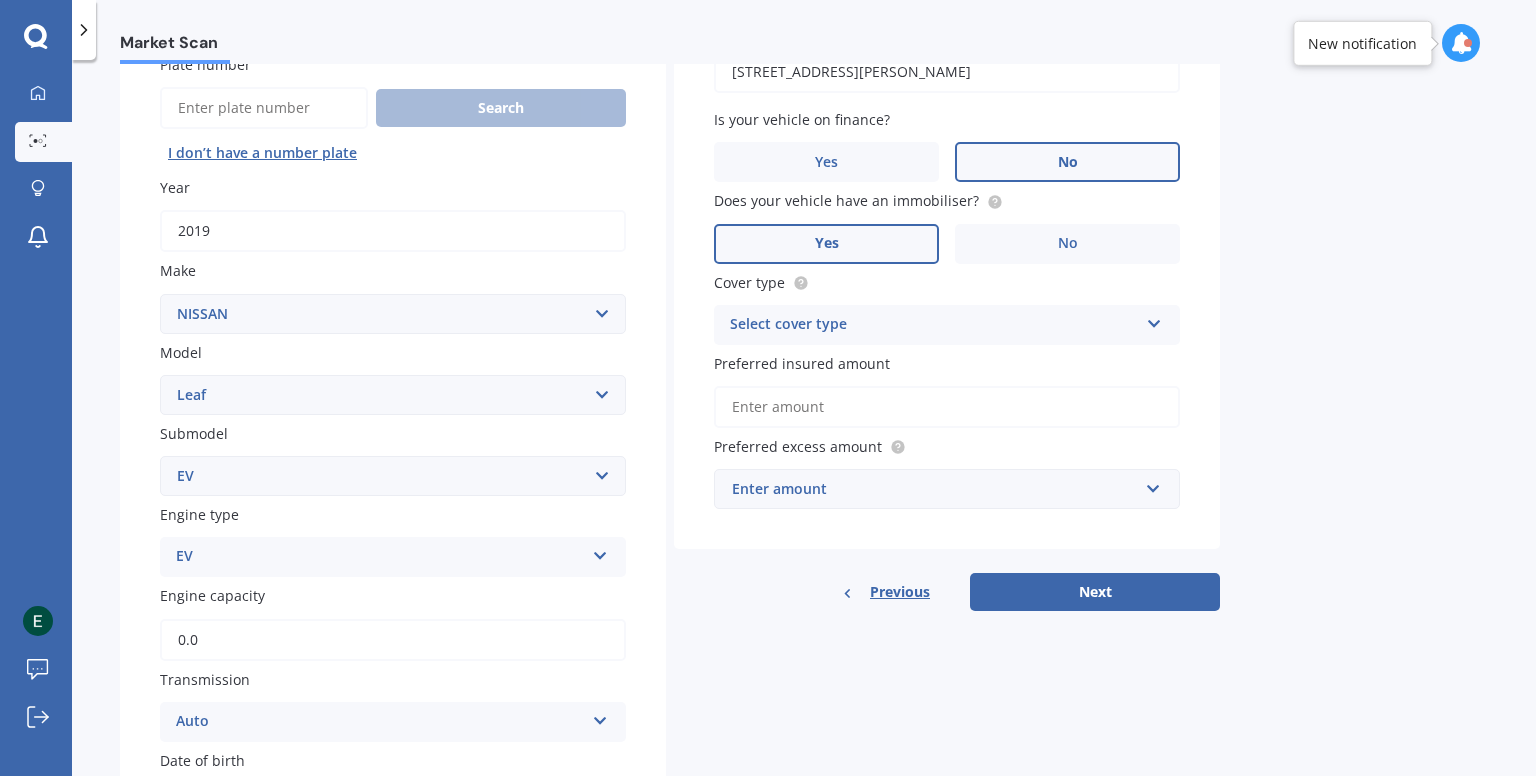 scroll, scrollTop: 184, scrollLeft: 0, axis: vertical 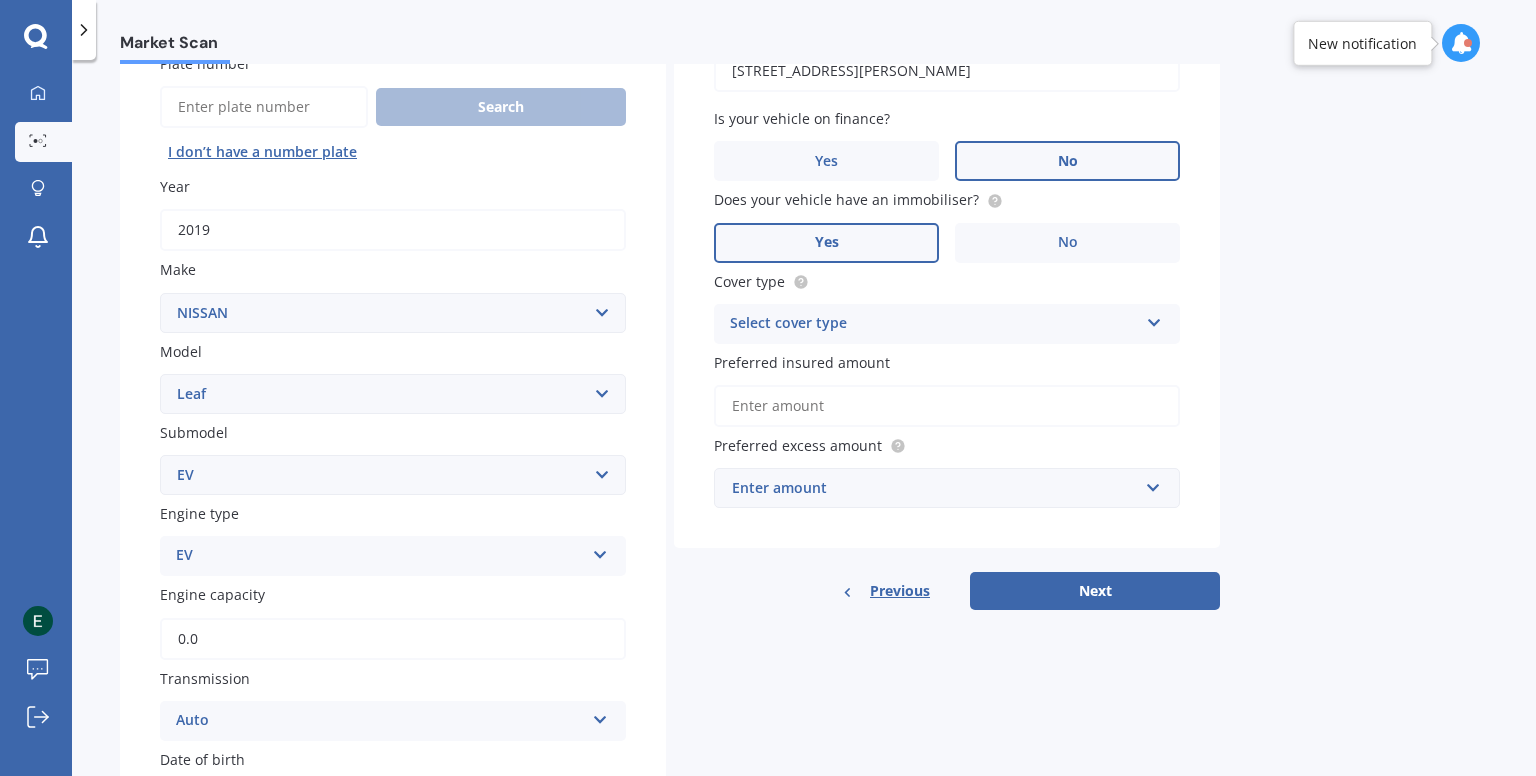 click on "Select cover type" at bounding box center (934, 324) 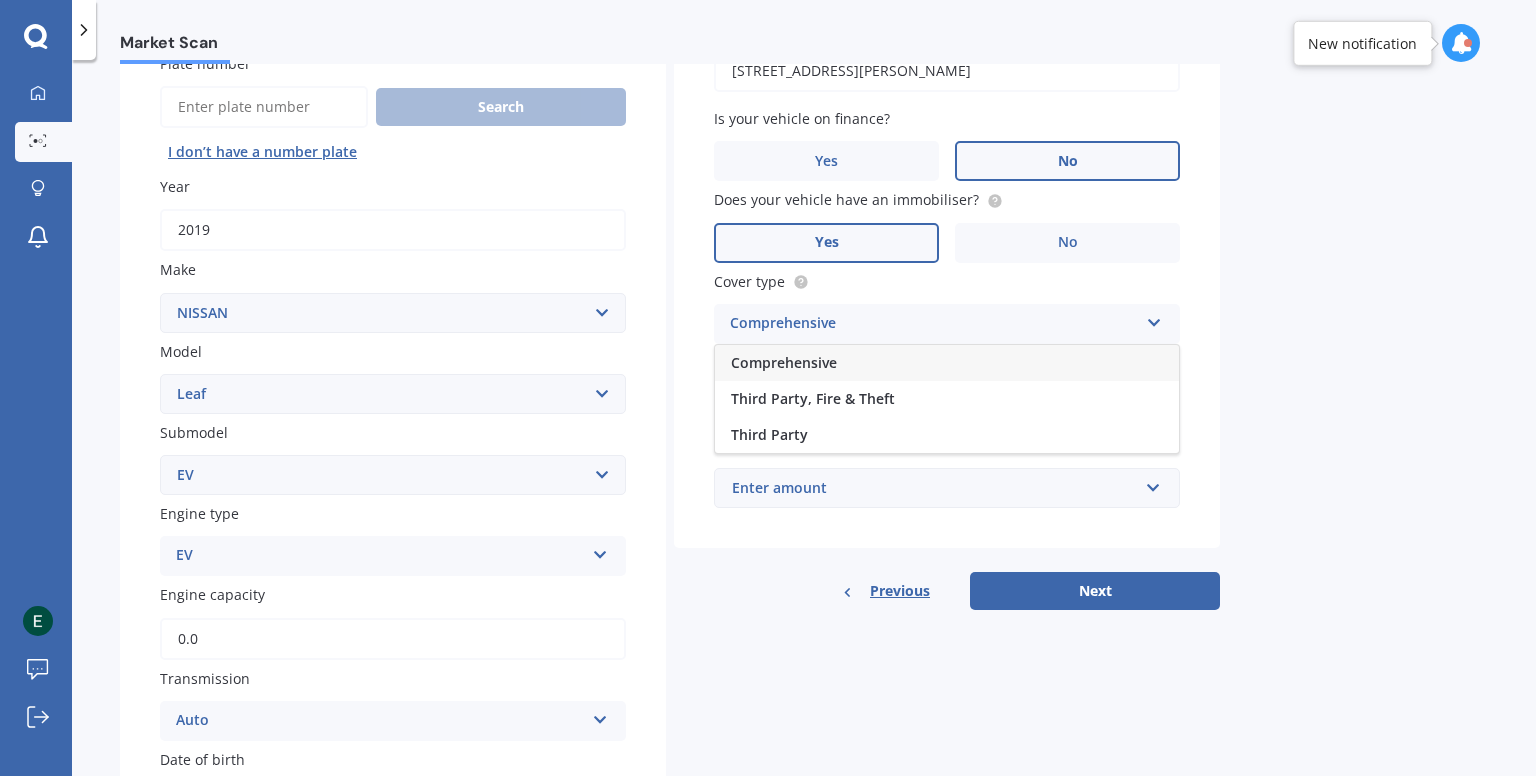 click on "Comprehensive" at bounding box center [947, 363] 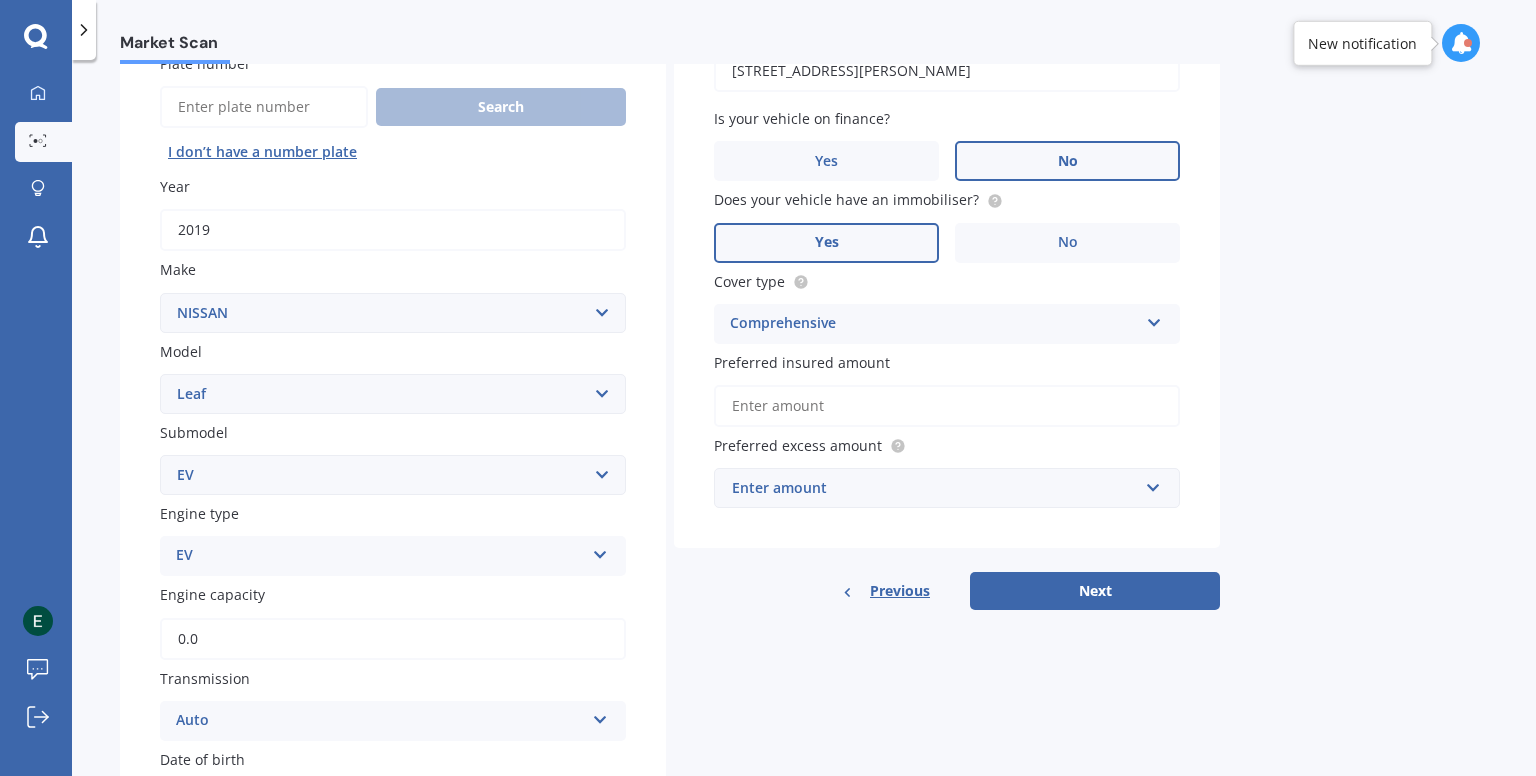 click on "Preferred insured amount" at bounding box center (947, 406) 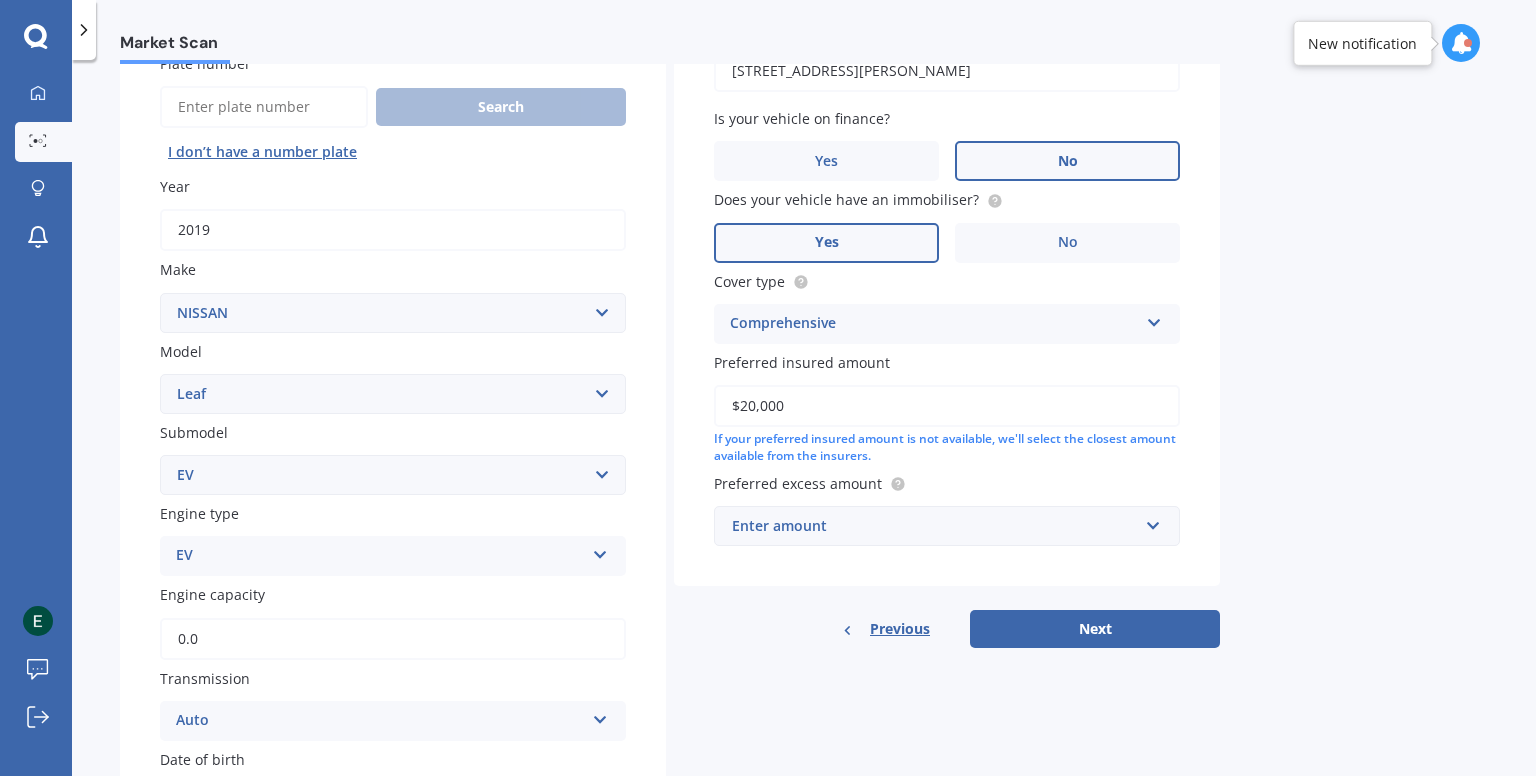 click on "Enter amount" at bounding box center [935, 526] 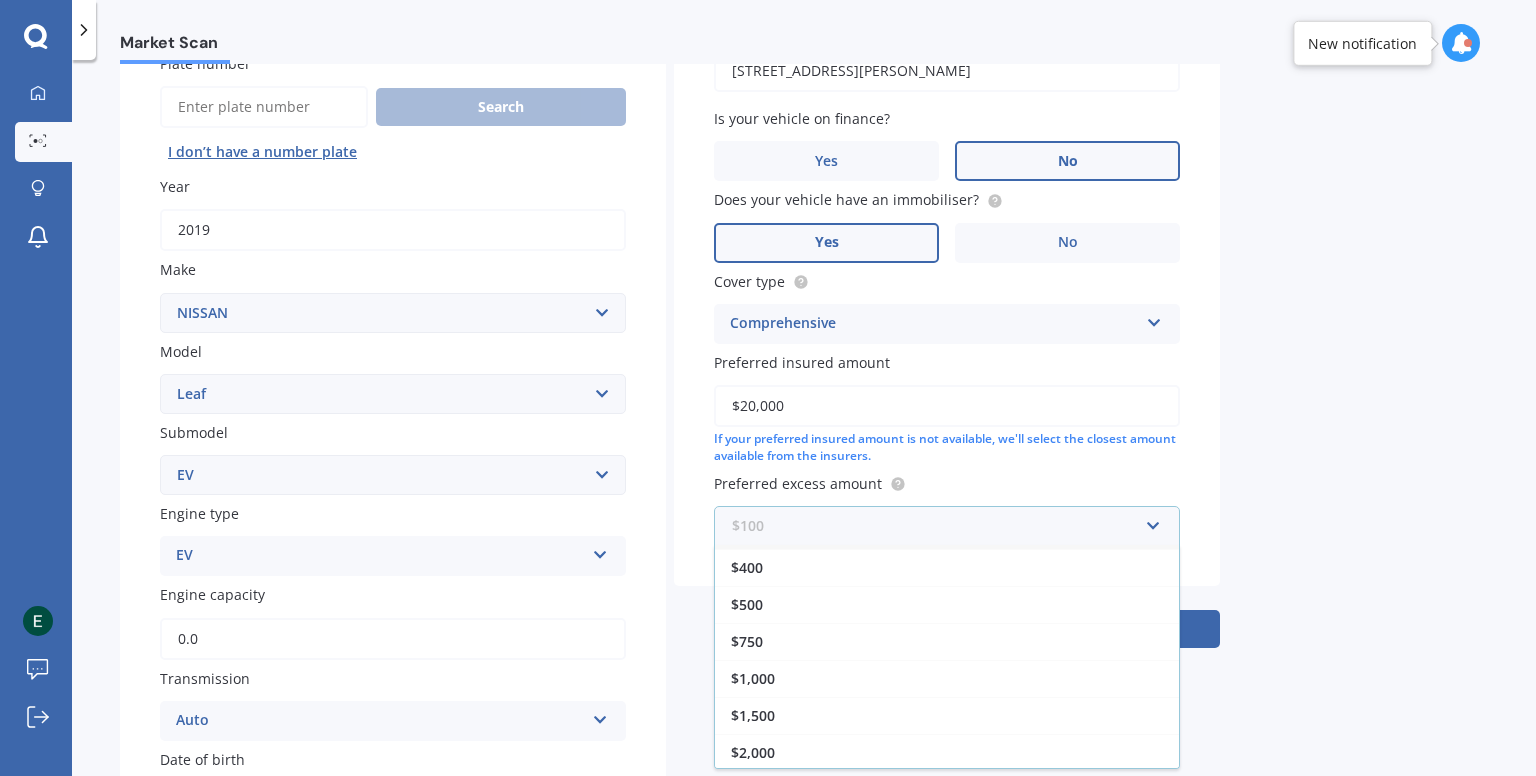 scroll, scrollTop: 33, scrollLeft: 0, axis: vertical 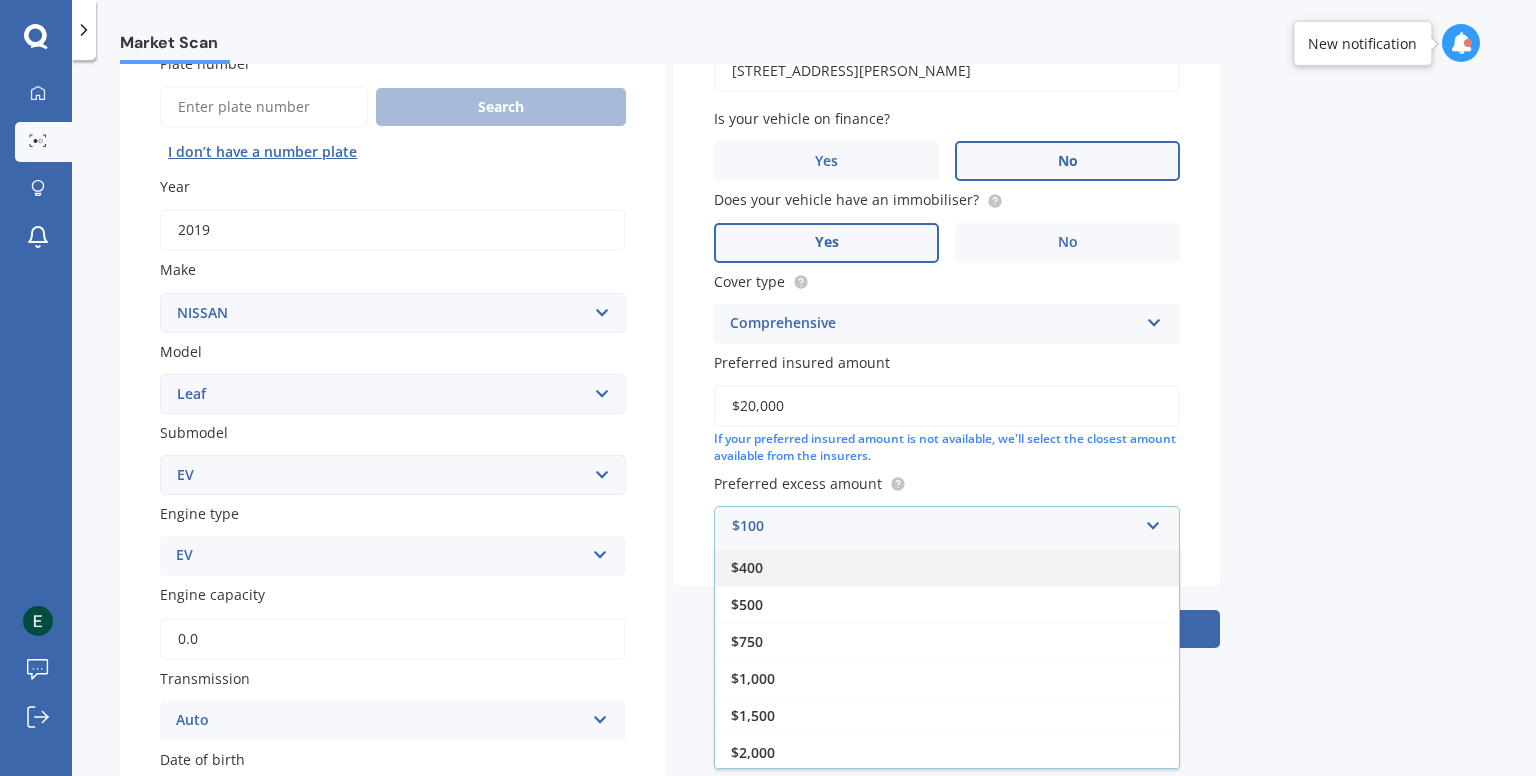 click on "$400" at bounding box center (947, 567) 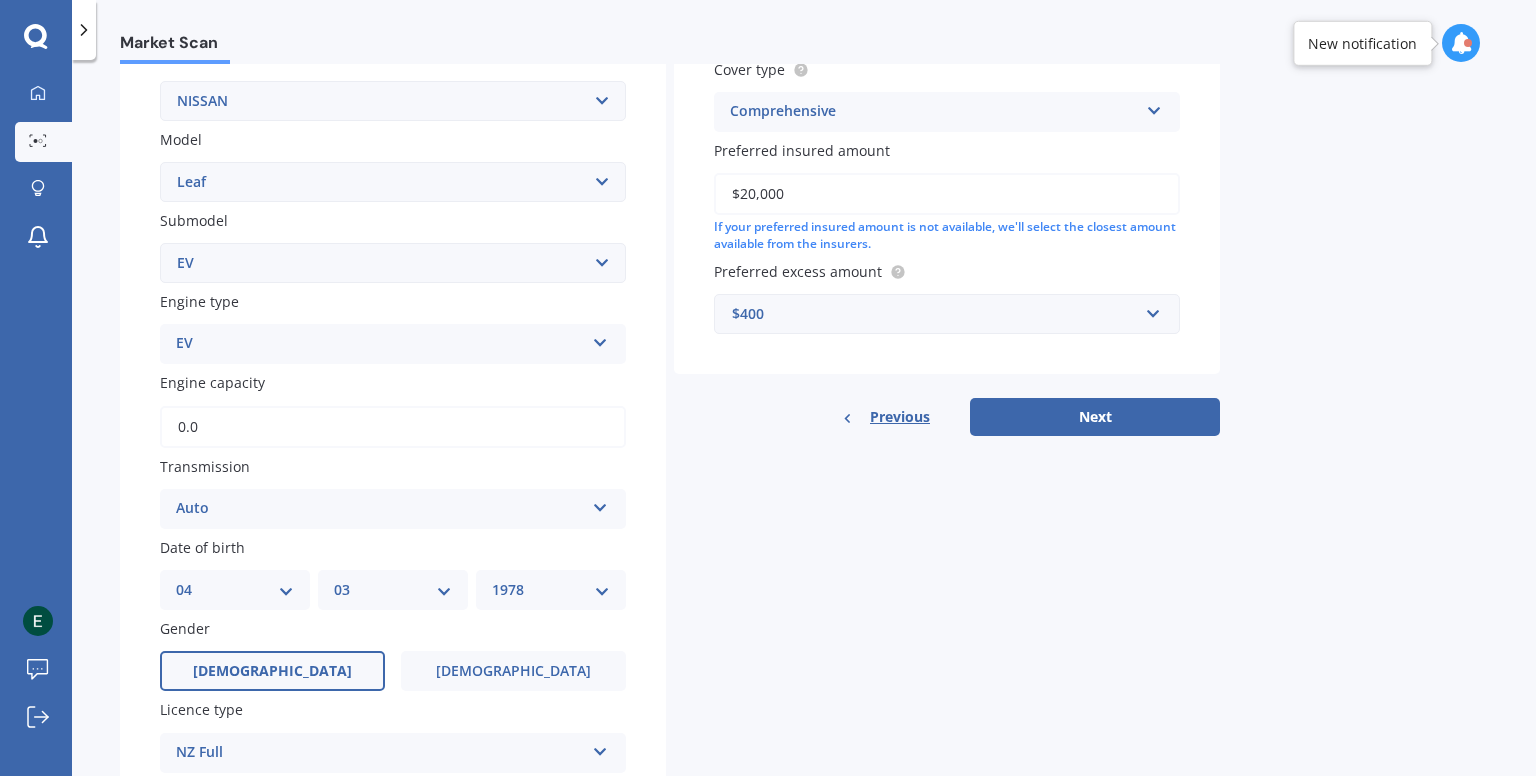 scroll, scrollTop: 400, scrollLeft: 0, axis: vertical 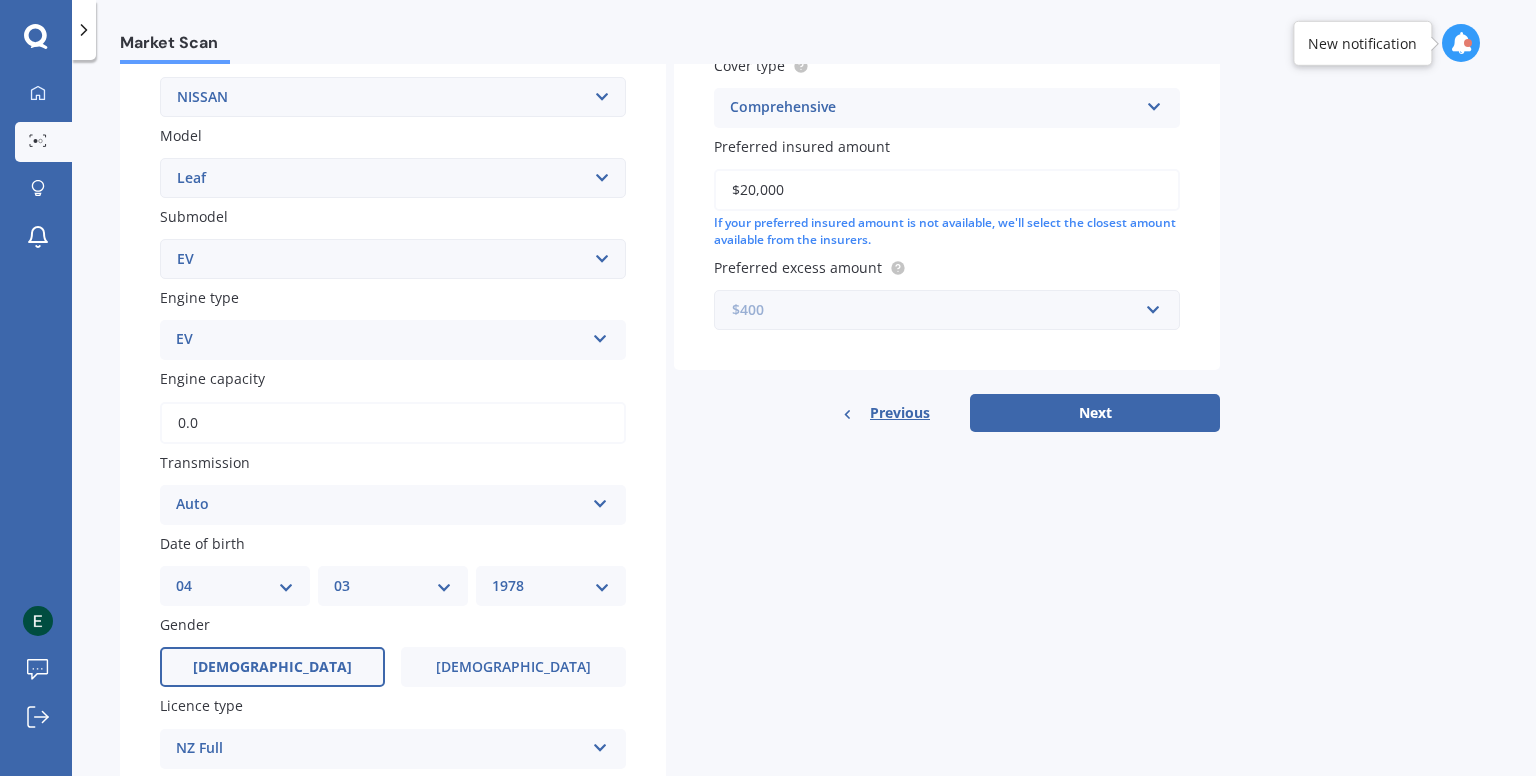 click at bounding box center (940, 310) 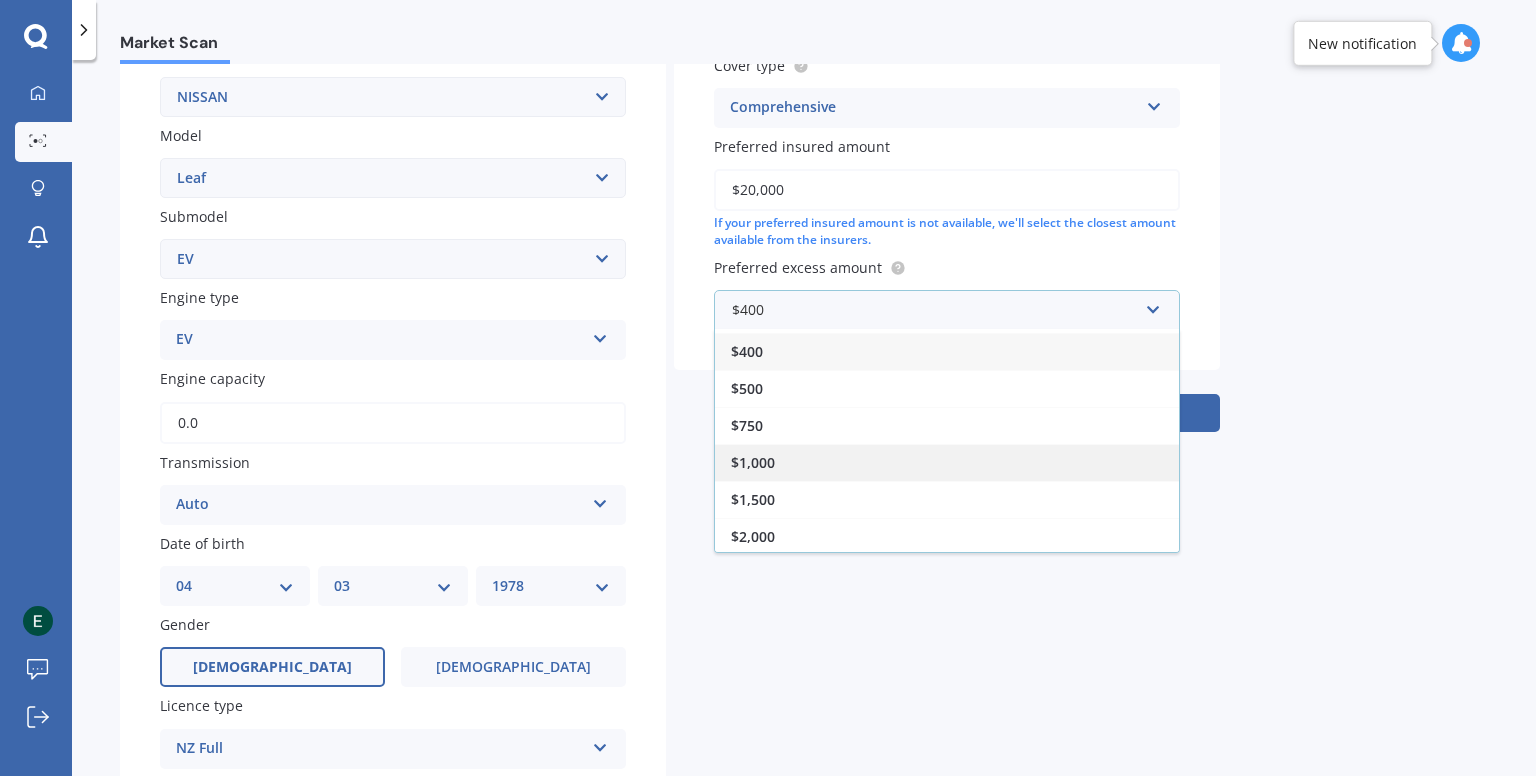 click on "$1,000" at bounding box center (947, 462) 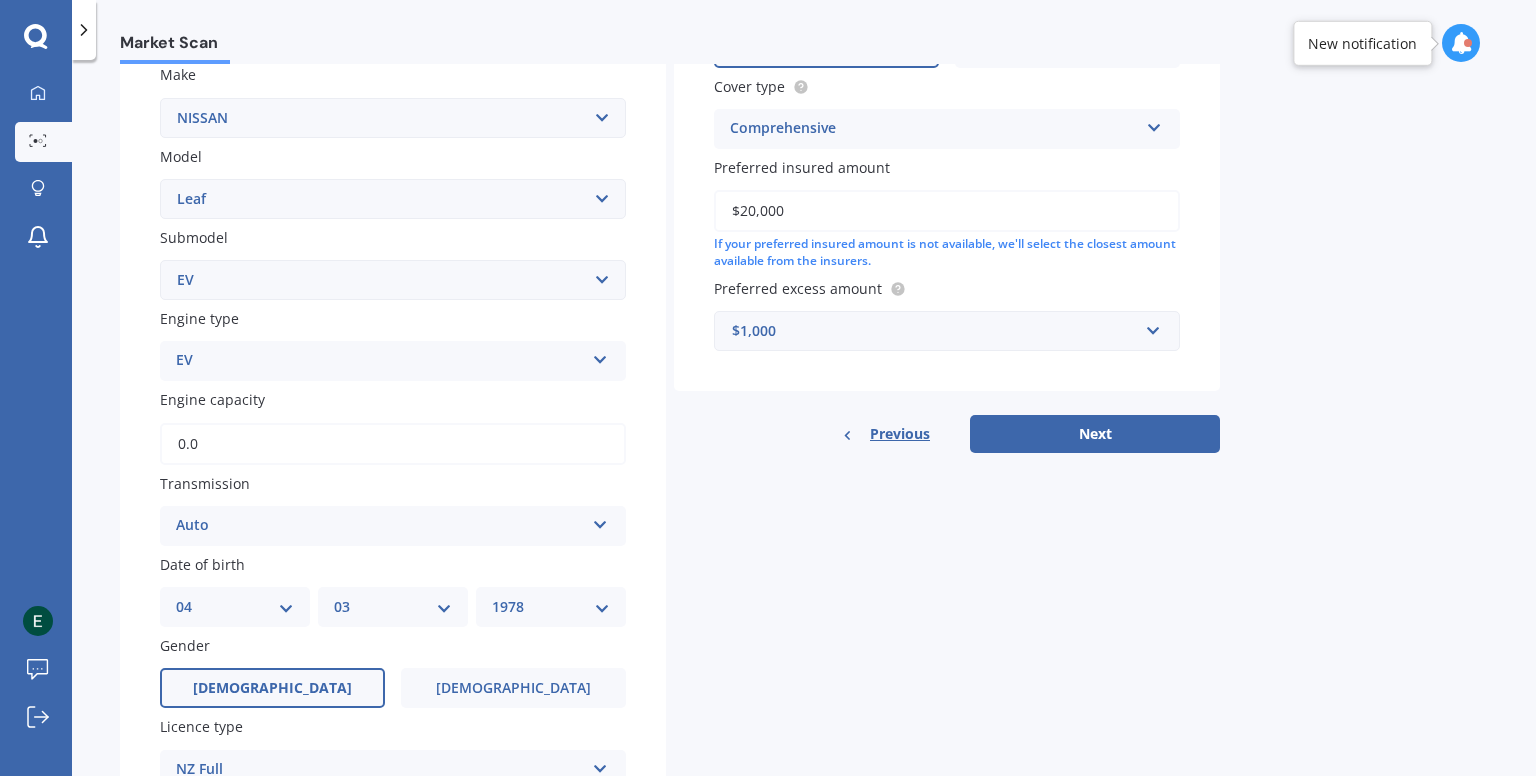 scroll, scrollTop: 378, scrollLeft: 0, axis: vertical 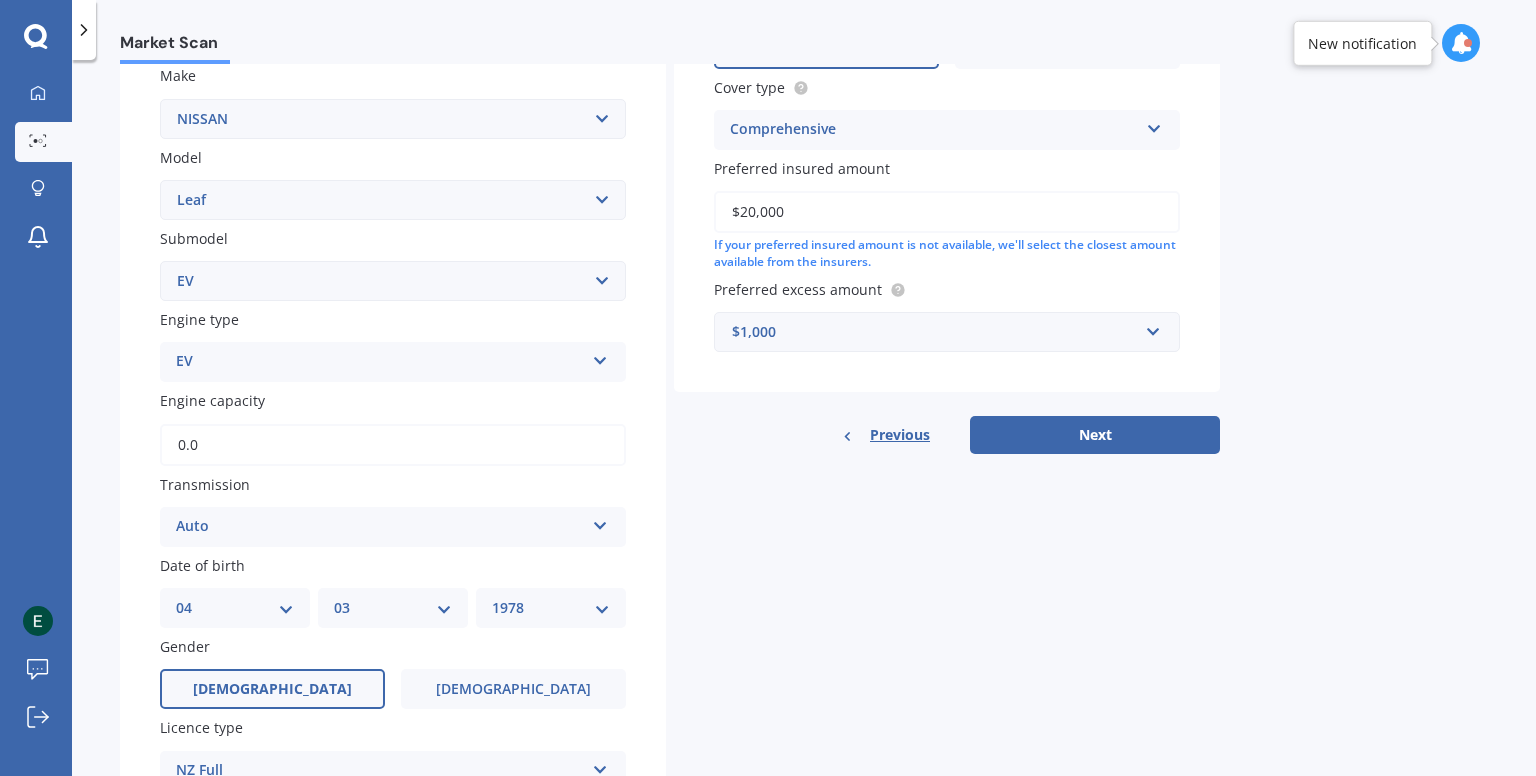 click on "Preferred excess amount $1,000 $100 $400 $500 $750 $1,000 $1,500 $2,000" at bounding box center (947, 315) 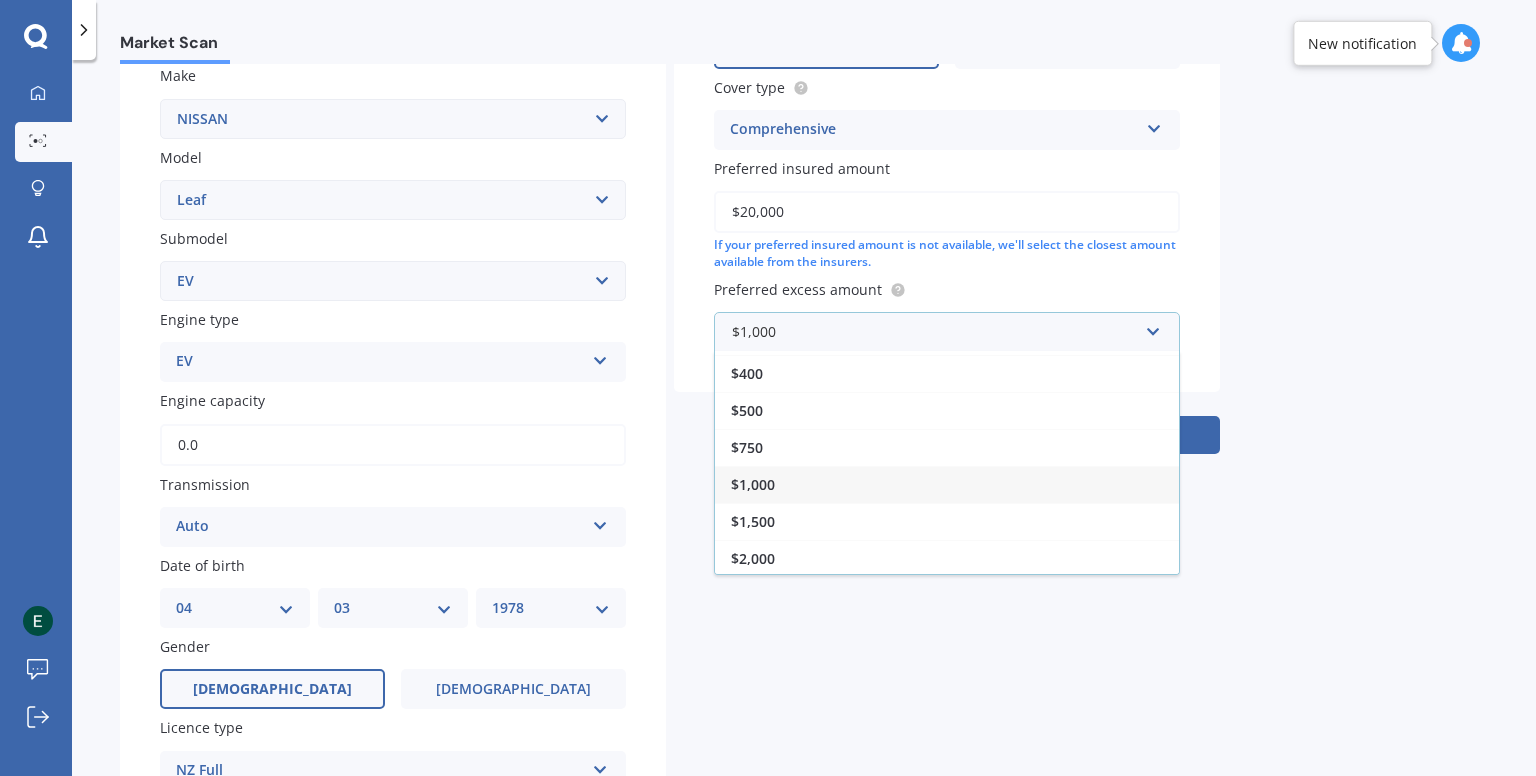 click on "$1,000" at bounding box center (947, 484) 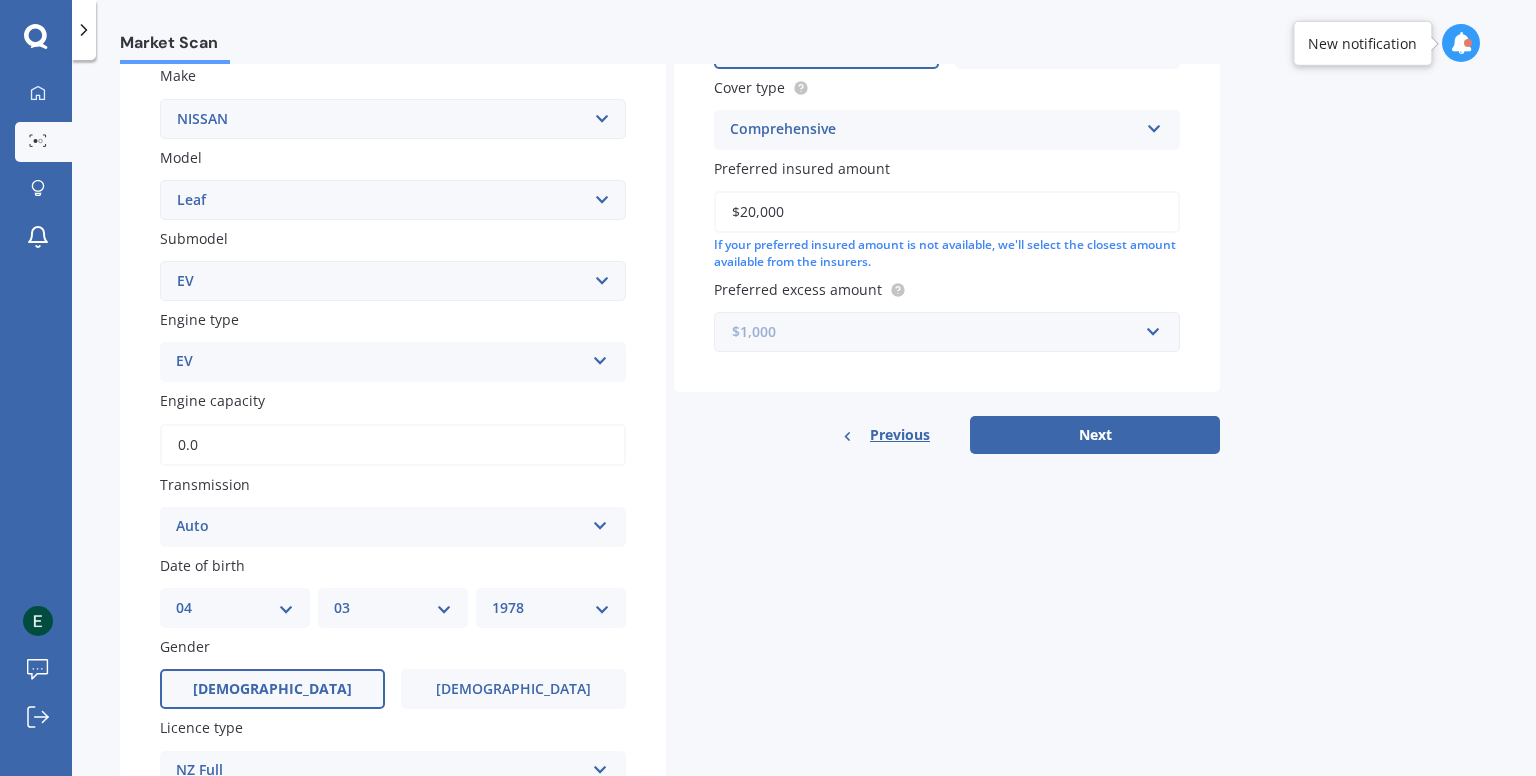 click at bounding box center (940, 332) 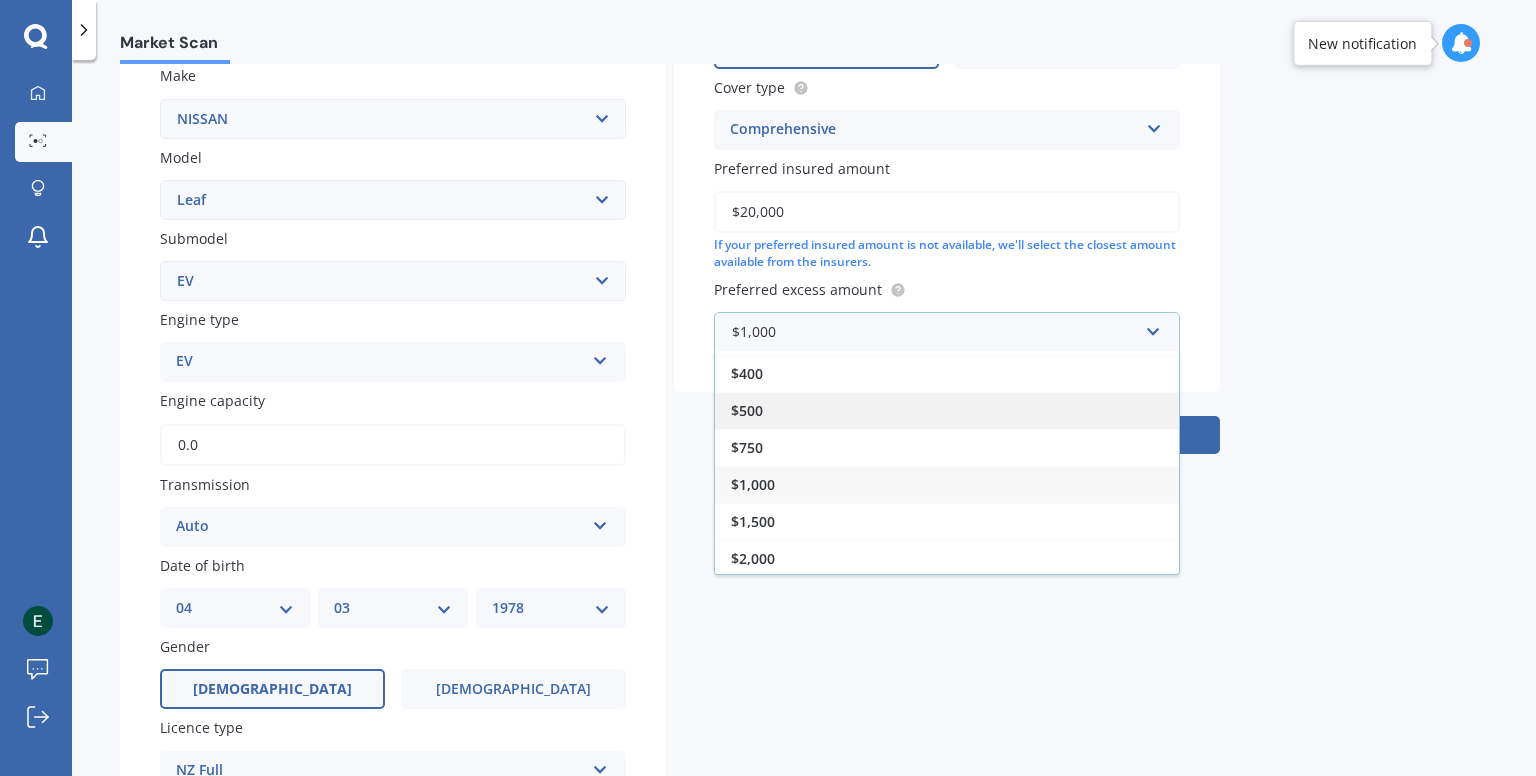 click on "$500" at bounding box center [947, 410] 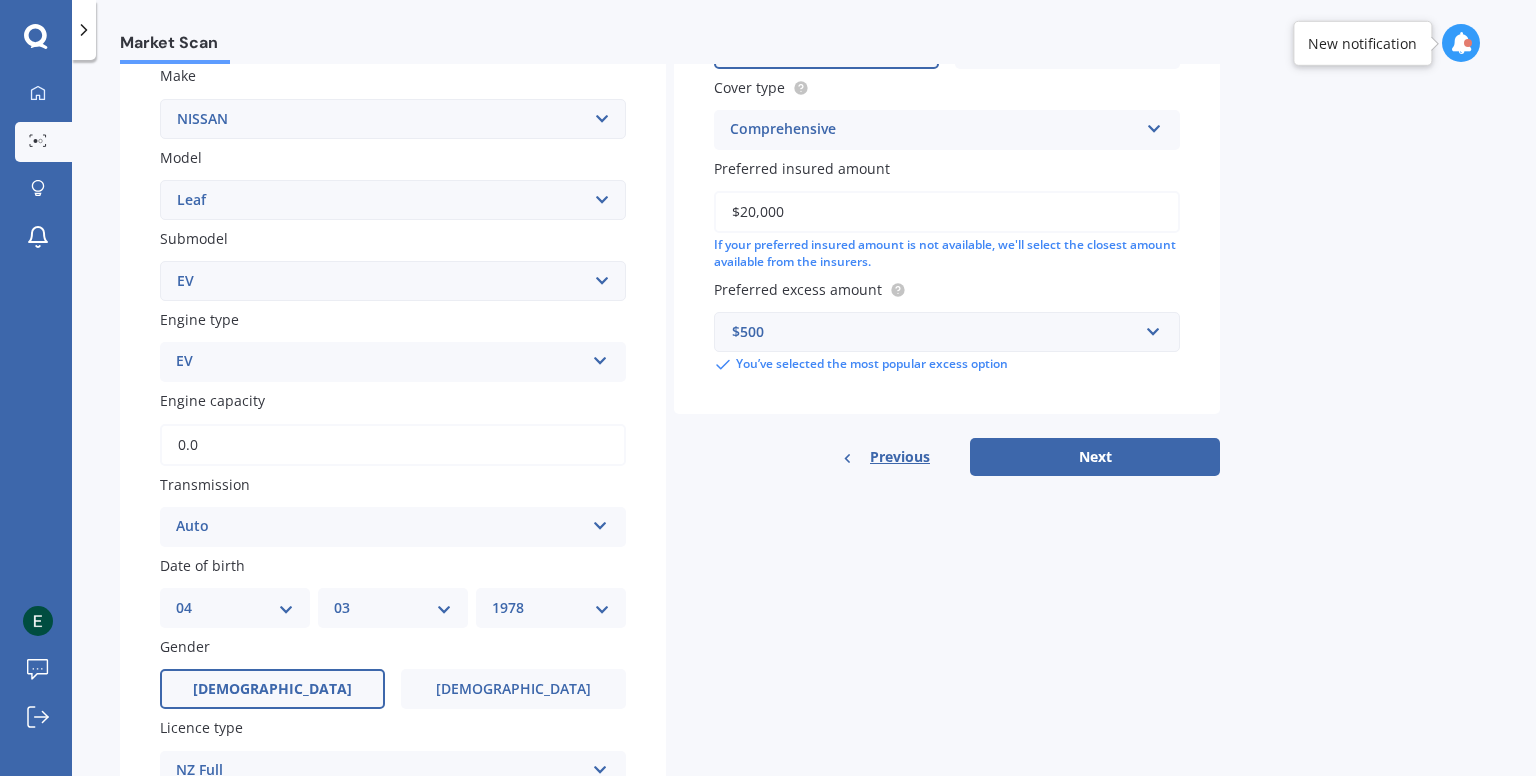 click on "$500" at bounding box center (935, 332) 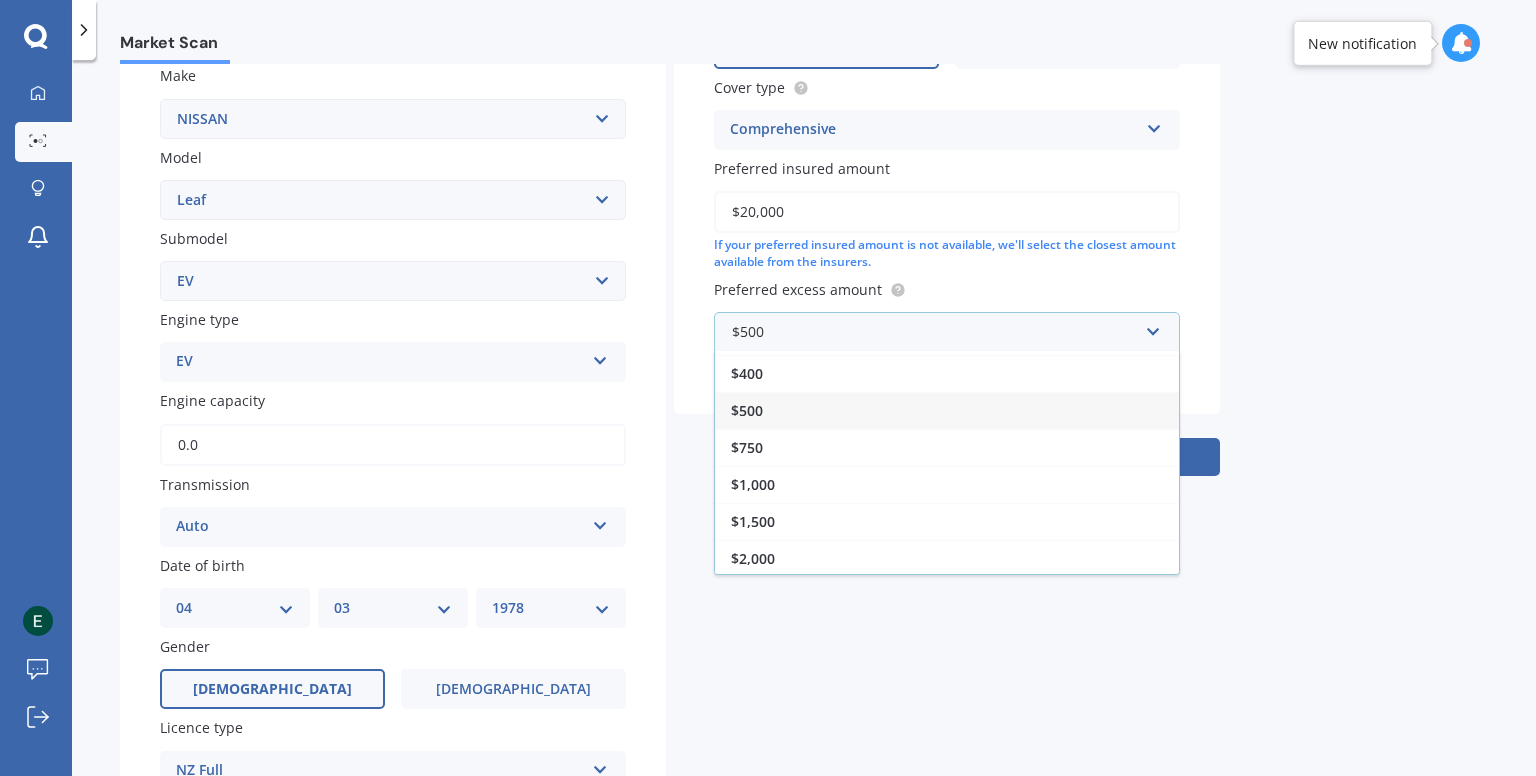 click on "$500" at bounding box center (947, 410) 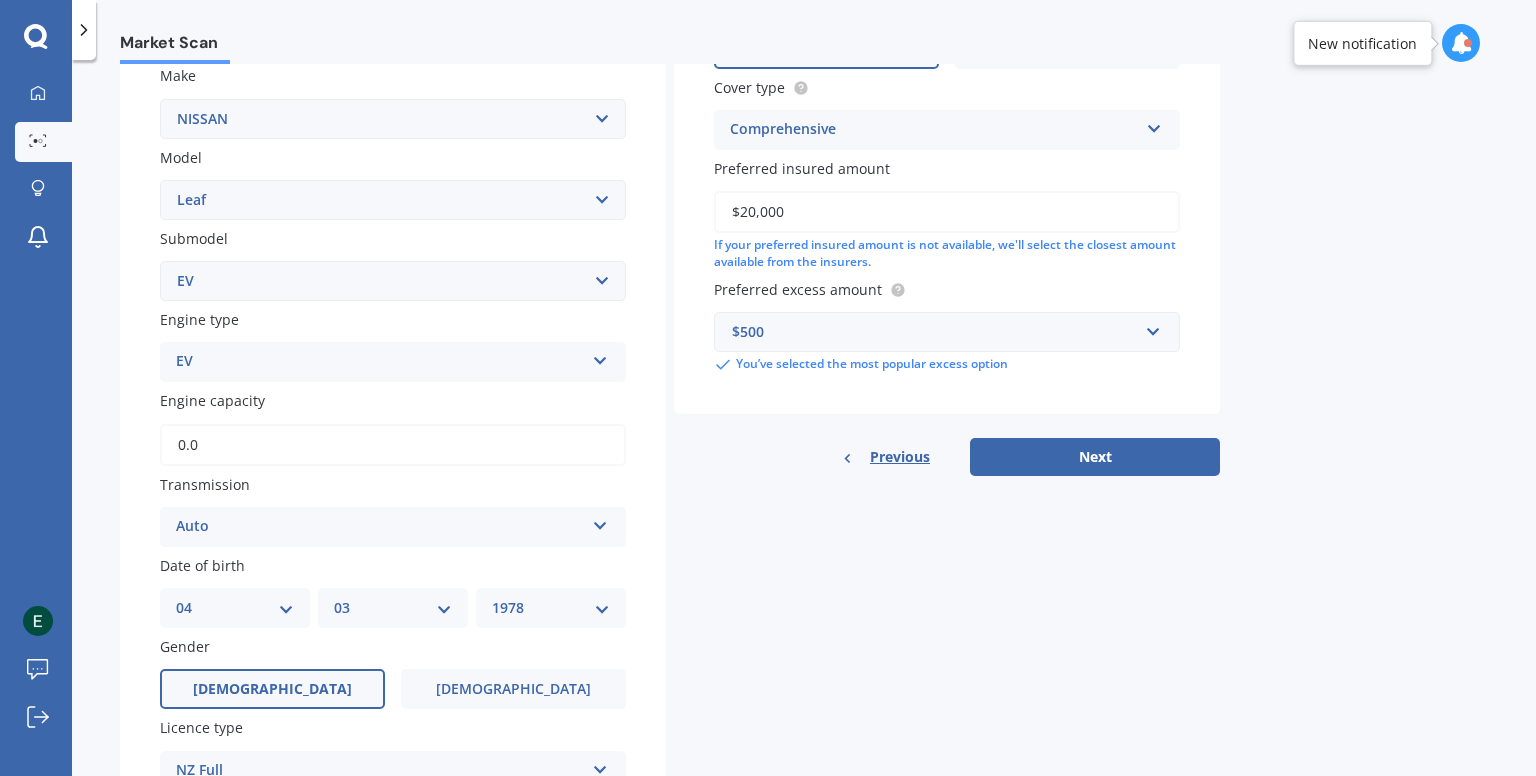 click on "$500" at bounding box center [935, 332] 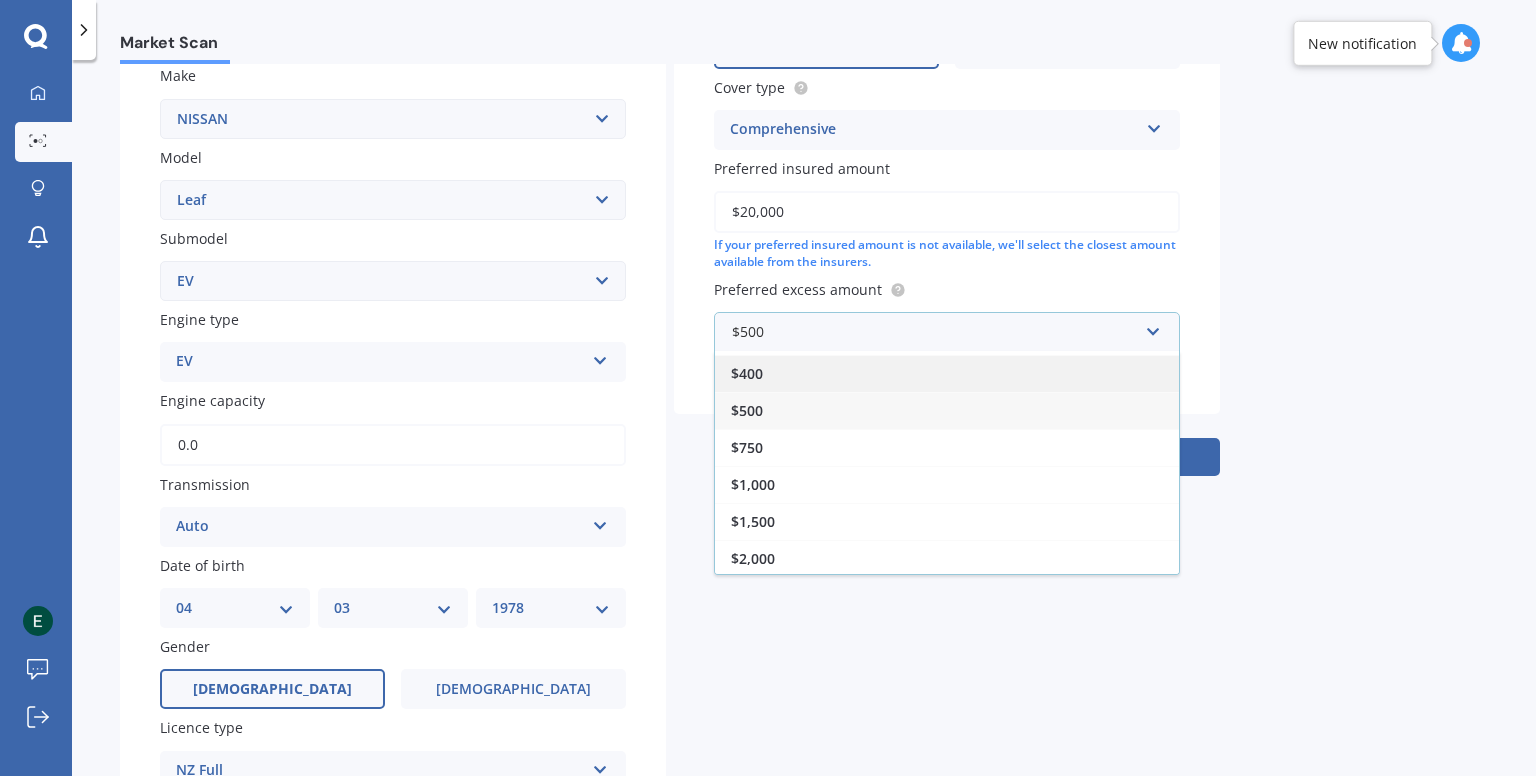 click on "$400" at bounding box center (947, 373) 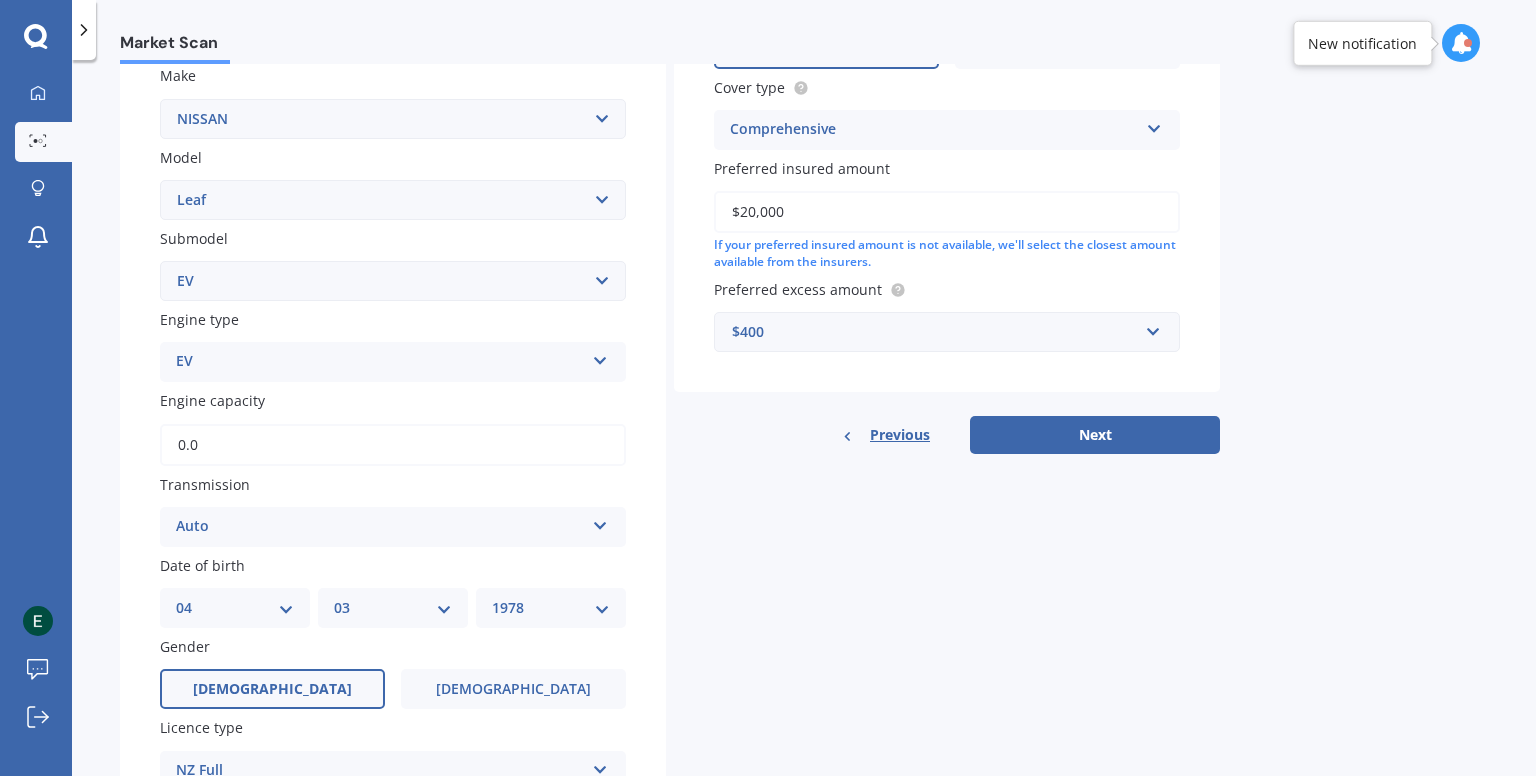 click on "$400" at bounding box center (935, 332) 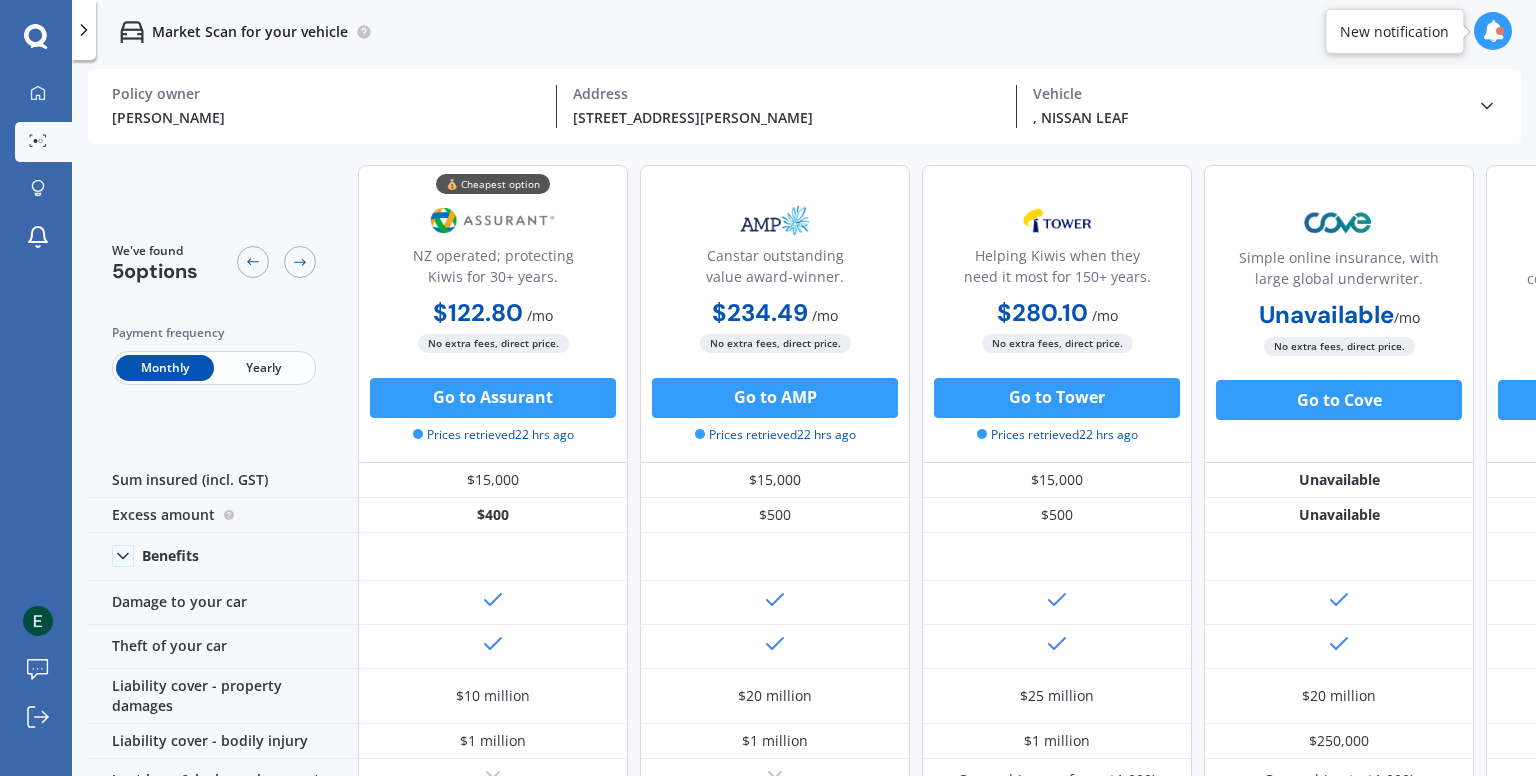 scroll, scrollTop: 0, scrollLeft: 0, axis: both 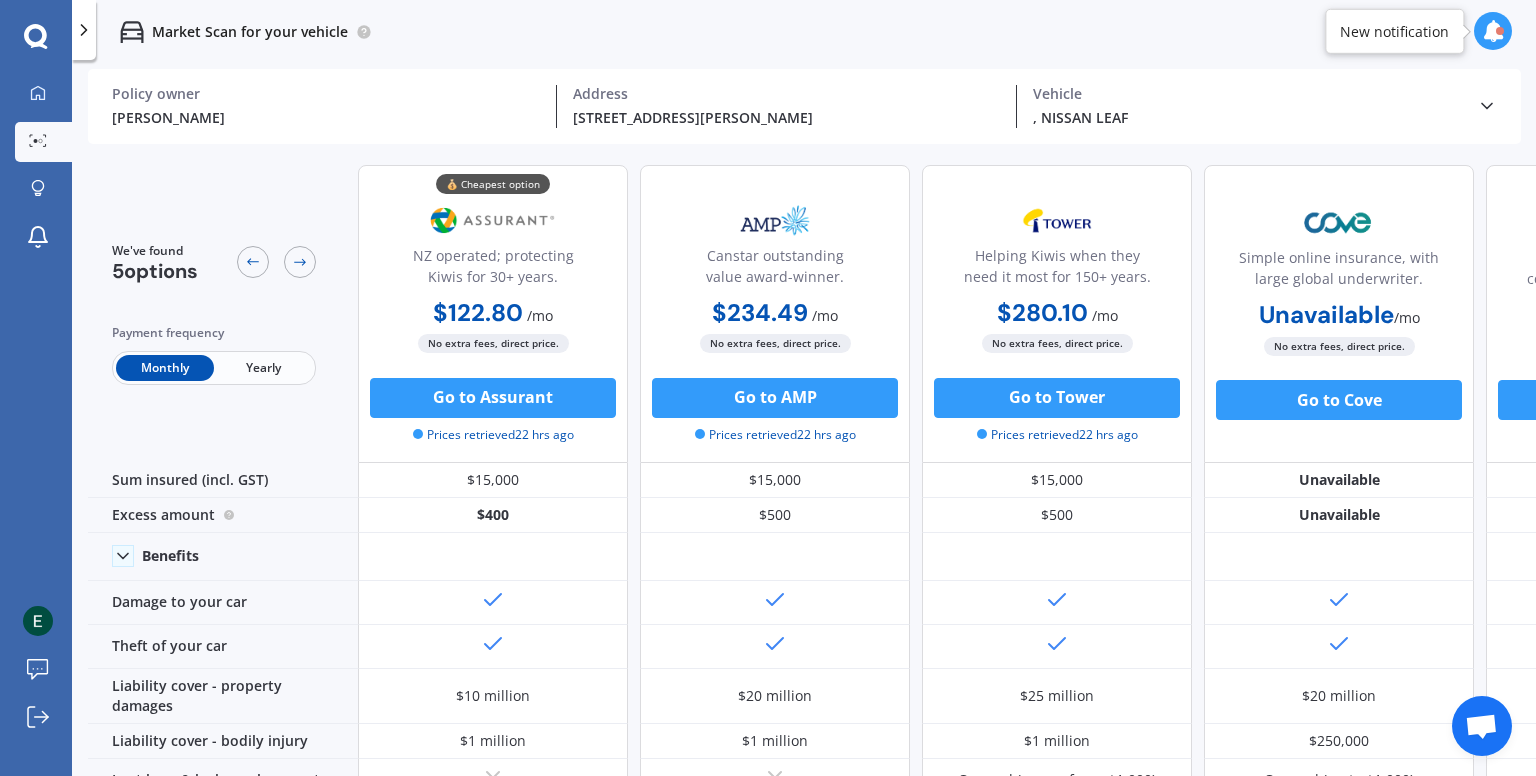 click on ", NISSAN LEAF" at bounding box center (1247, 117) 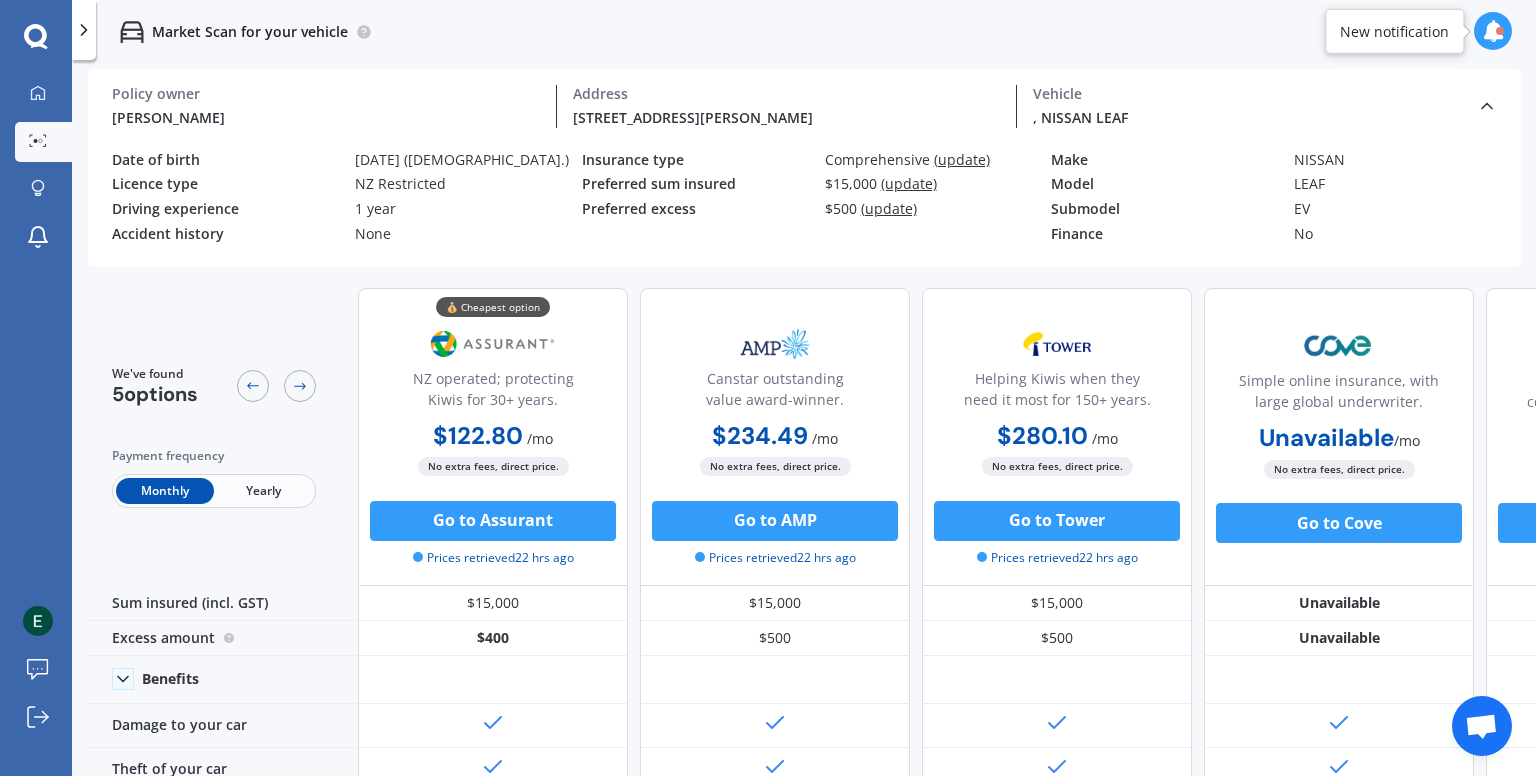 scroll, scrollTop: 0, scrollLeft: 0, axis: both 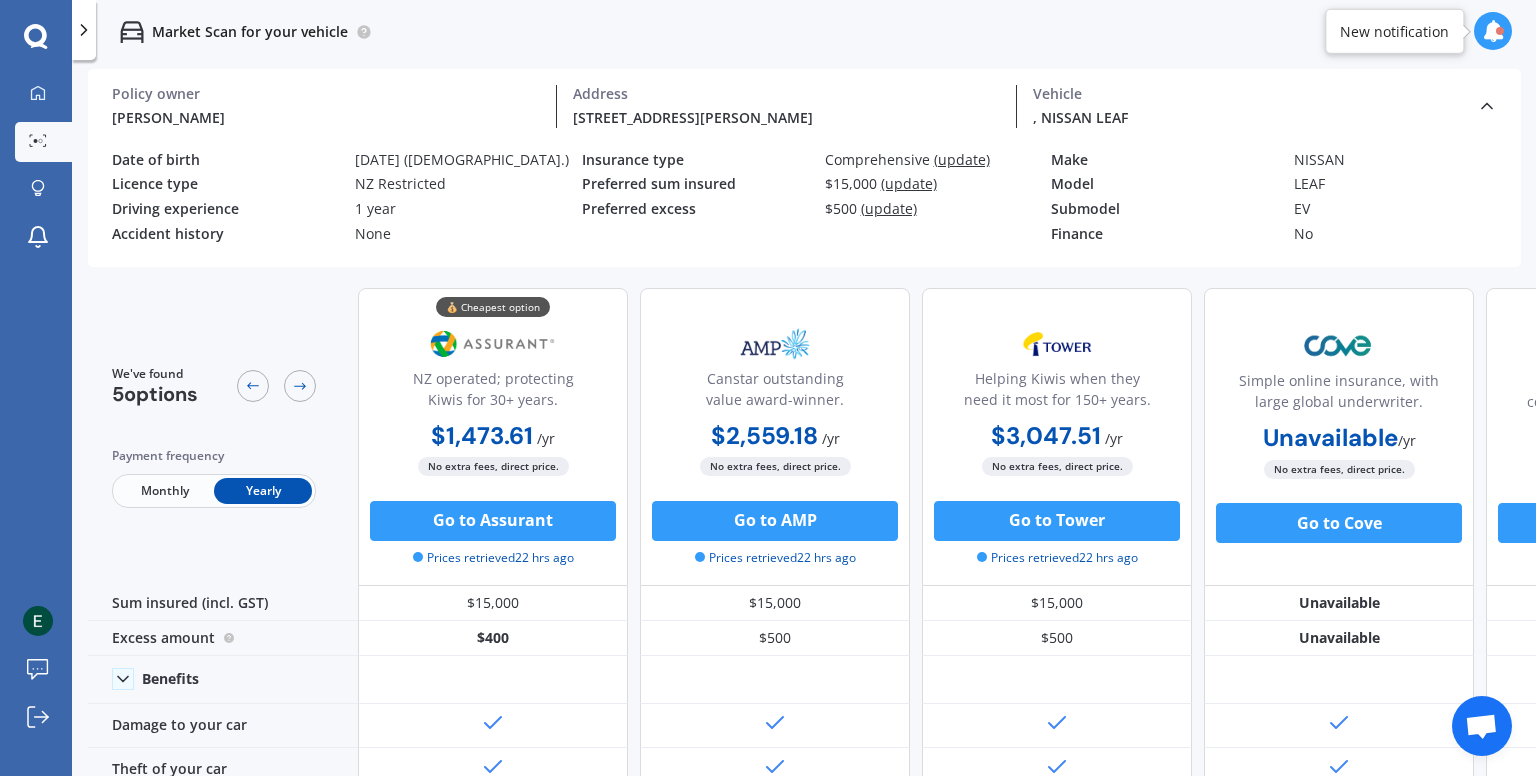 click on "Monthly" at bounding box center (165, 491) 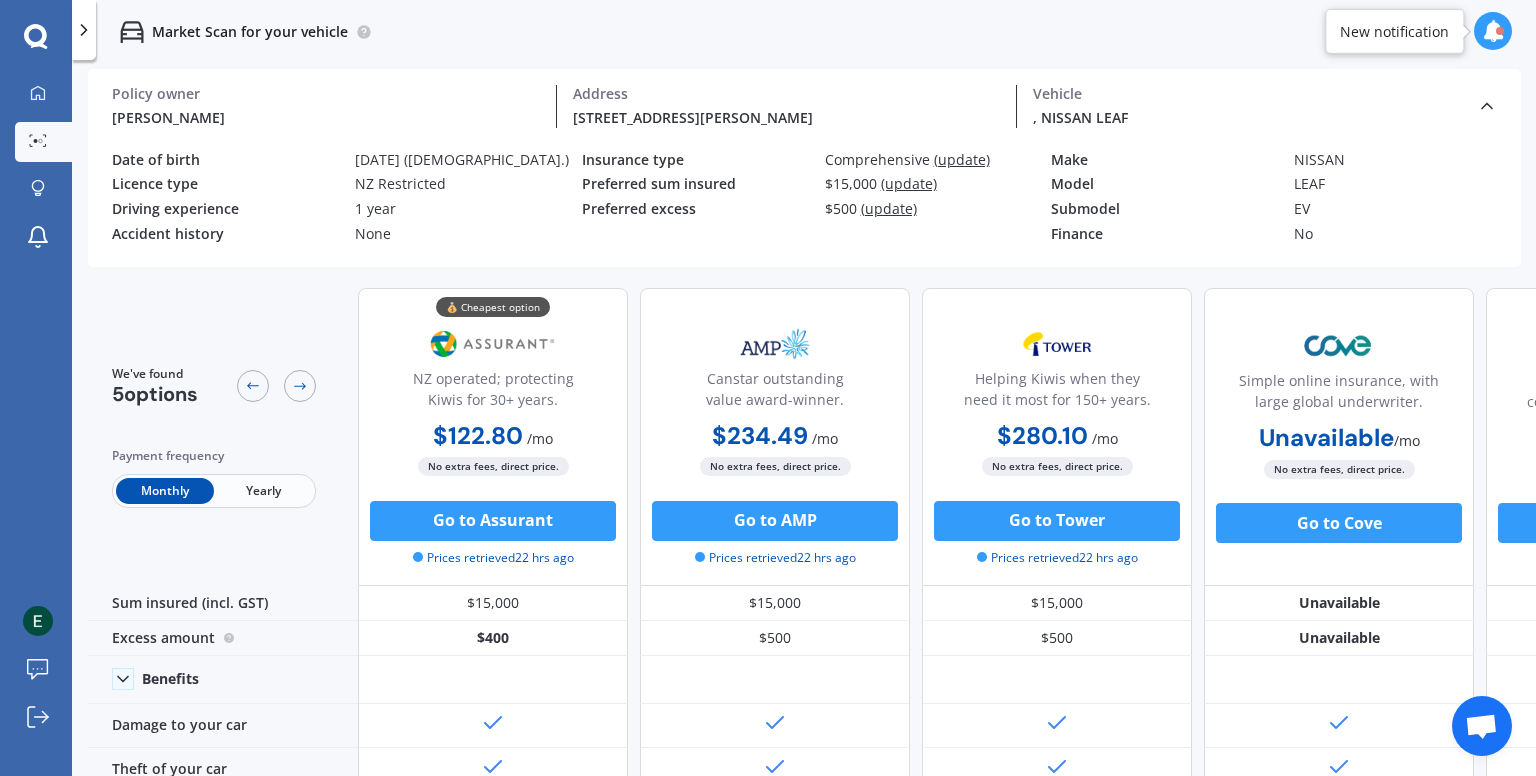 click on "Monthly" at bounding box center (165, 491) 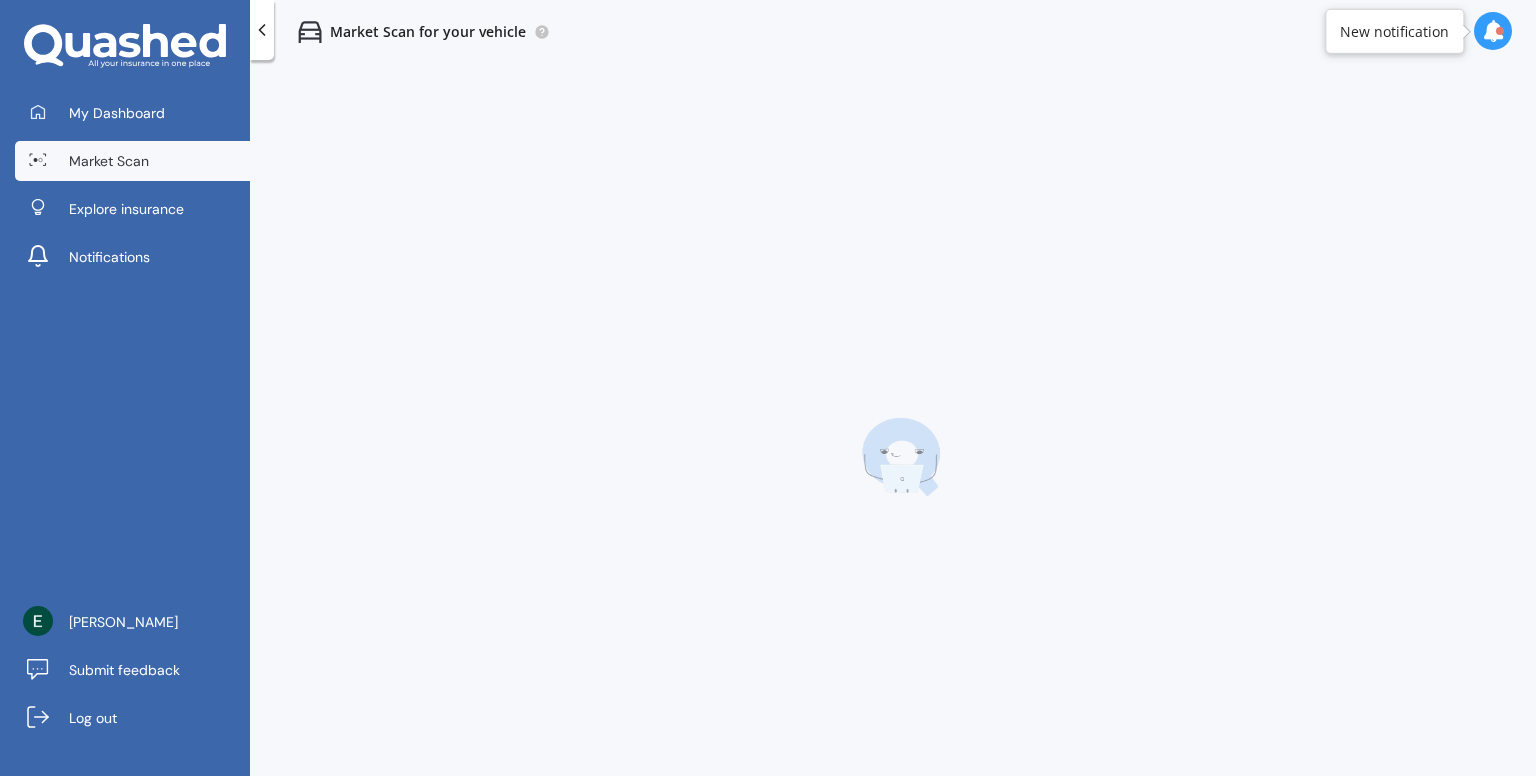 scroll, scrollTop: 0, scrollLeft: 0, axis: both 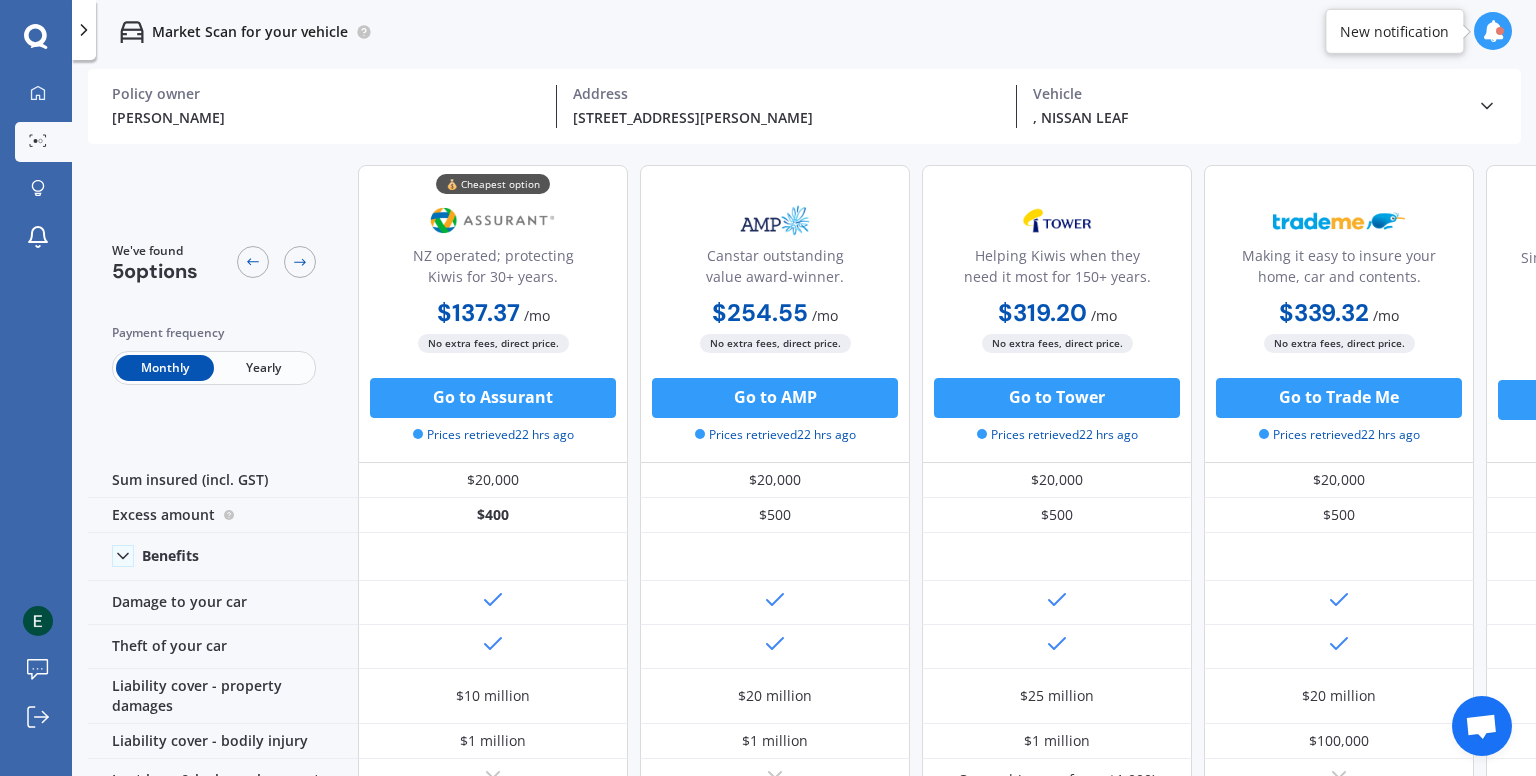 click on ", NISSAN LEAF Vehicle" at bounding box center [1247, 106] 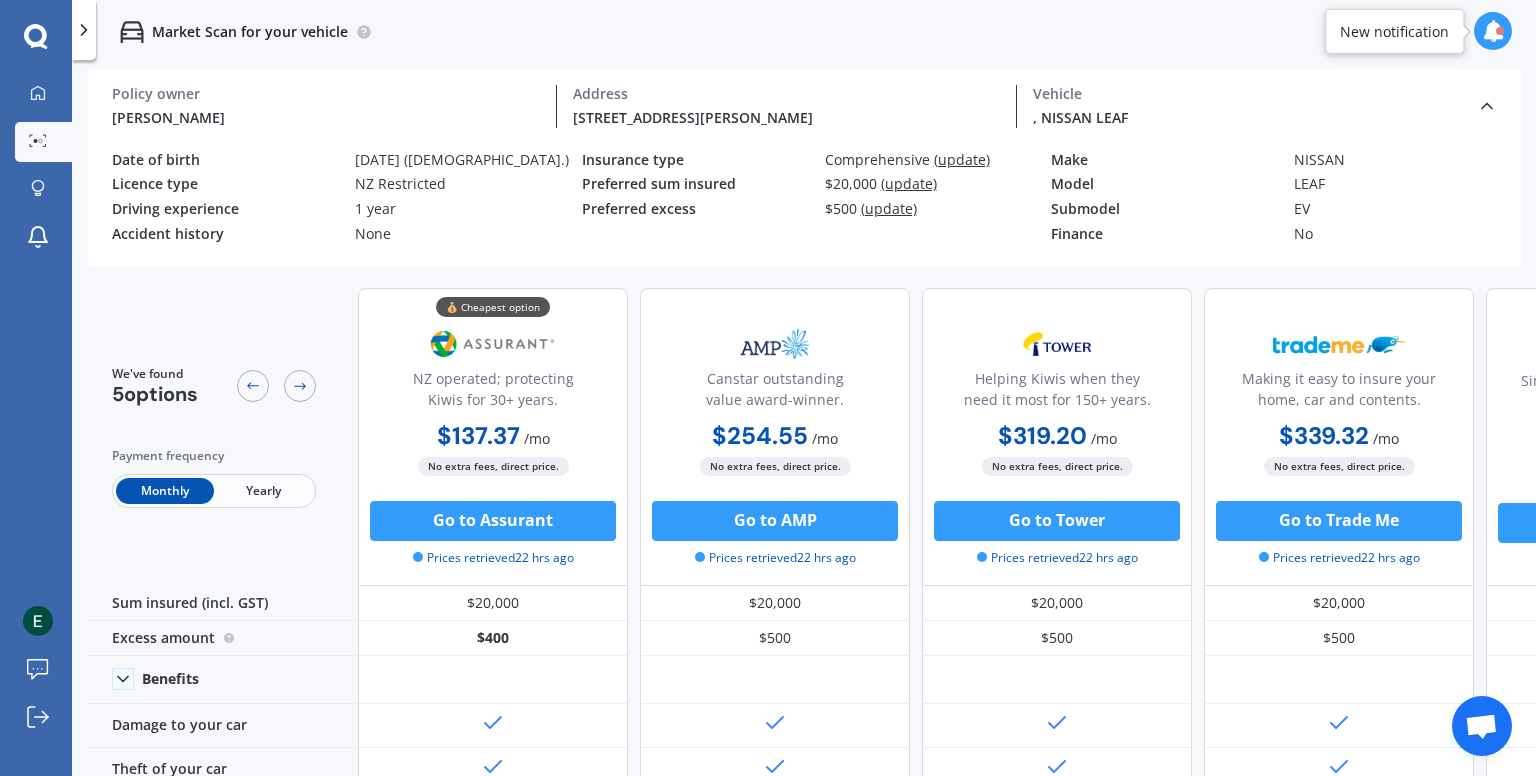 click 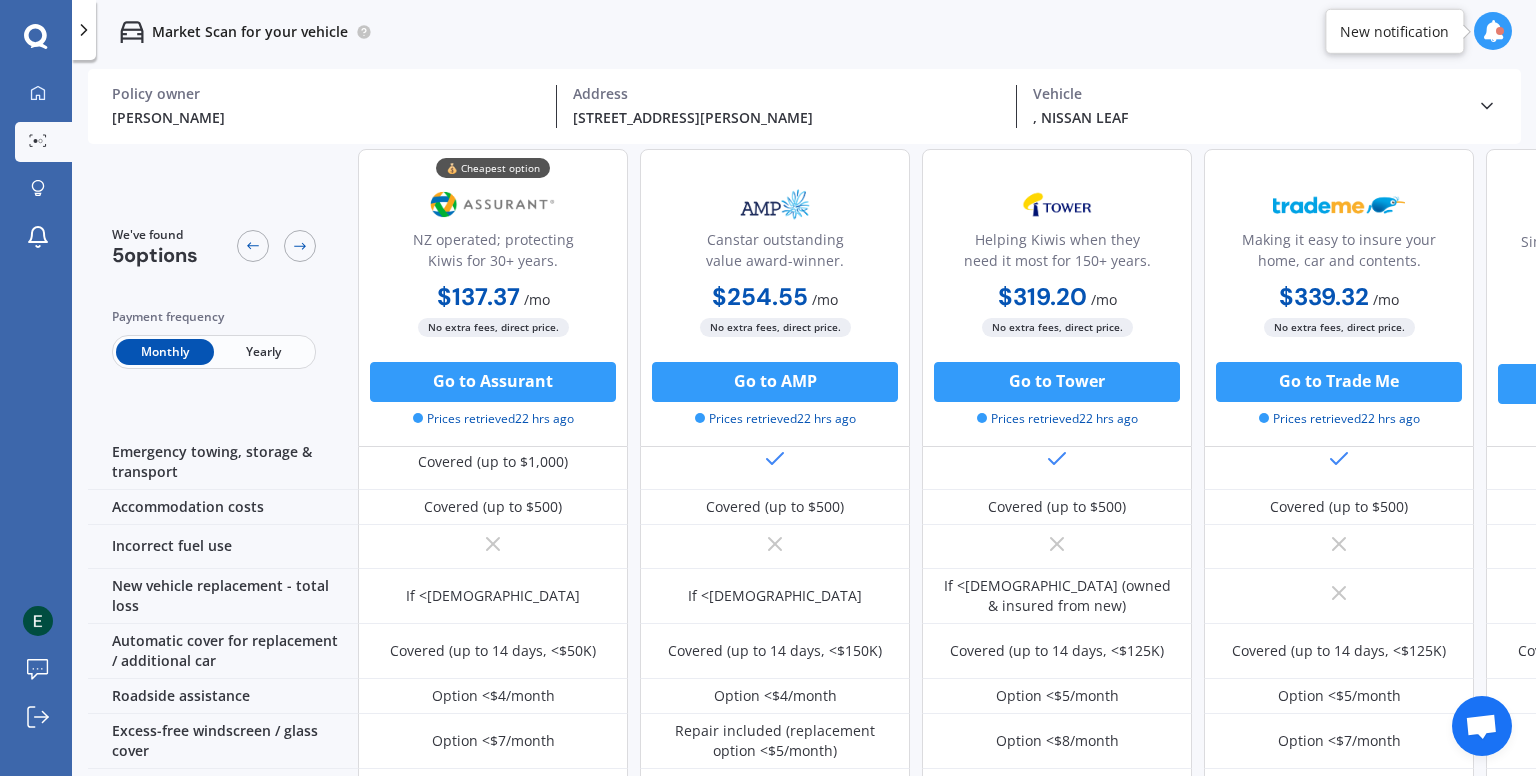 scroll, scrollTop: 391, scrollLeft: 0, axis: vertical 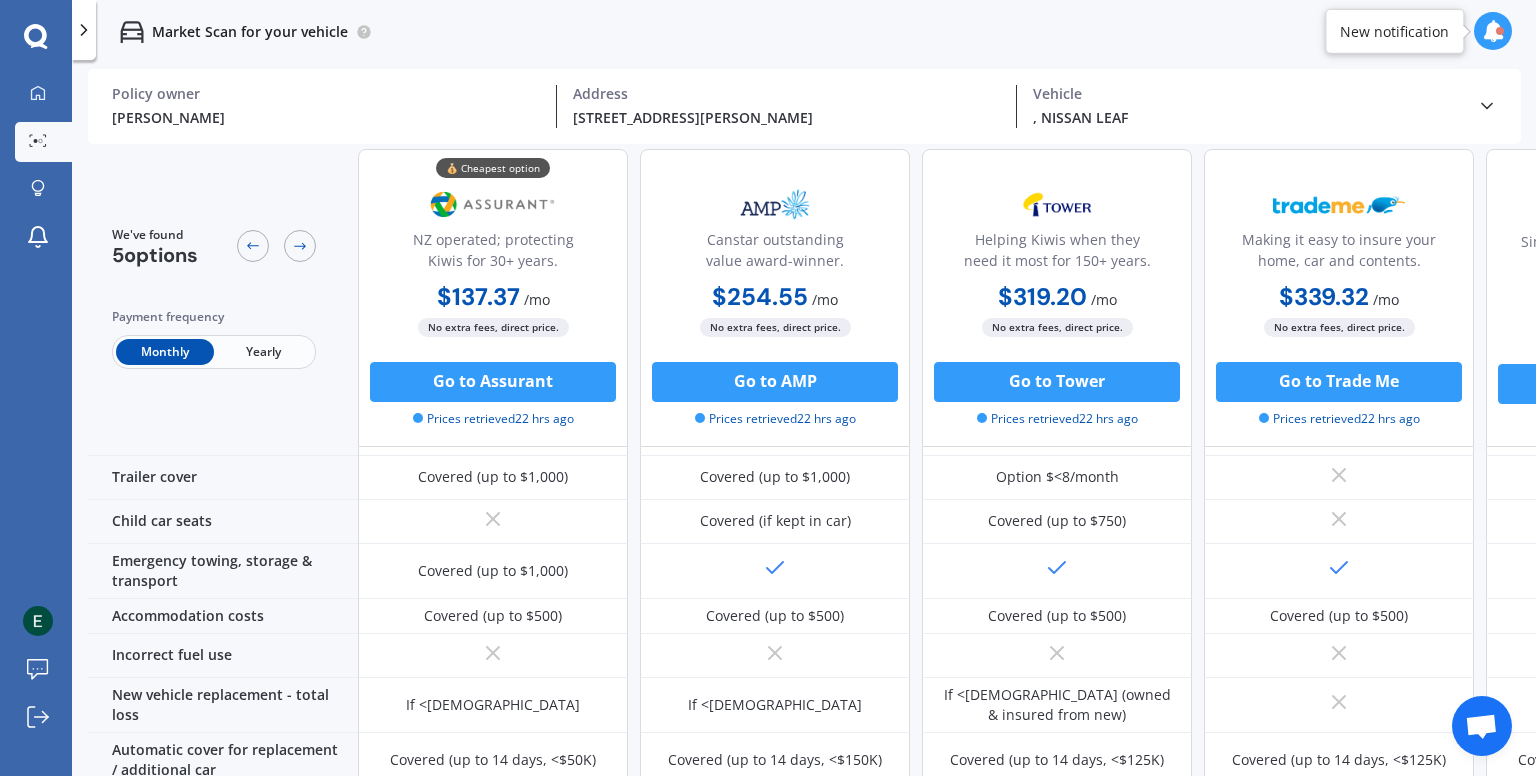 click on "Yearly" at bounding box center (263, 352) 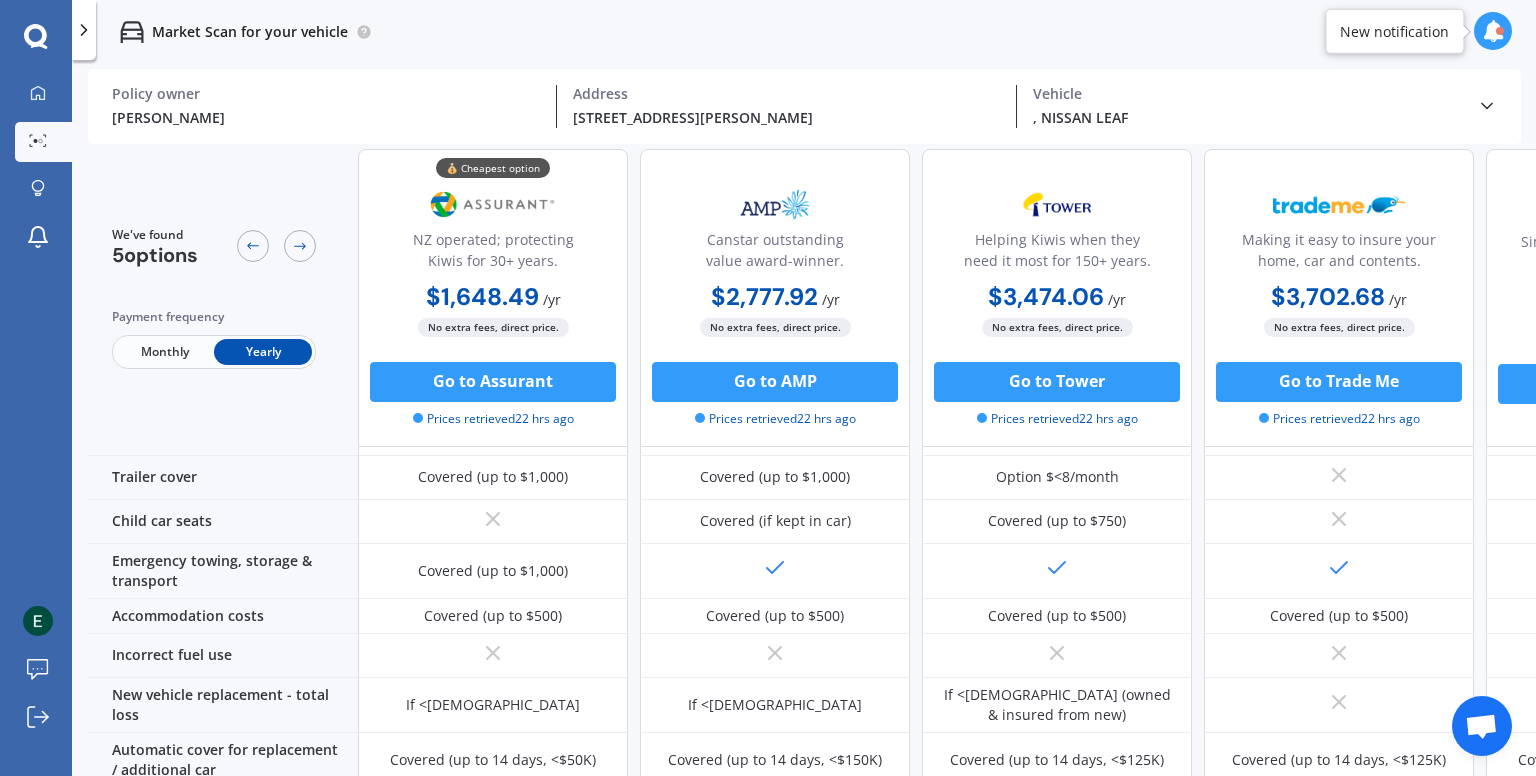 click on "Monthly" at bounding box center (165, 352) 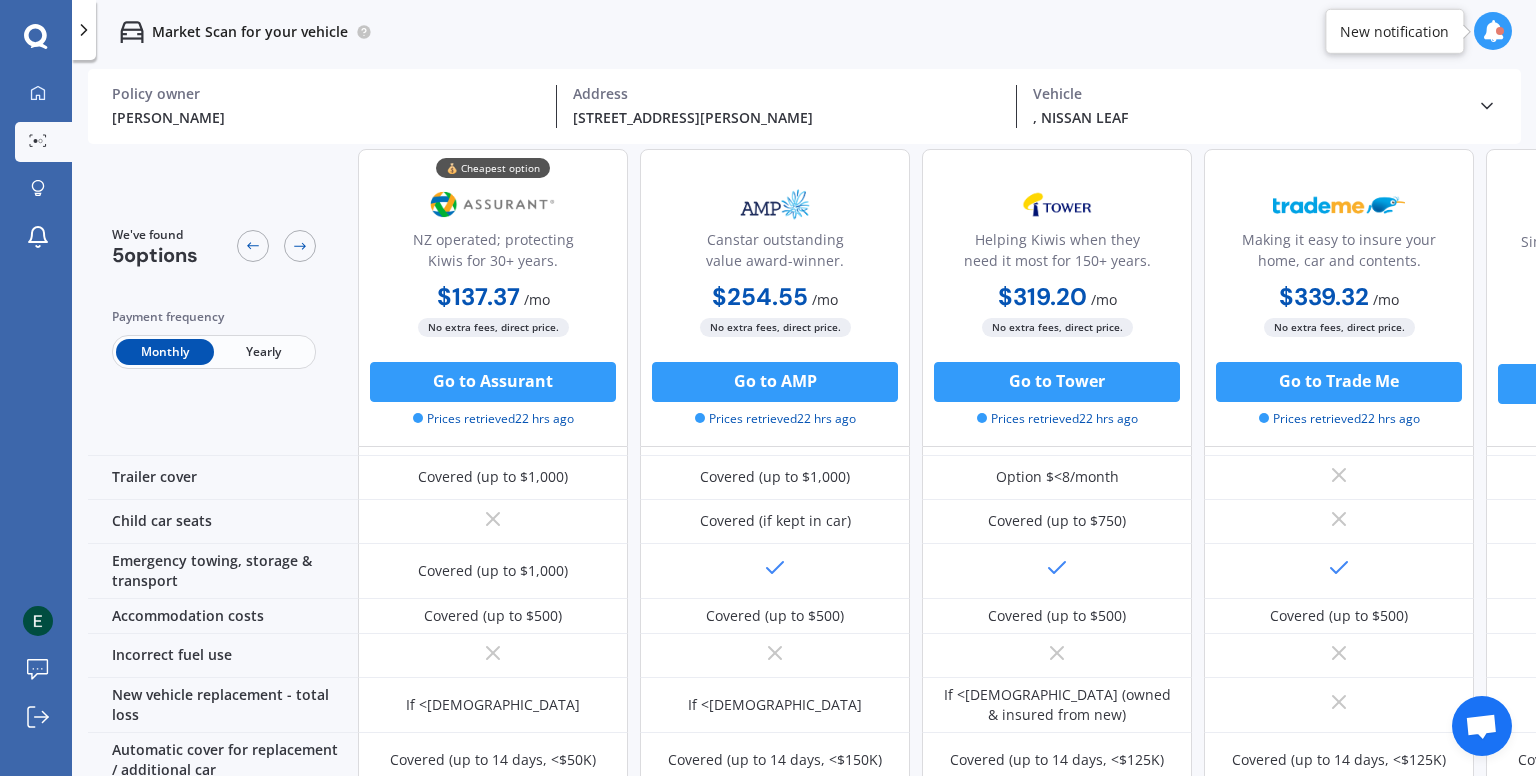click on "Yearly" at bounding box center [263, 352] 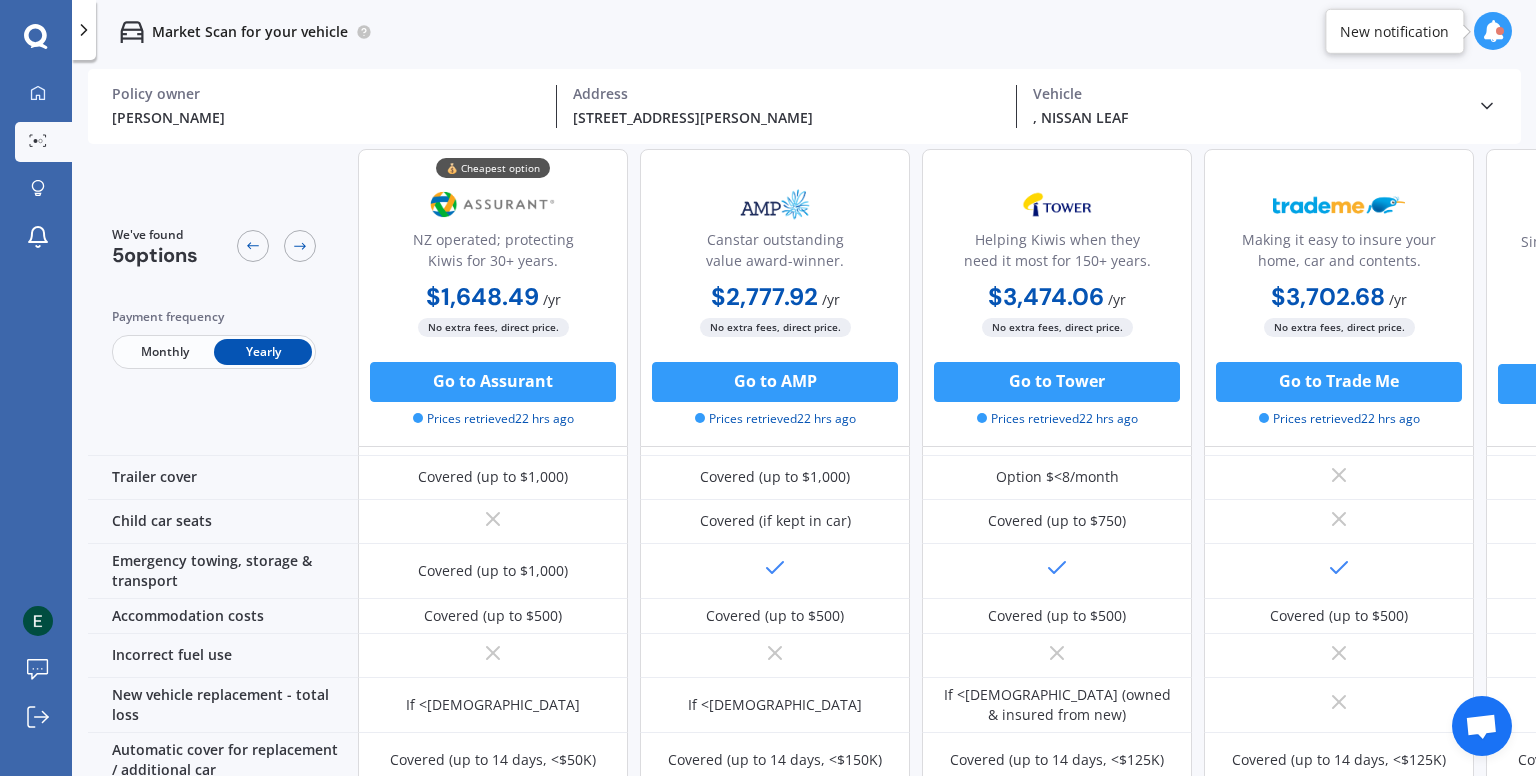 click on "Payment frequency Monthly Yearly" at bounding box center (214, 338) 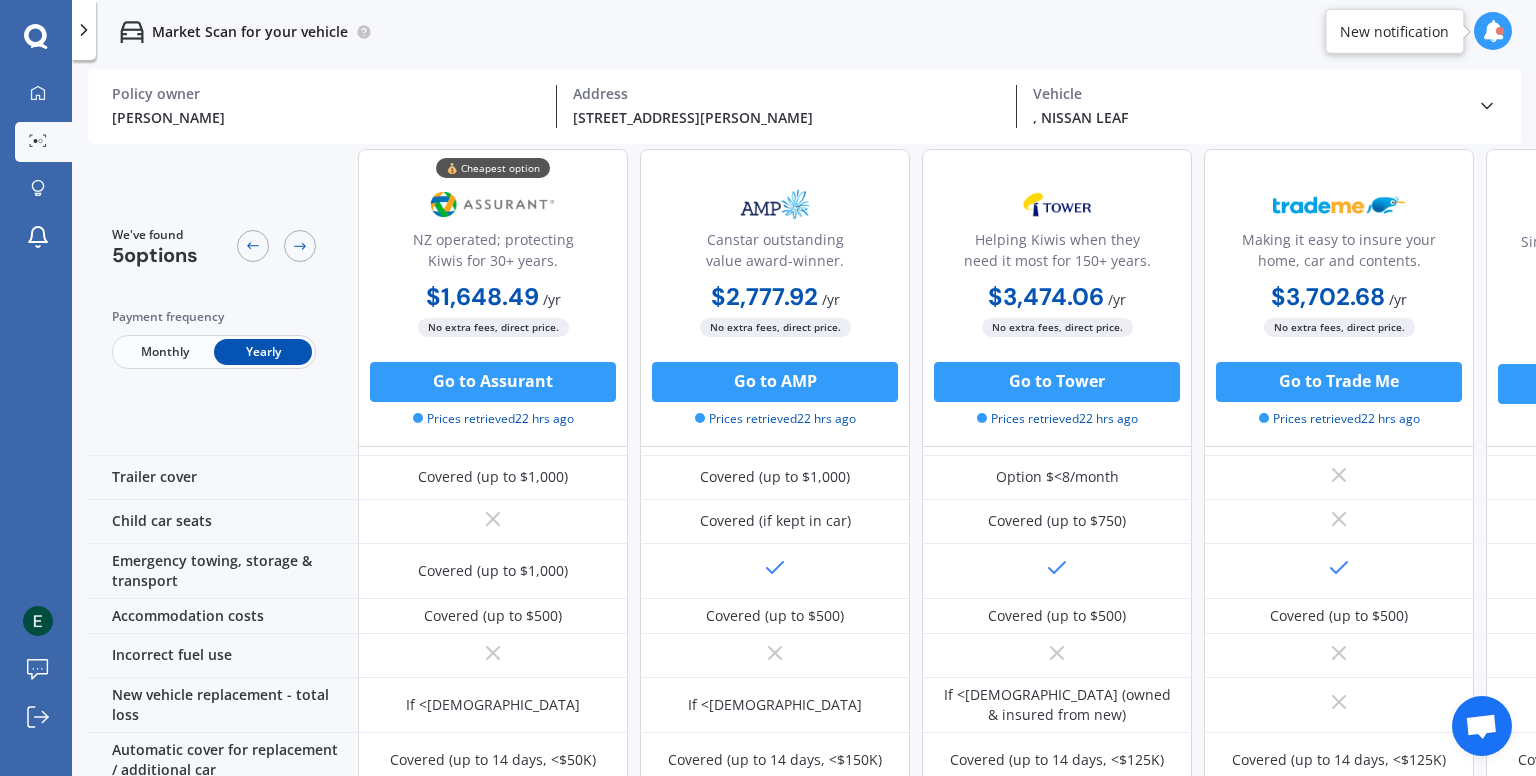 click on "Monthly" at bounding box center (165, 352) 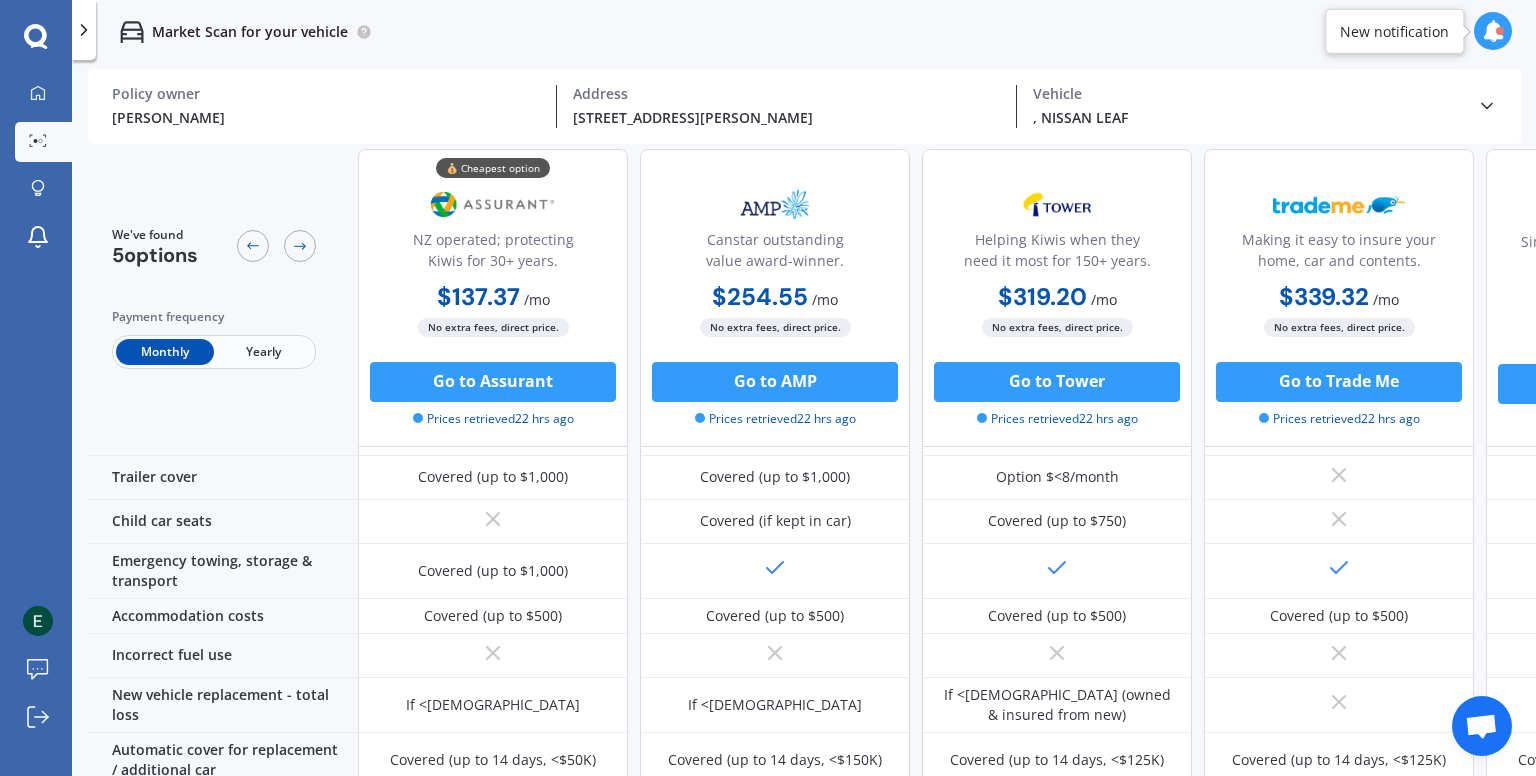 drag, startPoint x: 412, startPoint y: 293, endPoint x: 852, endPoint y: 311, distance: 440.36804 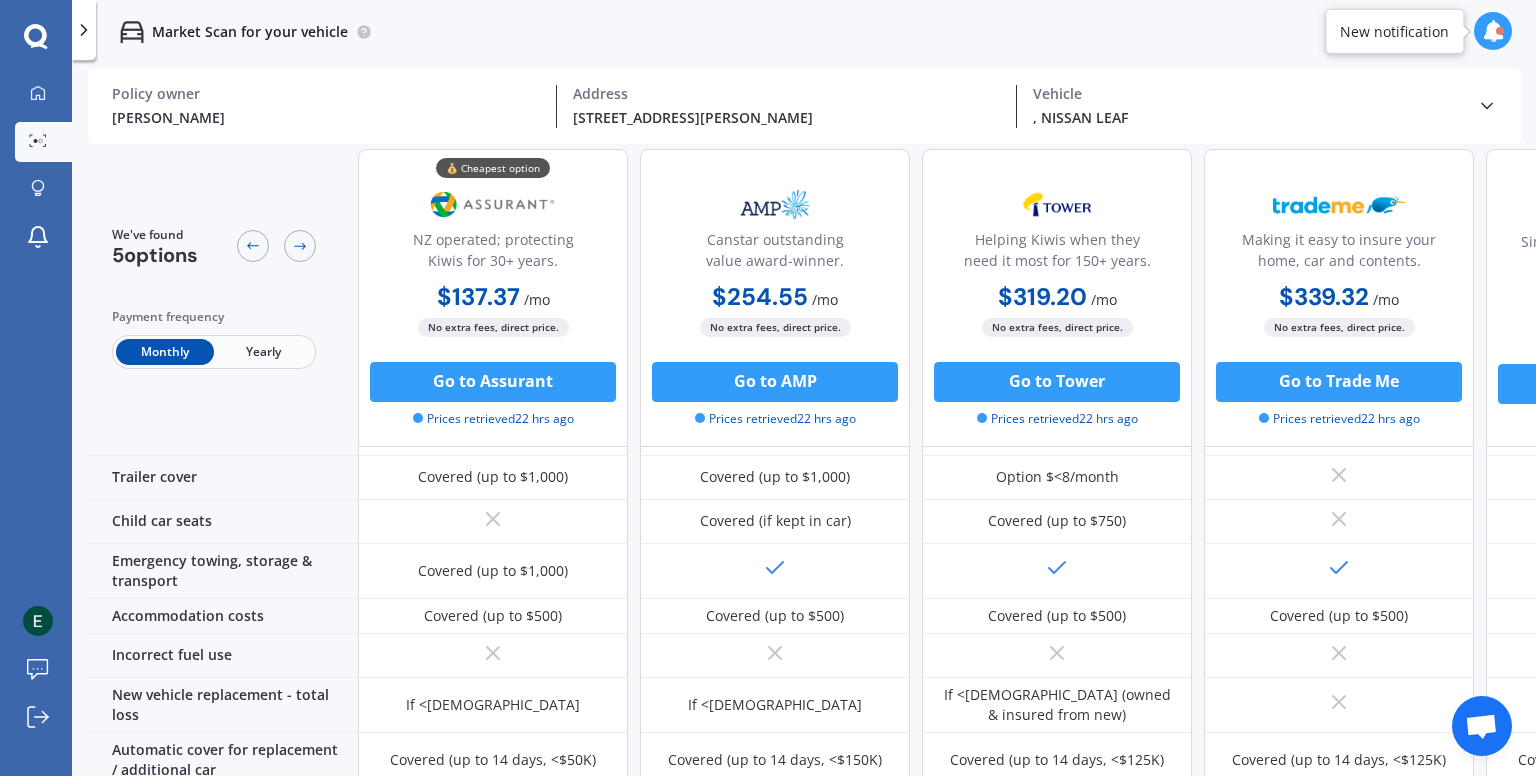 click on "$254.55   /  mo $2,777.92   /  yr $254.55   /  mo" at bounding box center [775, 298] 